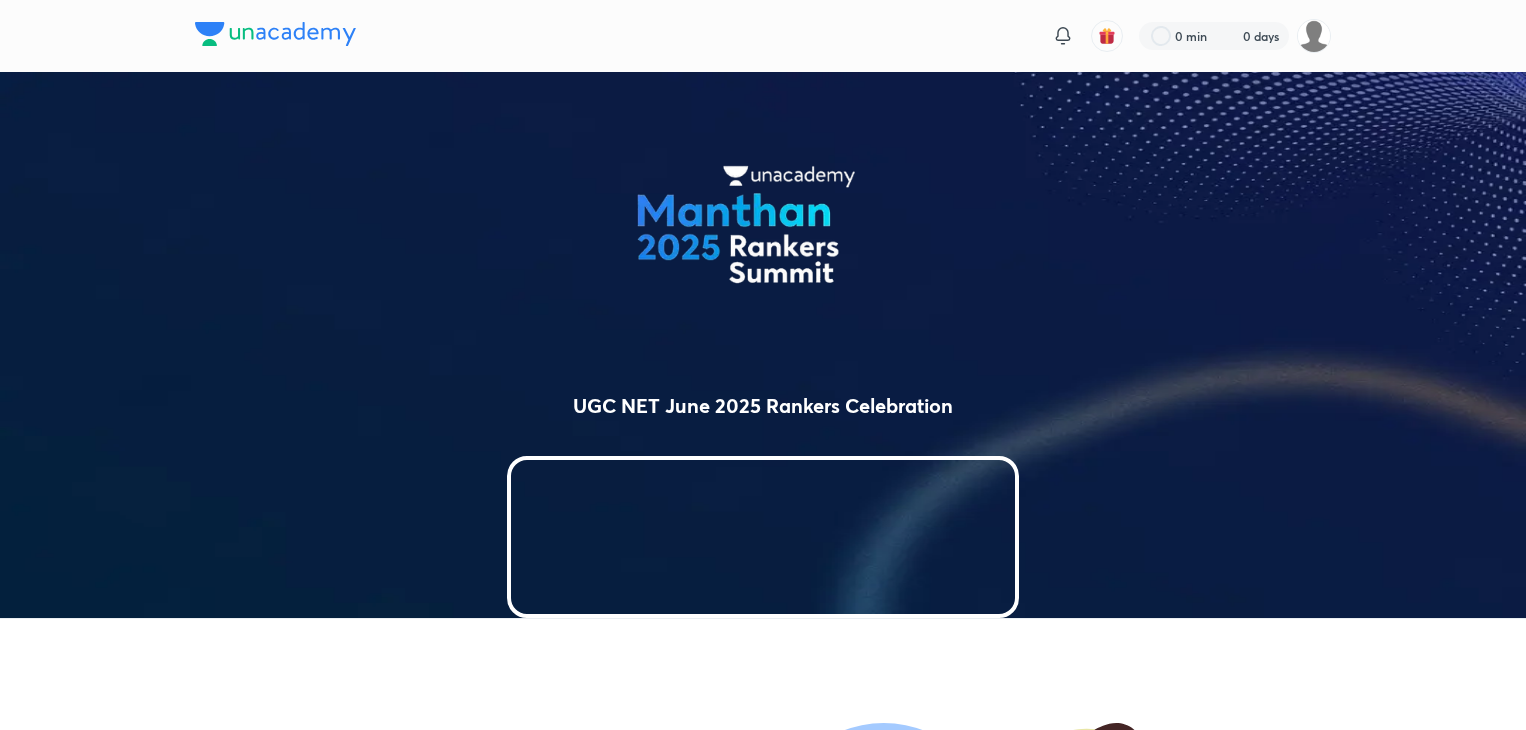 scroll, scrollTop: 809, scrollLeft: 0, axis: vertical 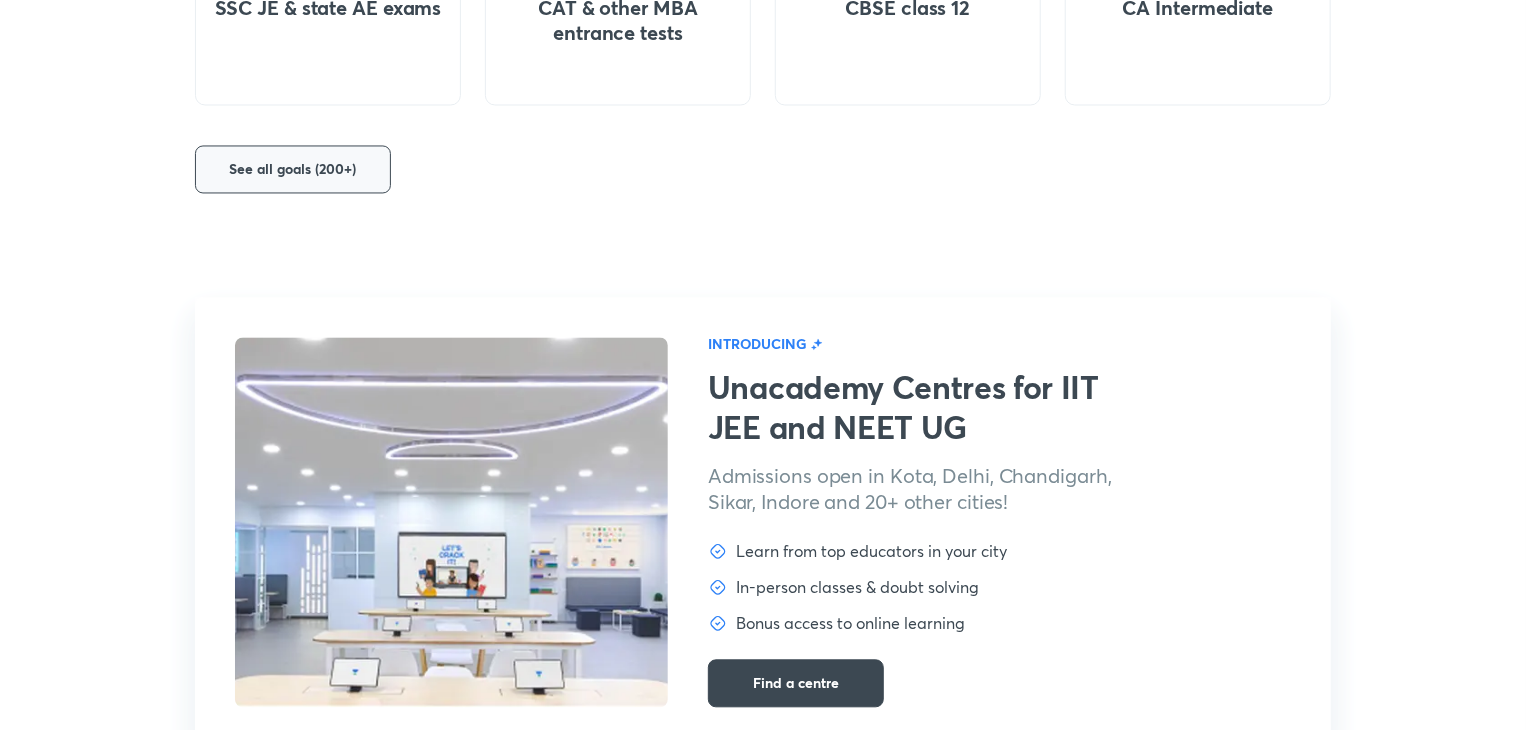 click on "See all goals (200+)" at bounding box center (293, 170) 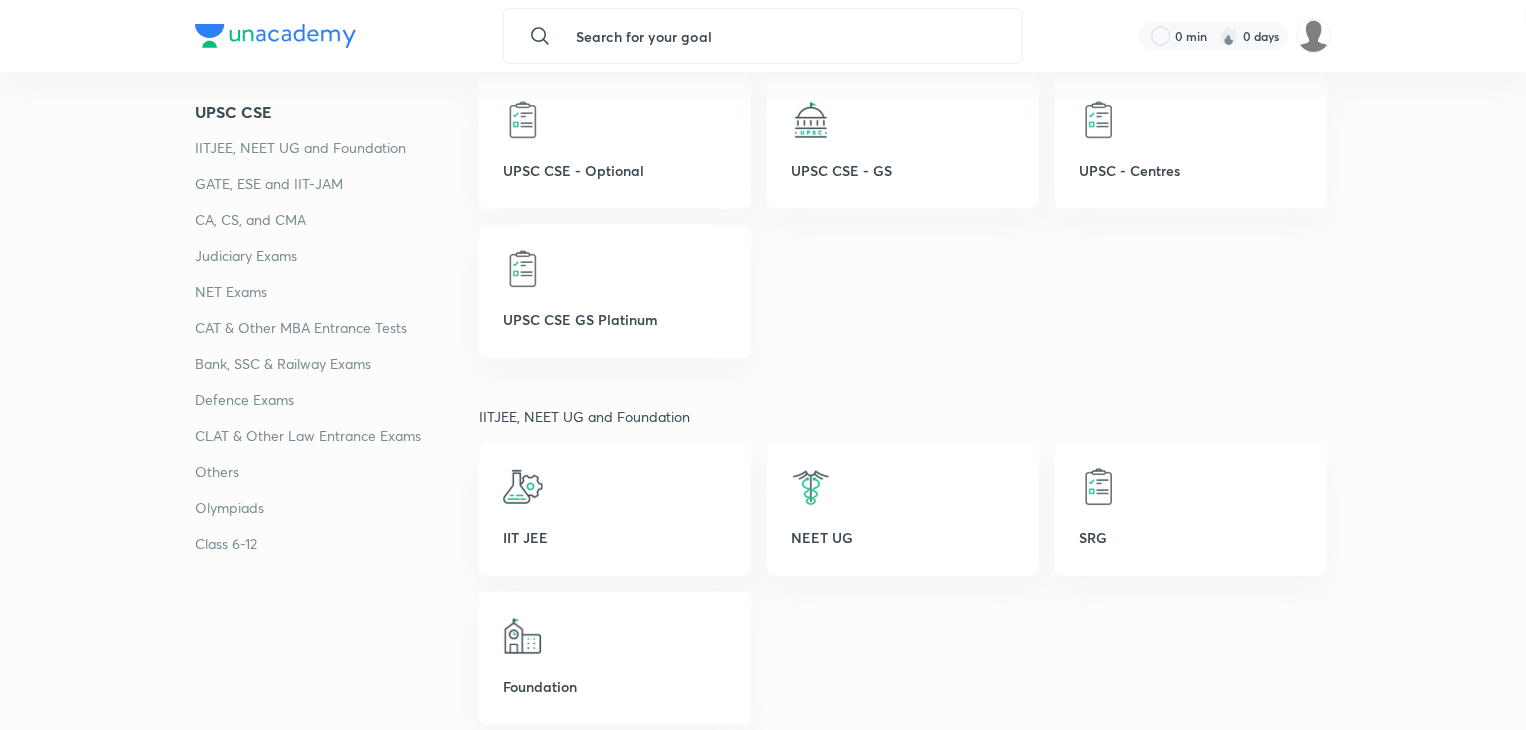 scroll, scrollTop: 400, scrollLeft: 0, axis: vertical 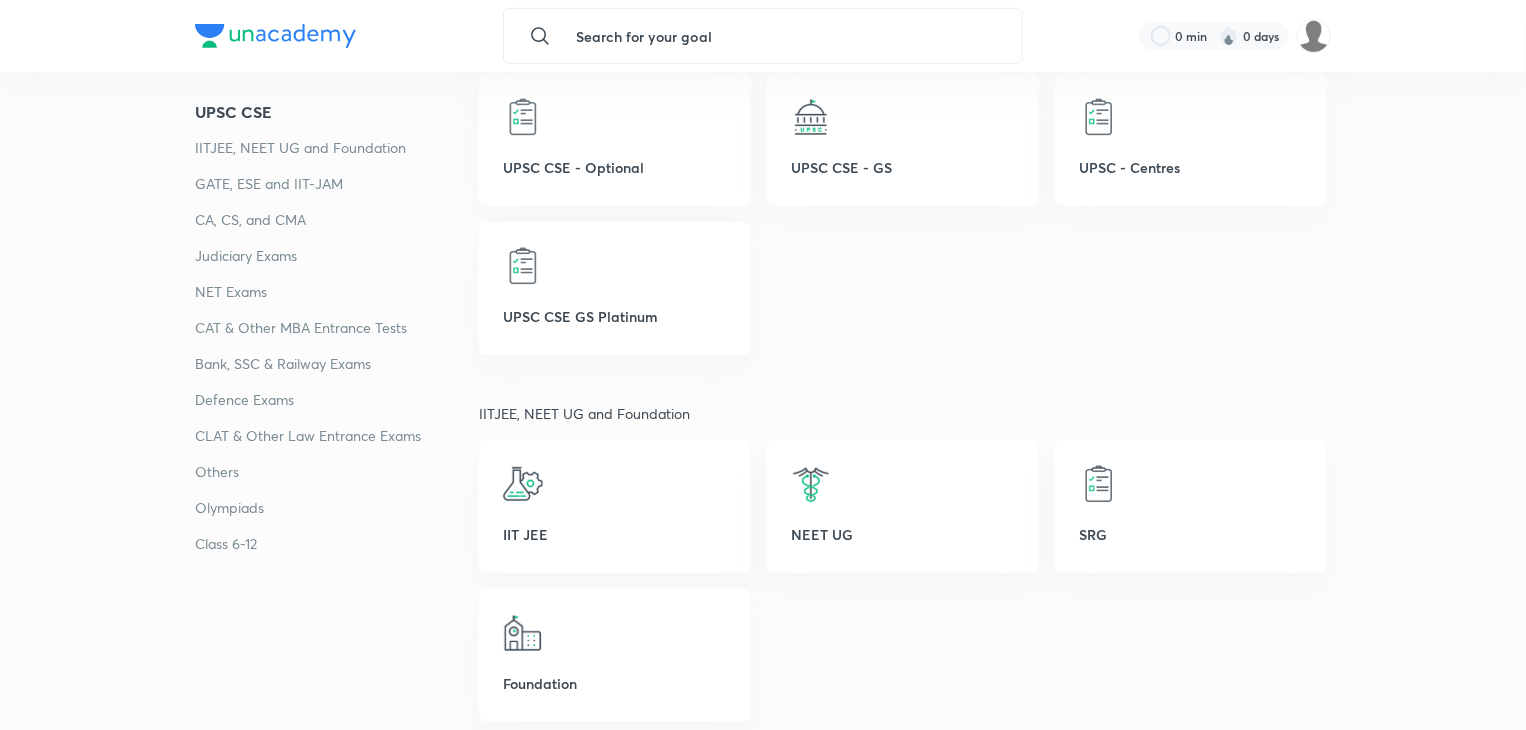 click on "GATE, ESE and IIT-JAM" at bounding box center [337, 184] 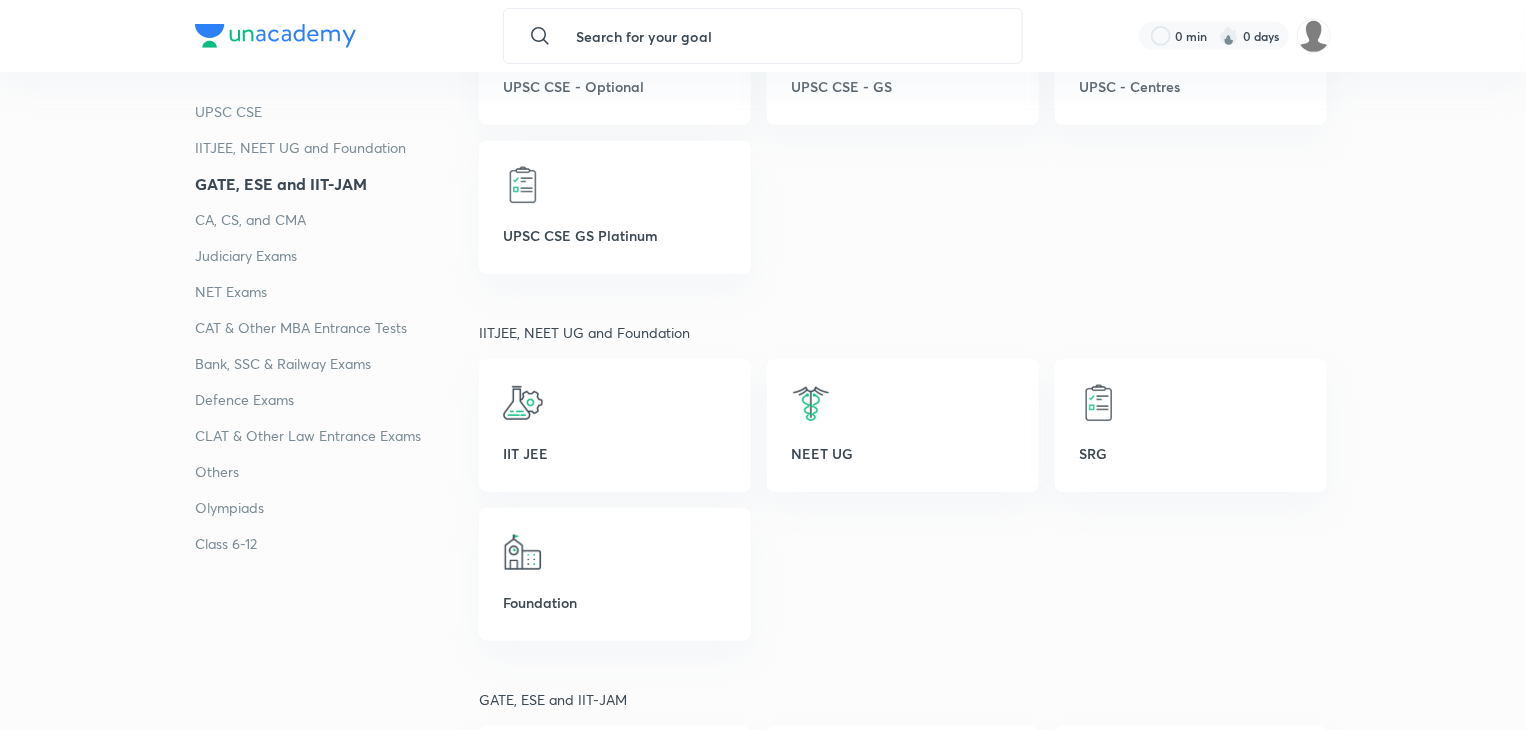 scroll, scrollTop: 734, scrollLeft: 0, axis: vertical 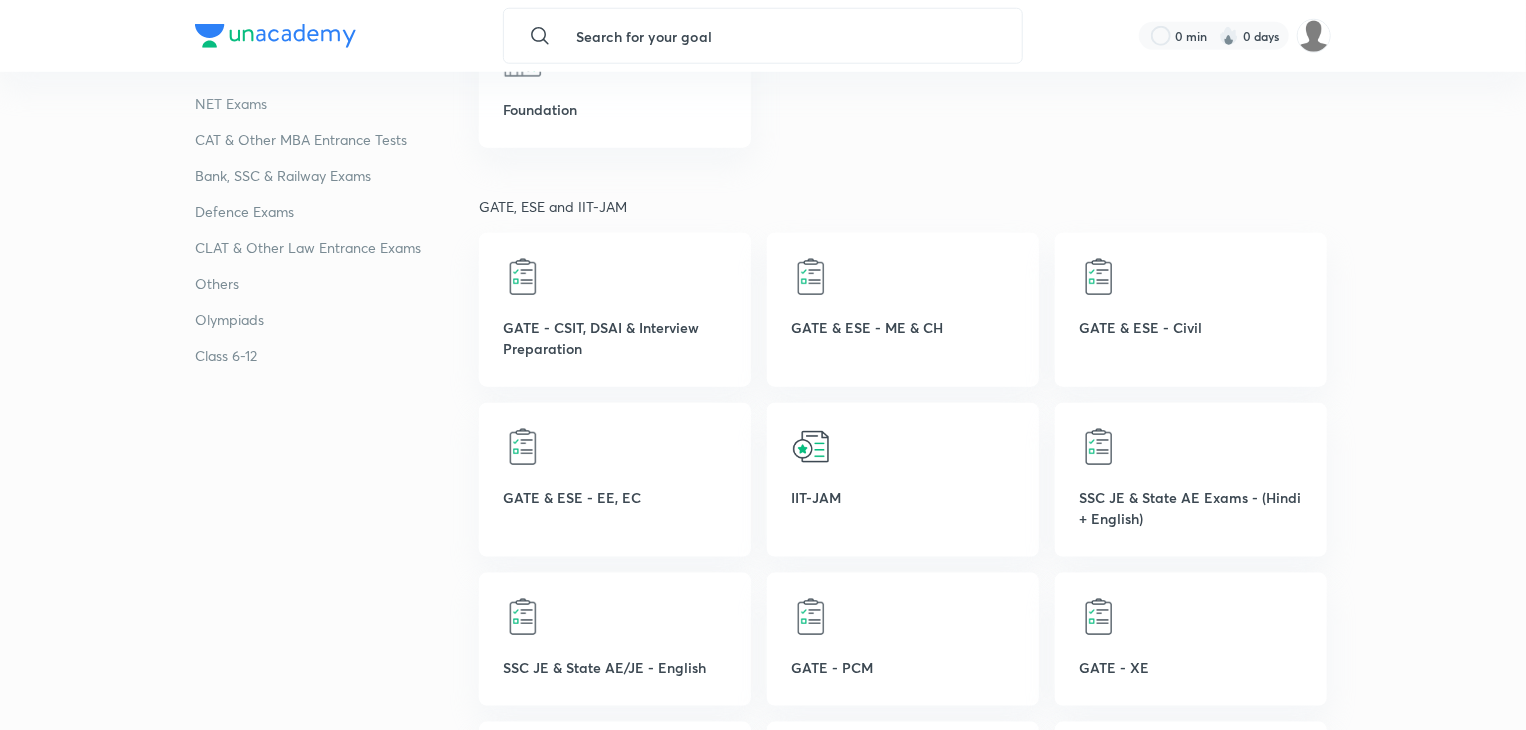 click on "UPSC CSE IITJEE, NEET UG and Foundation GATE, ESE and IIT-JAM CA, CS, and CMA Judiciary Exams NET Exams CAT & Other MBA Entrance Tests Bank, SSC & Railway Exams Defence Exams CLAT & Other Law Entrance Exams  Others Olympiads Class 6-12" at bounding box center (337, 415) 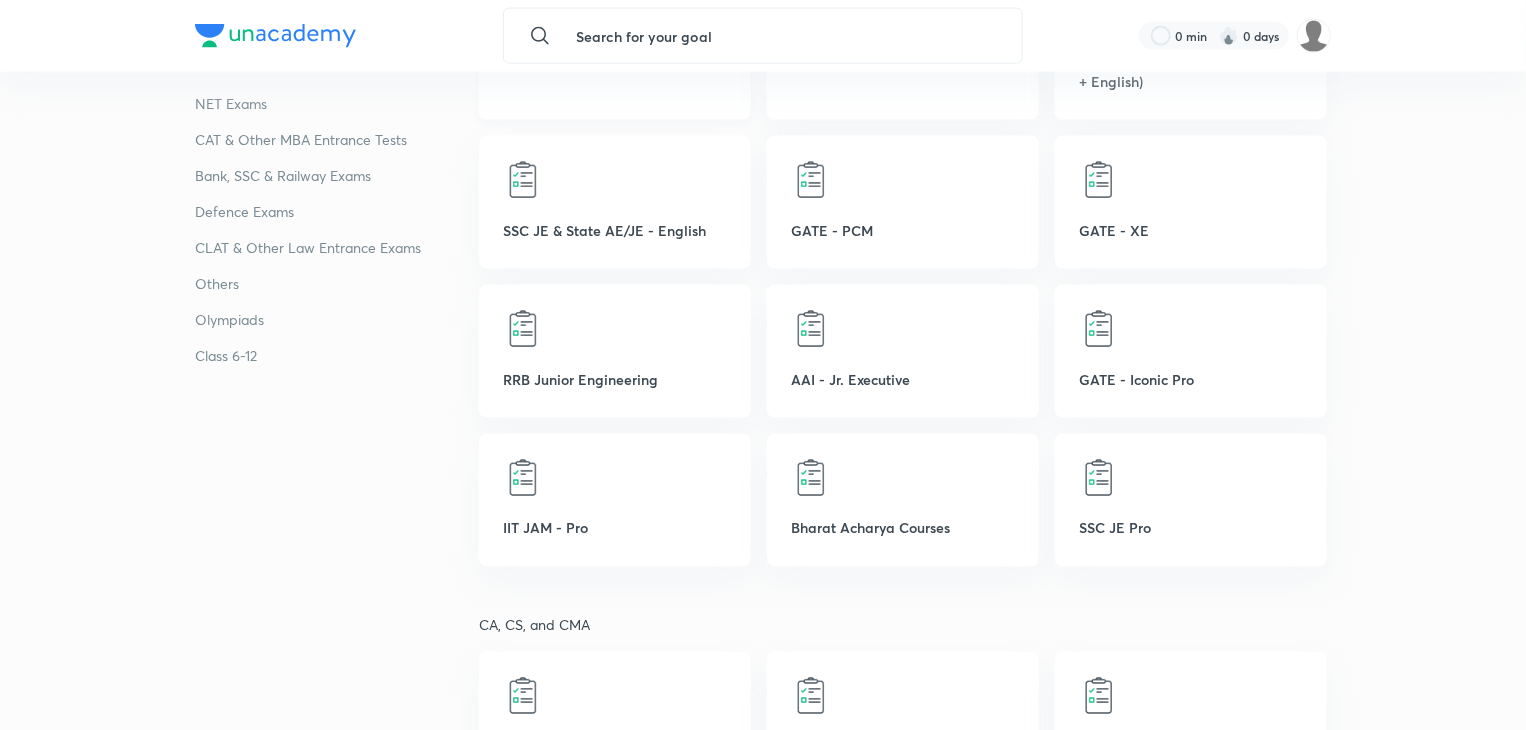 scroll, scrollTop: 1414, scrollLeft: 0, axis: vertical 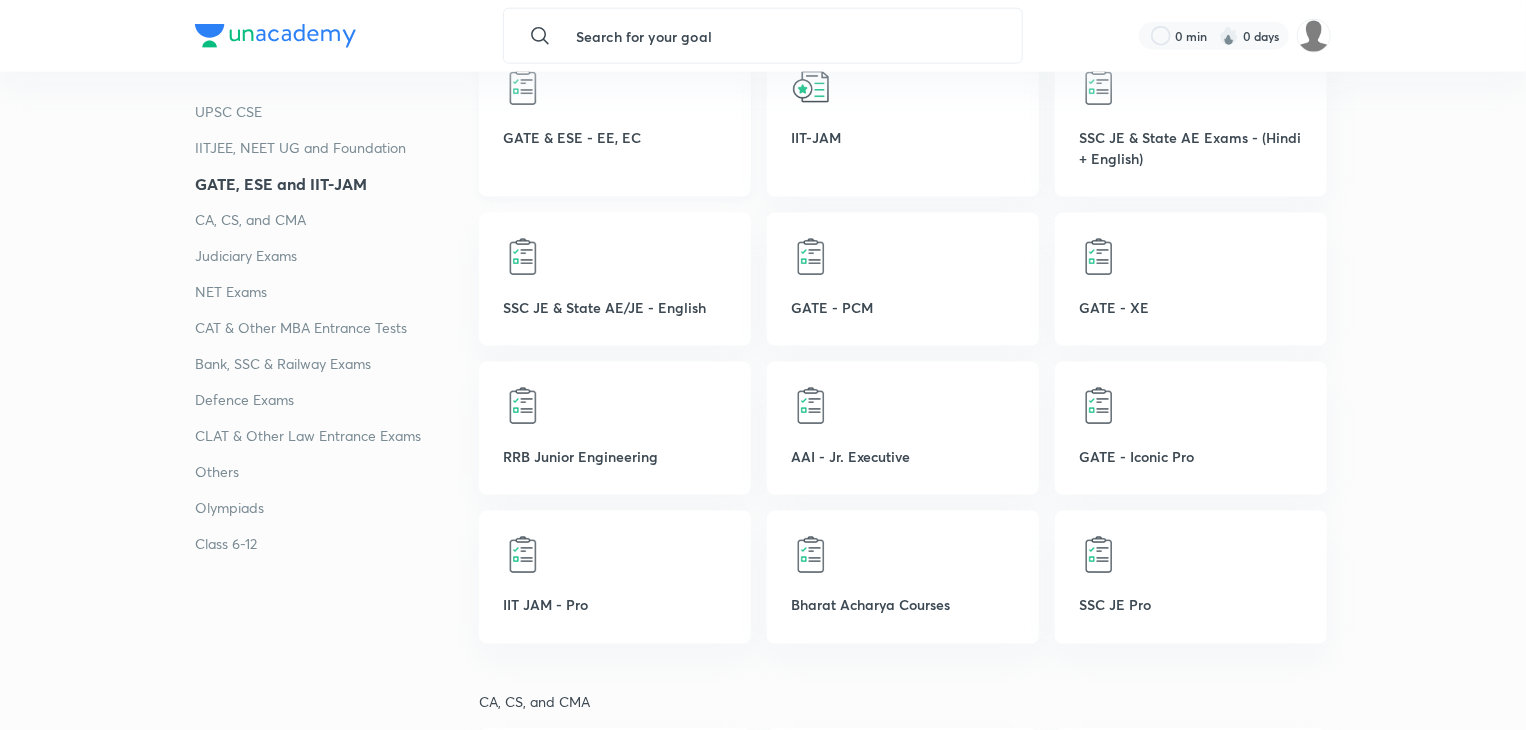click on "GATE & ESE - EE, EC" at bounding box center [615, 120] 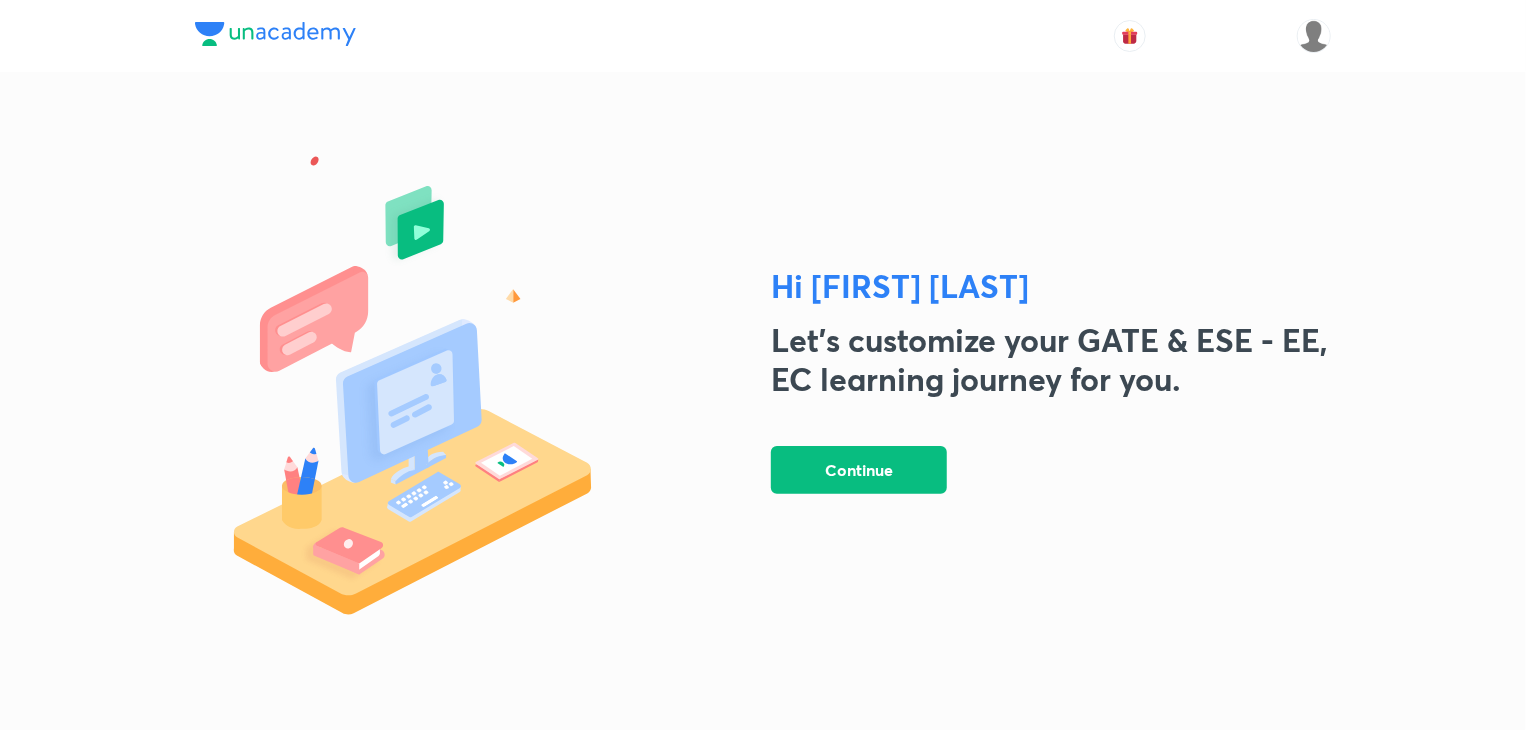 scroll, scrollTop: 0, scrollLeft: 0, axis: both 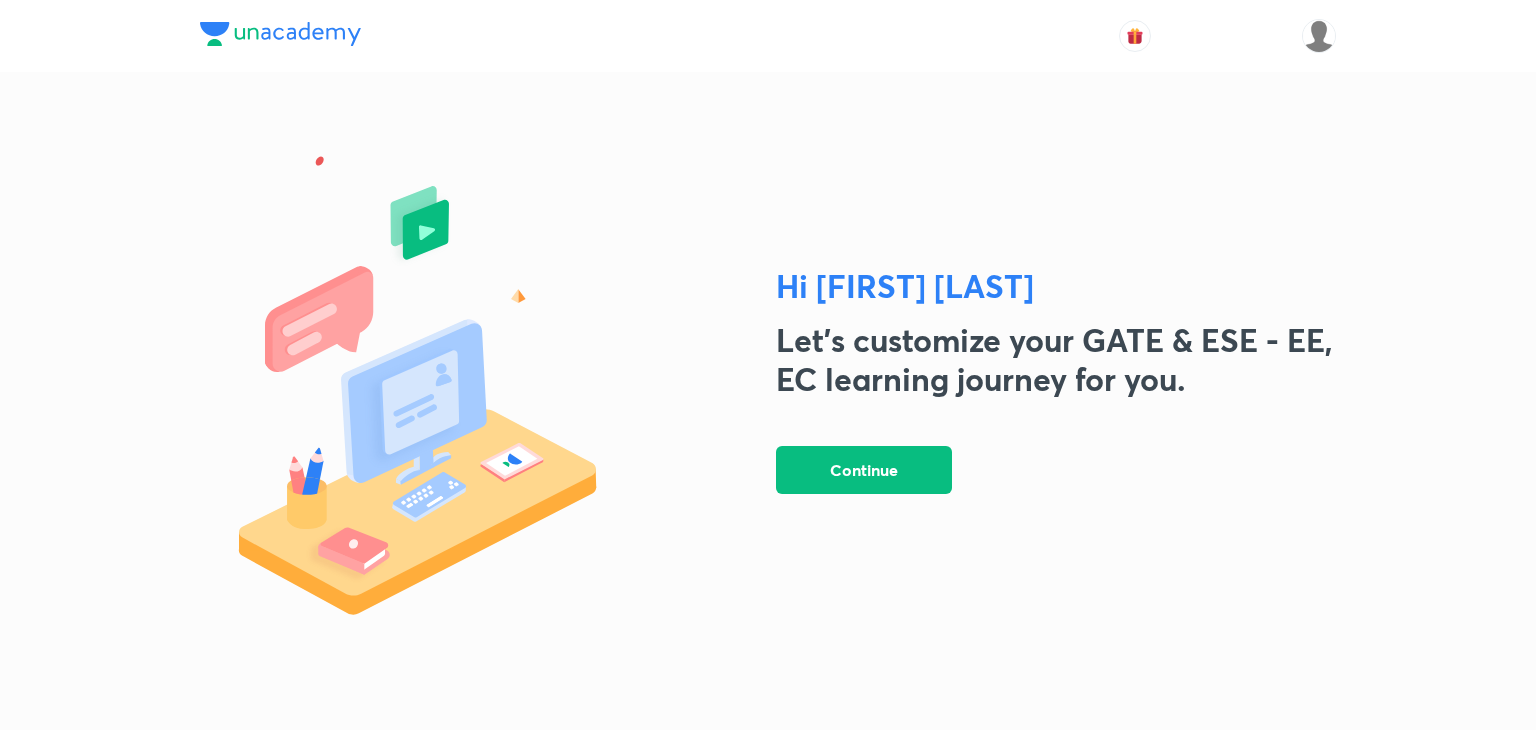 click on "Hi Shankar Harikrishnan Let's customize your GATE & ESE - EE, EC learning journey for you. Continue" at bounding box center [768, 380] 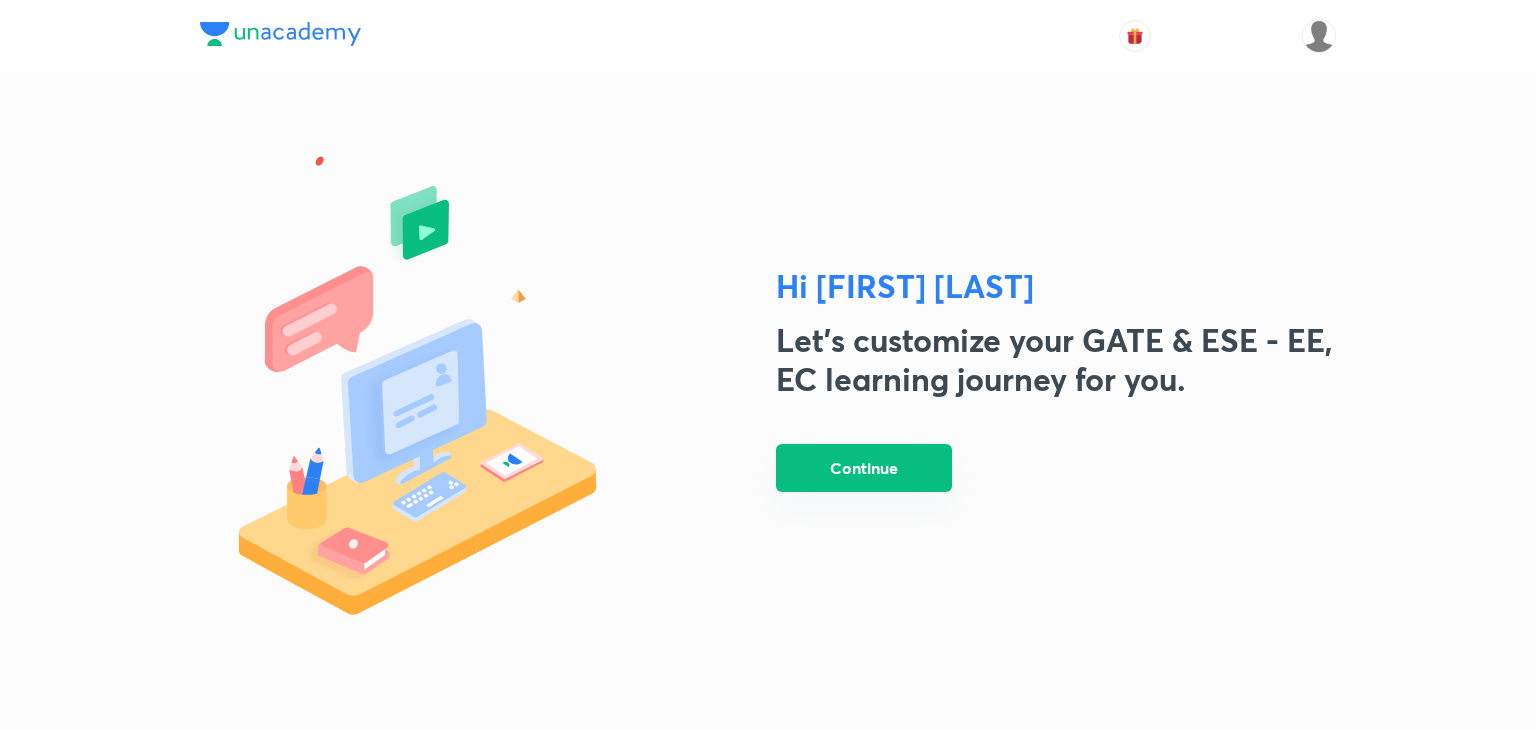 click on "Continue" at bounding box center [864, 468] 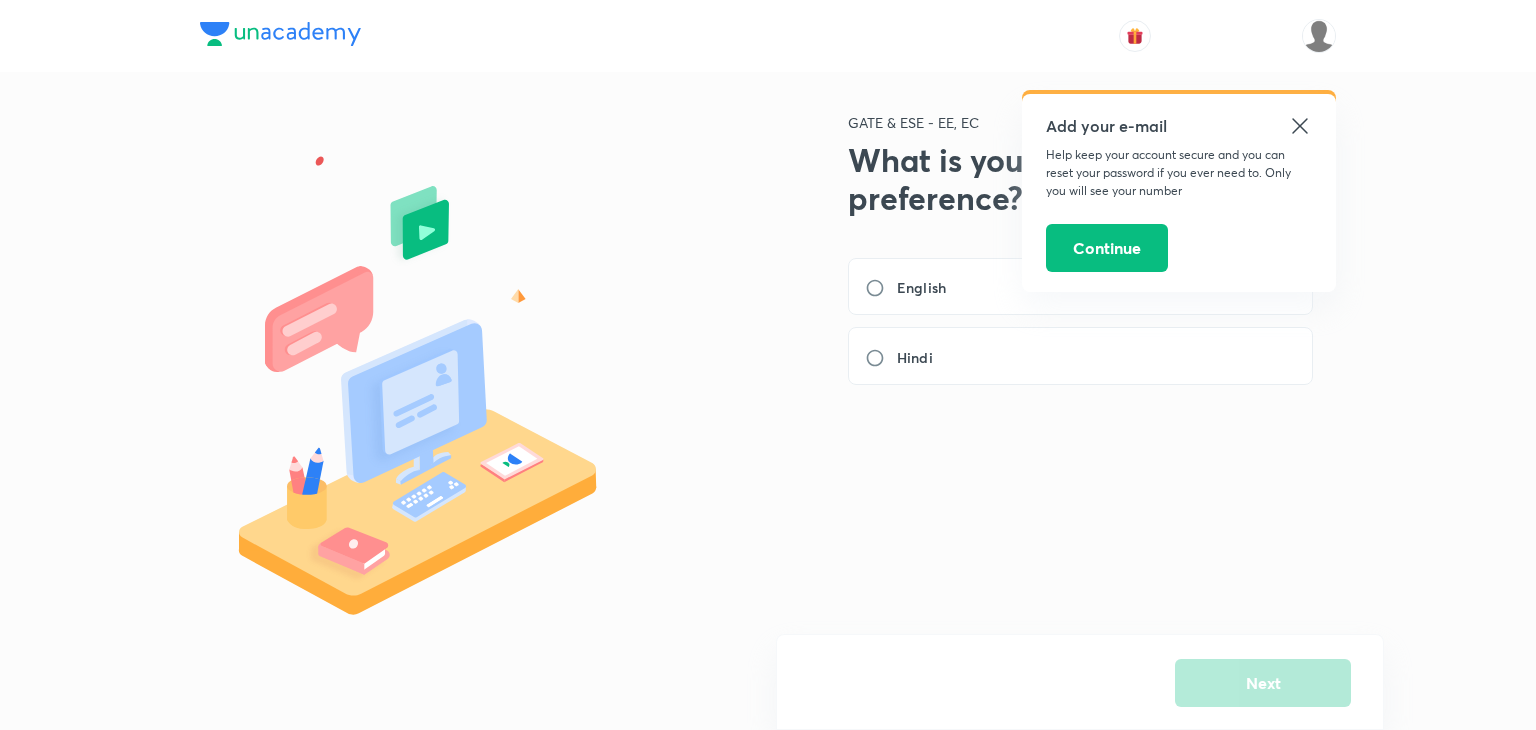 click 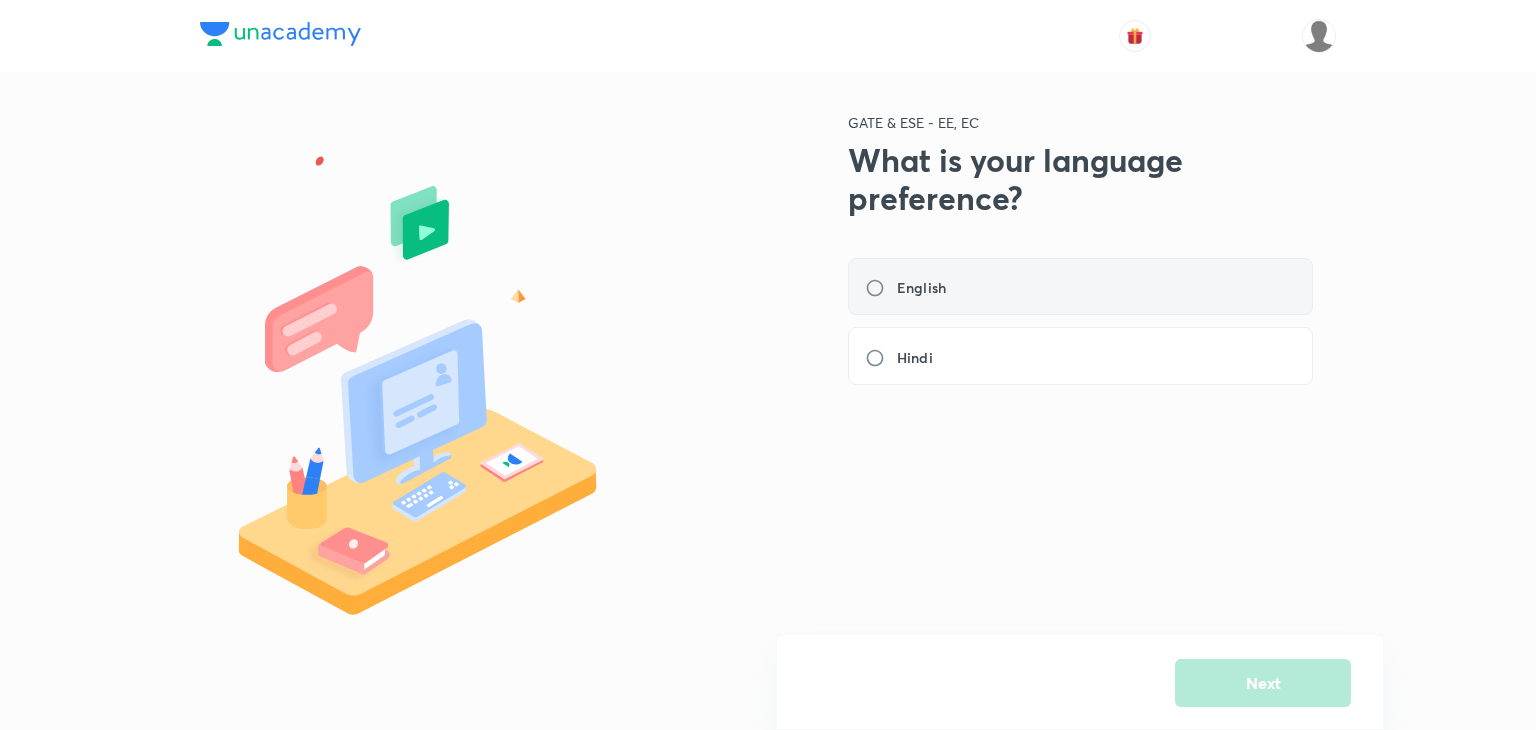 click on "English" at bounding box center (1080, 287) 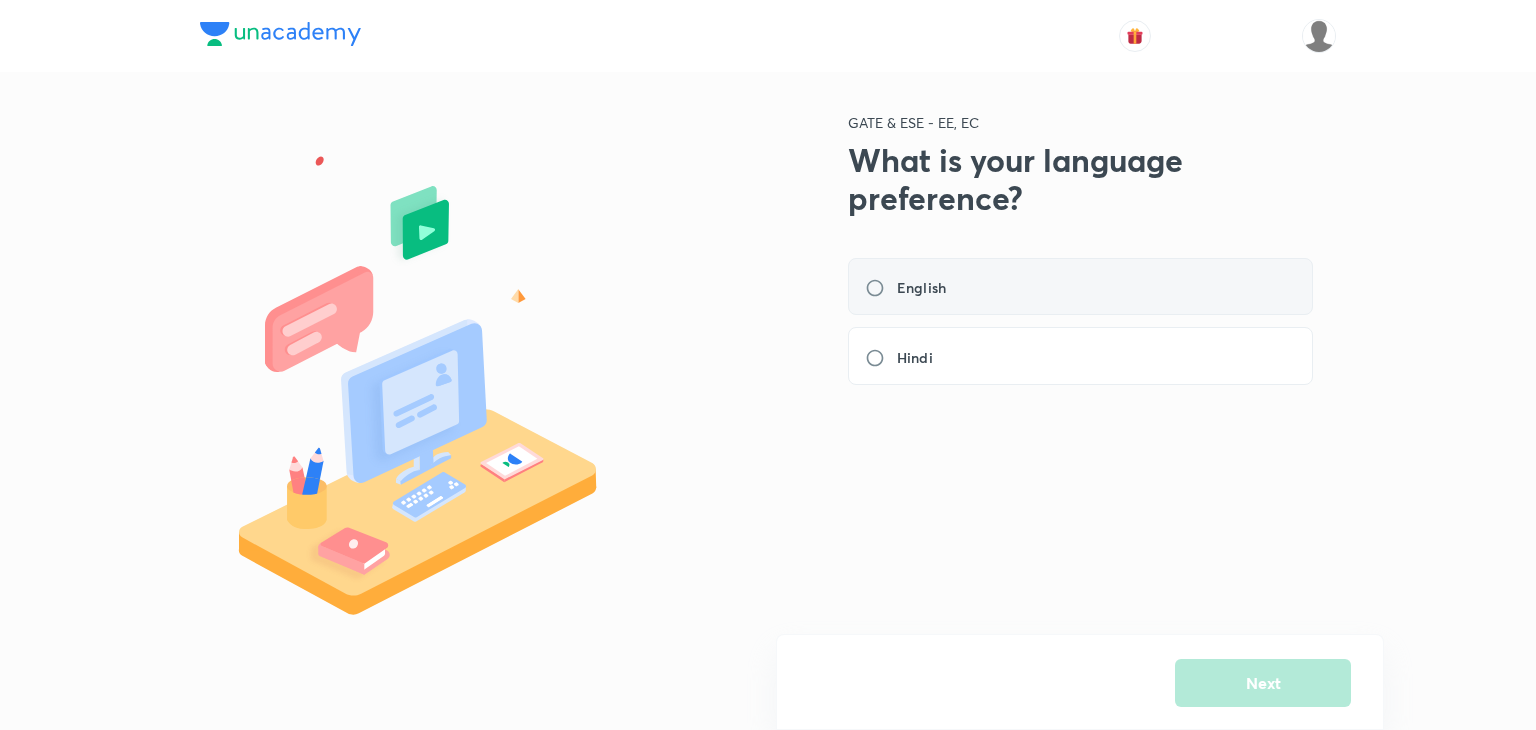radio on "true" 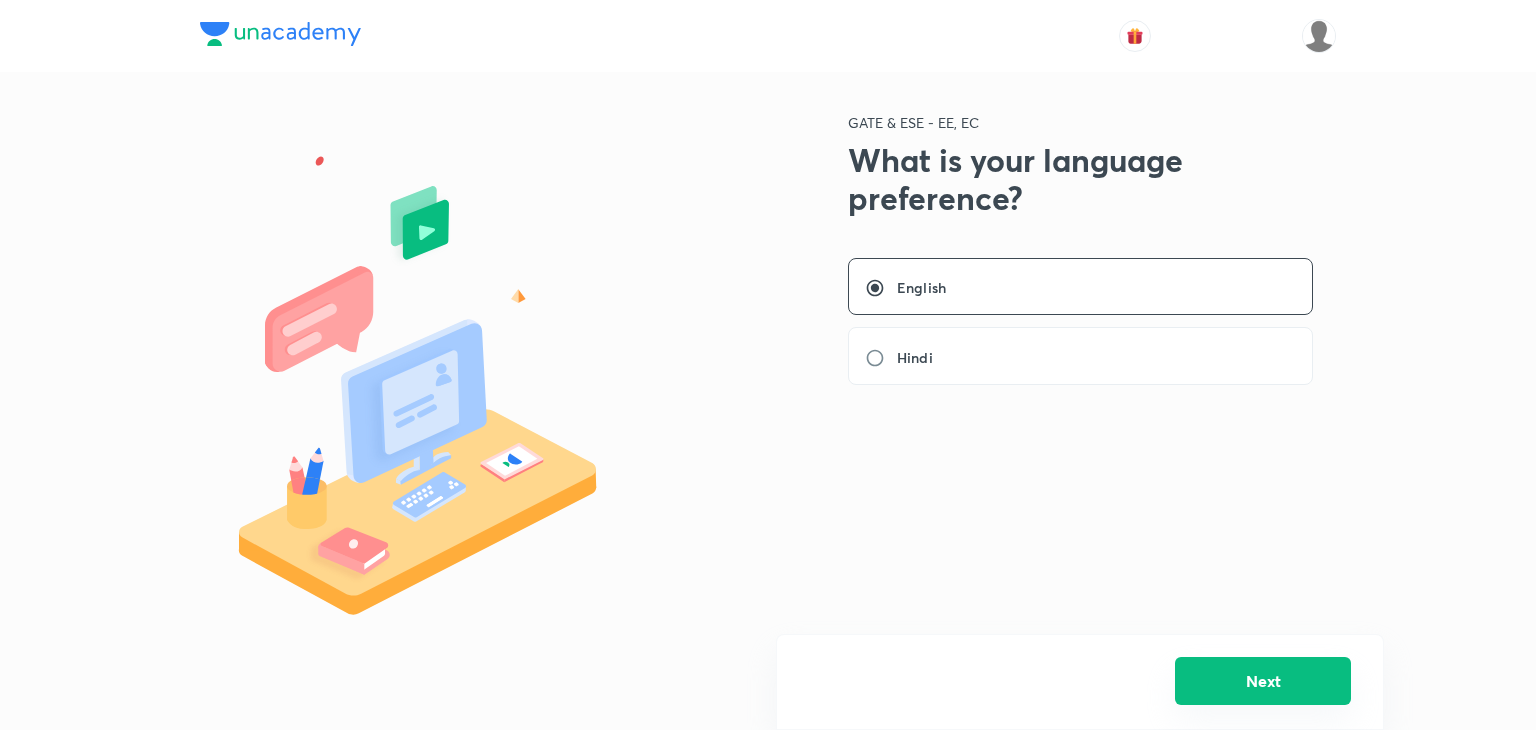 click on "Next" at bounding box center [1263, 681] 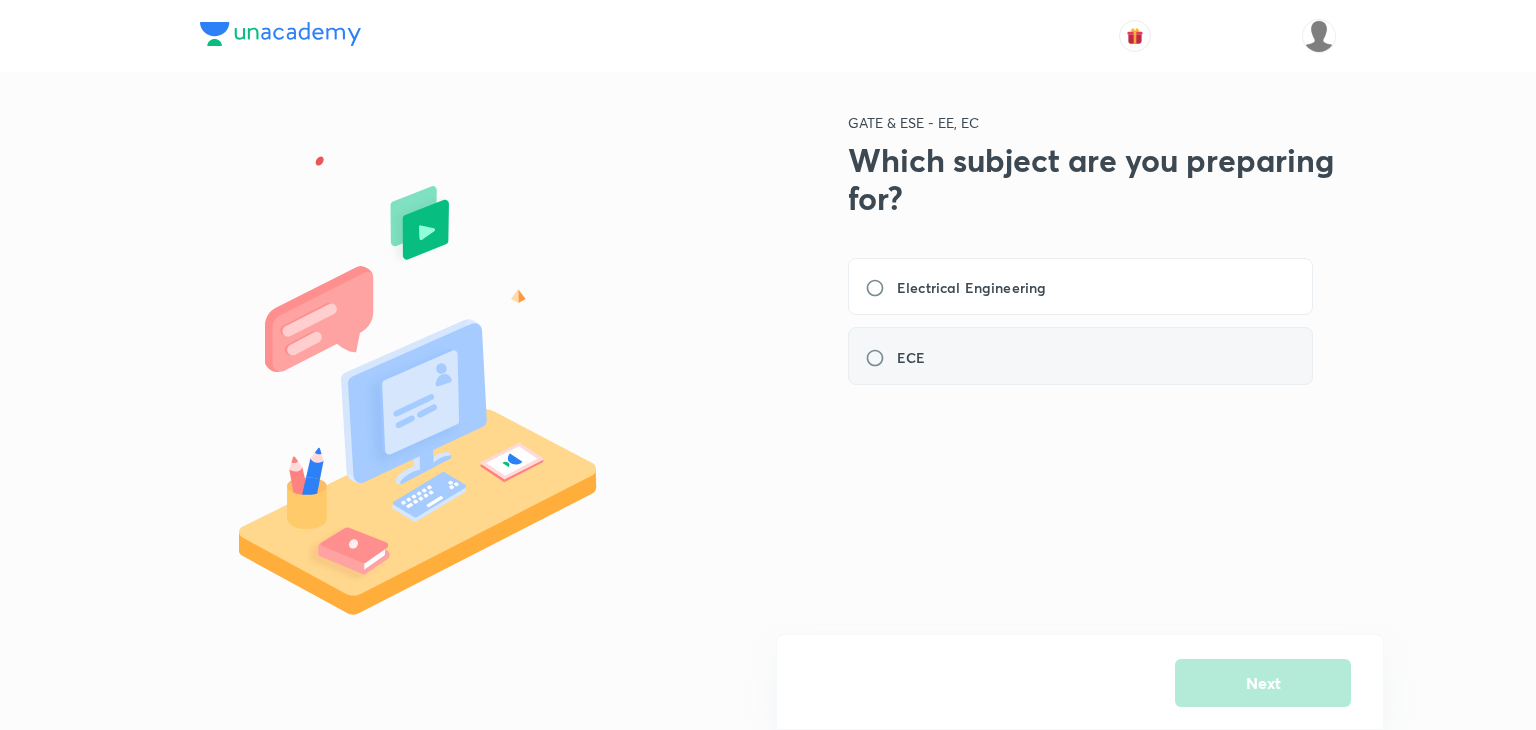 click on "ECE" at bounding box center [1080, 356] 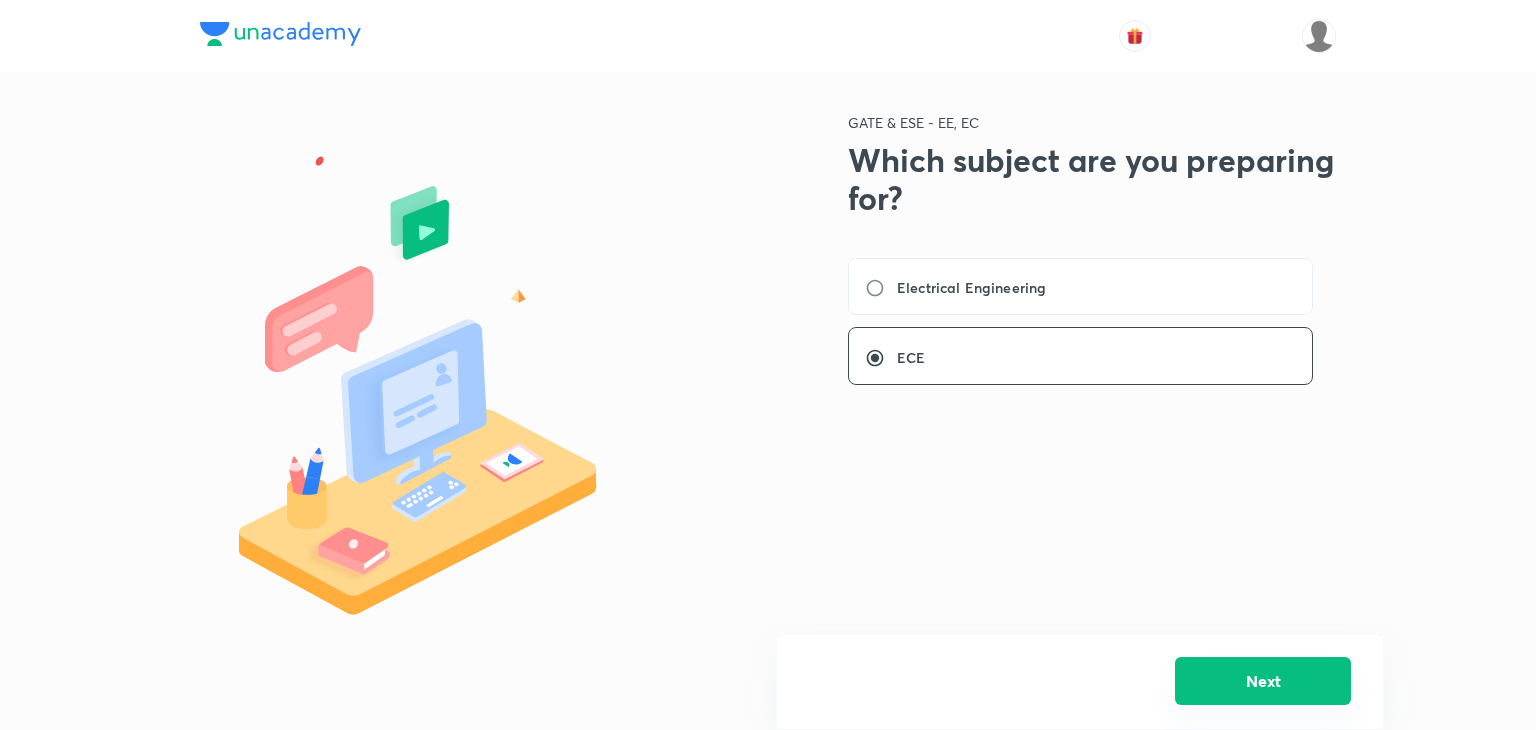 click on "Next" at bounding box center [1263, 681] 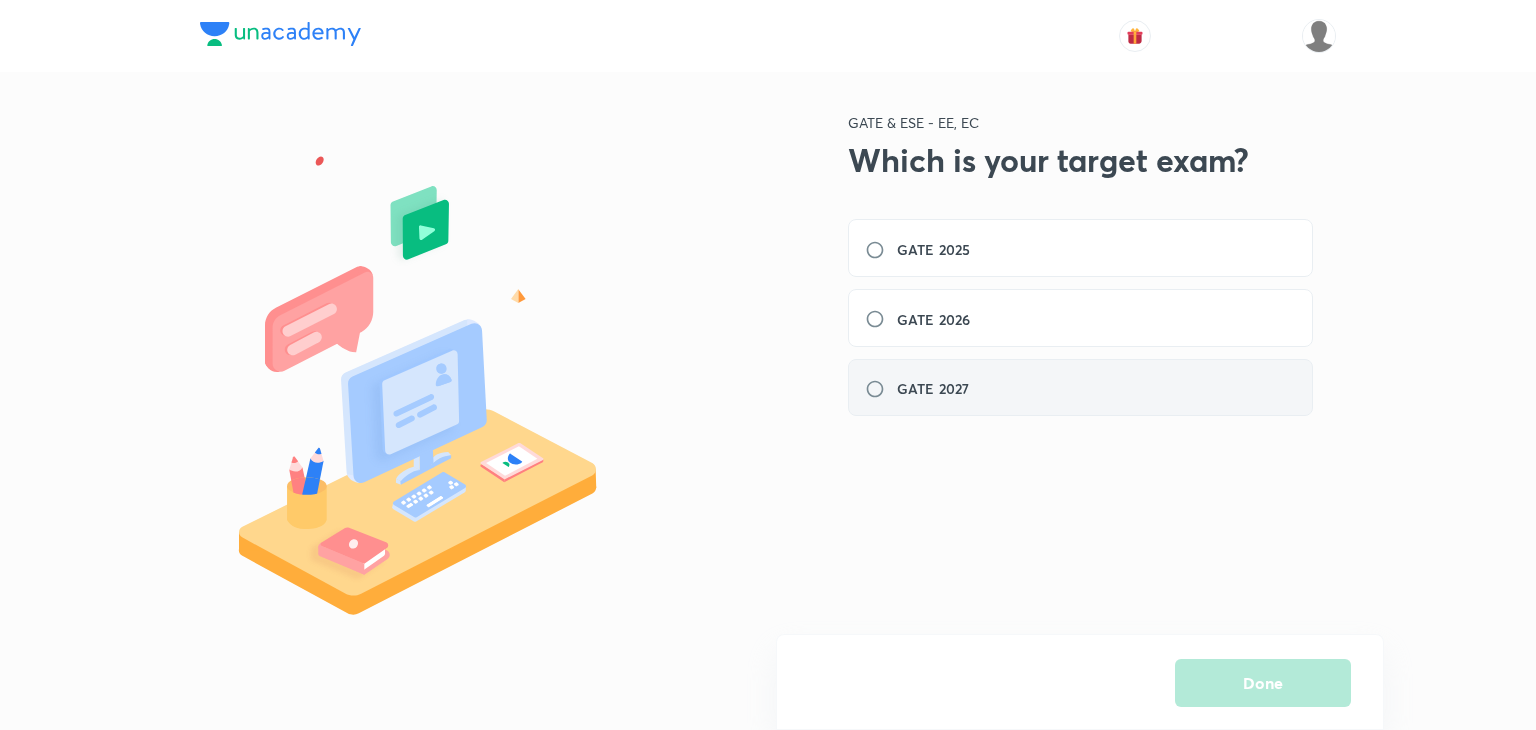 click on "GATE 2027" at bounding box center (1080, 388) 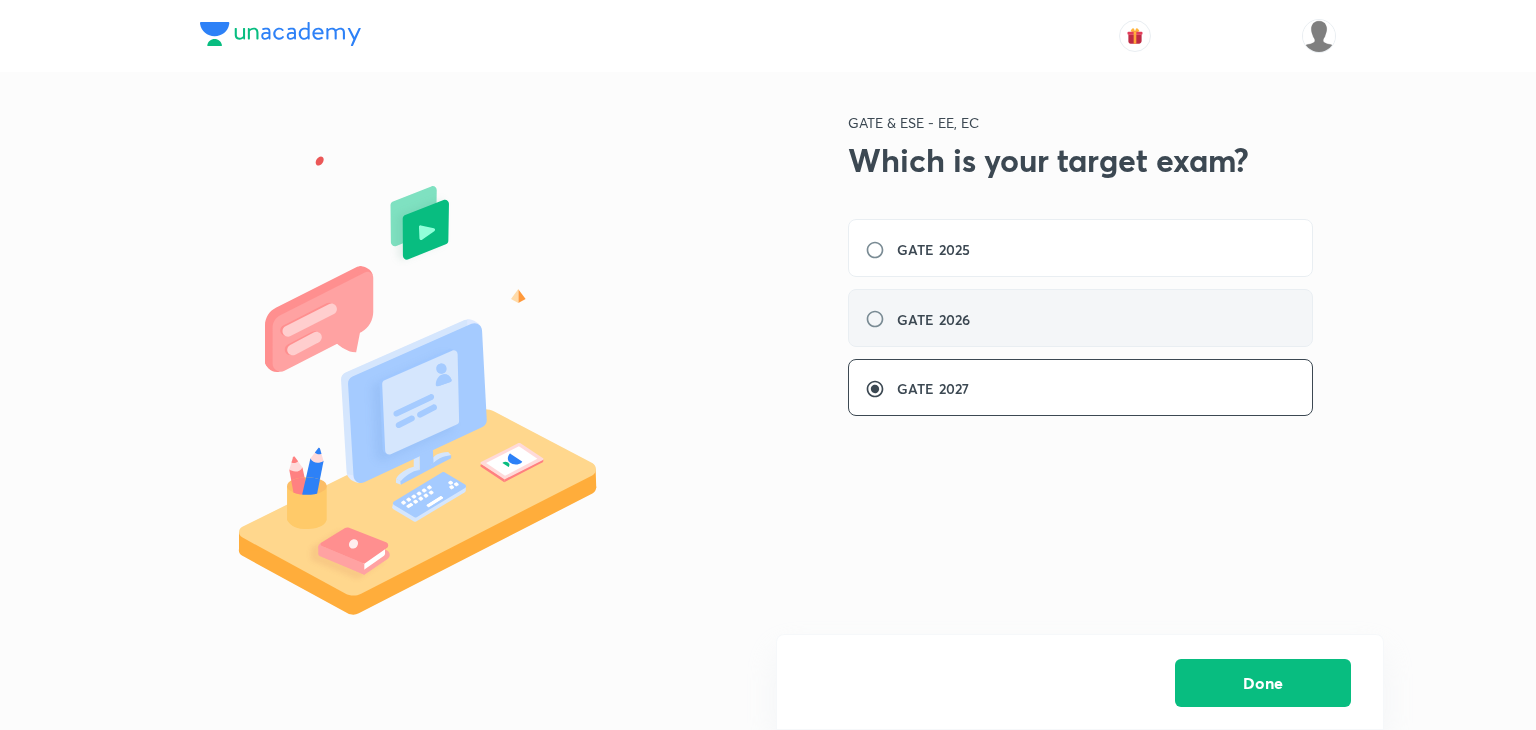 click on "GATE 2026" at bounding box center (1080, 318) 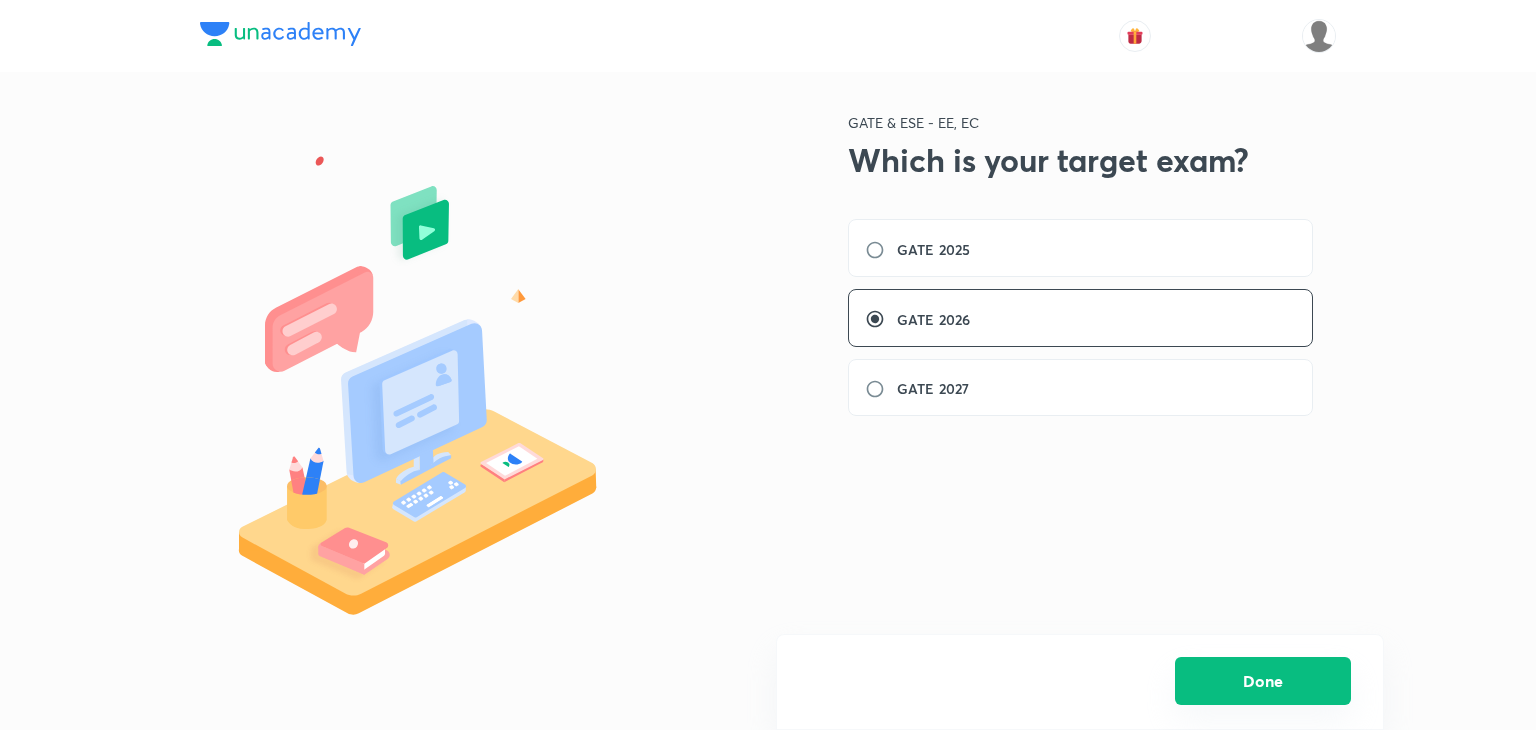 click on "Done" at bounding box center [1263, 681] 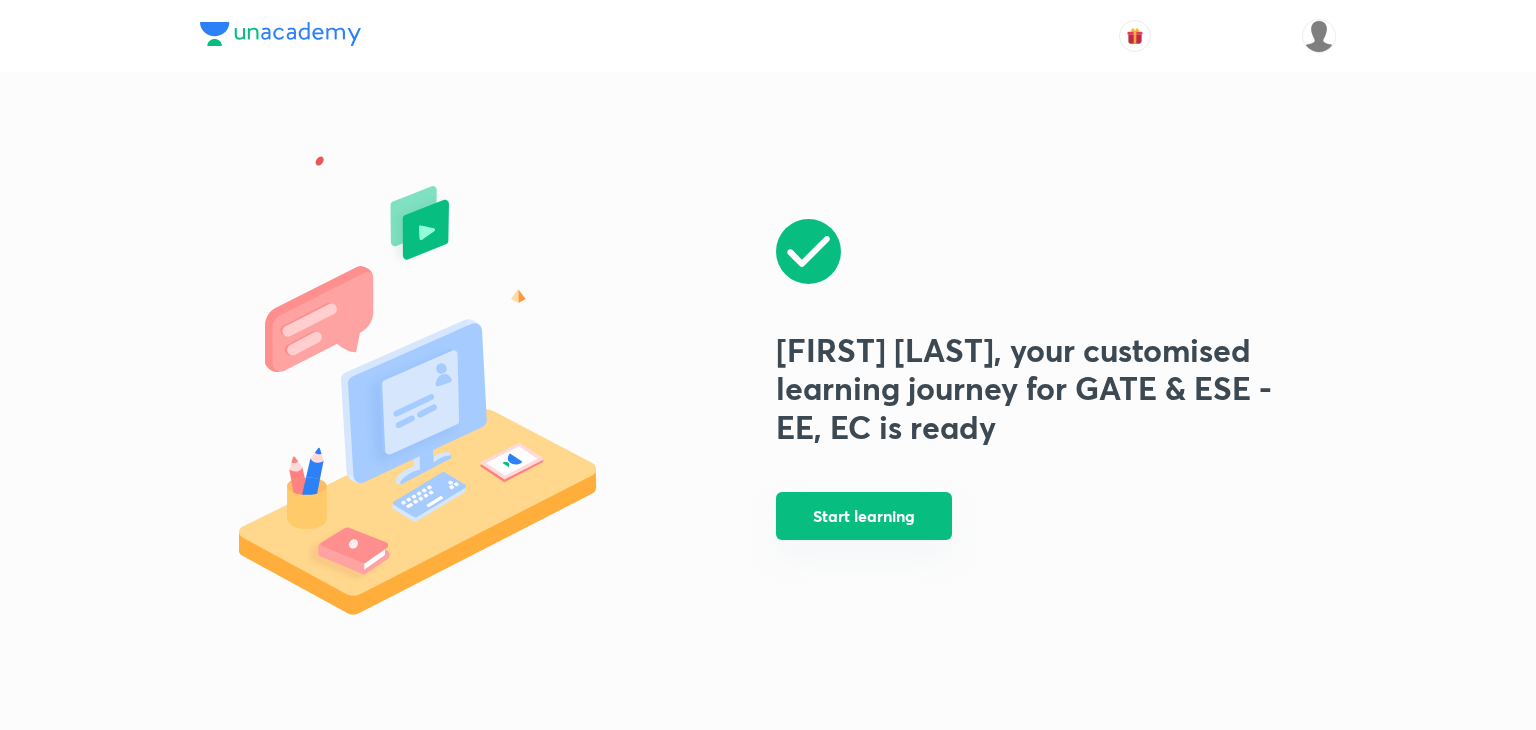 click on "Start learning" at bounding box center [864, 516] 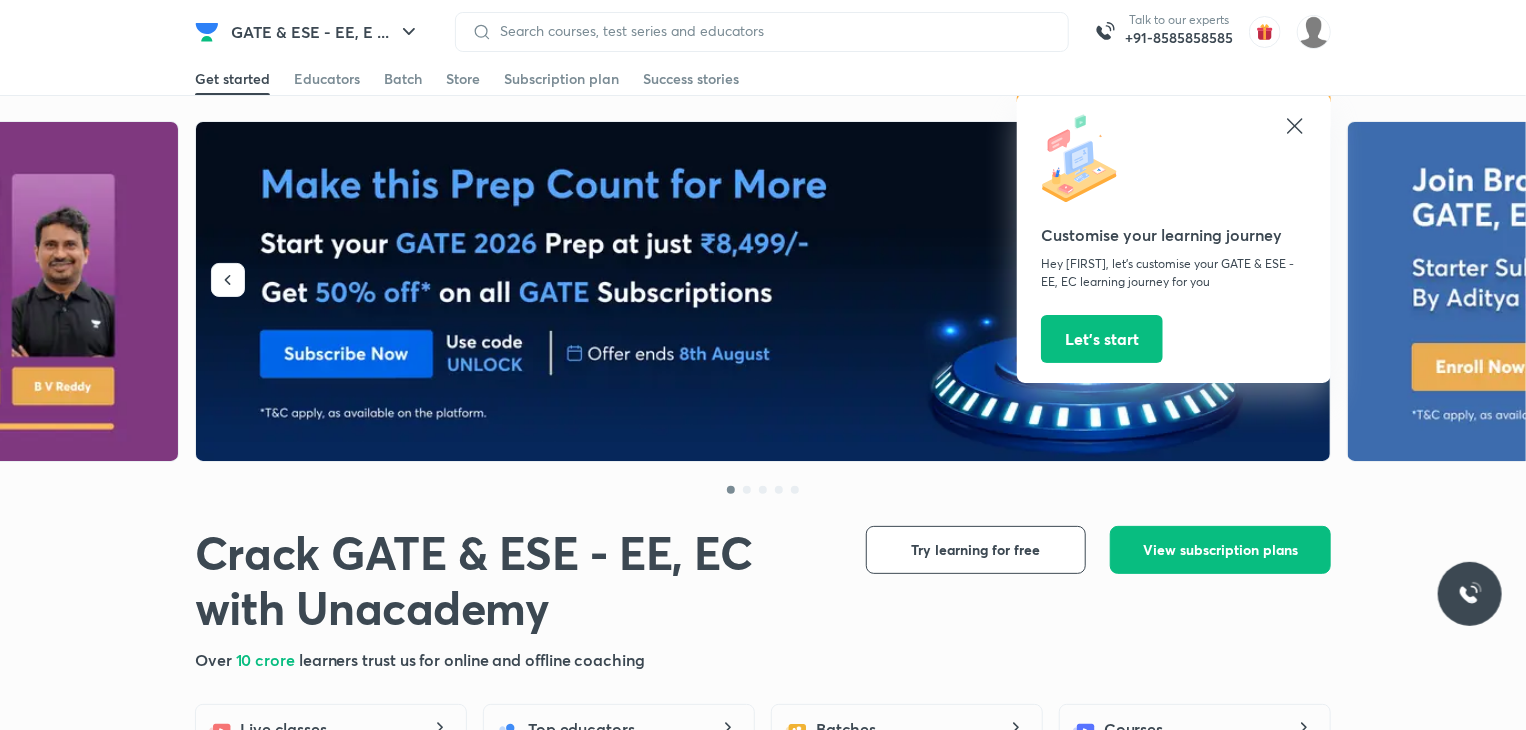 click 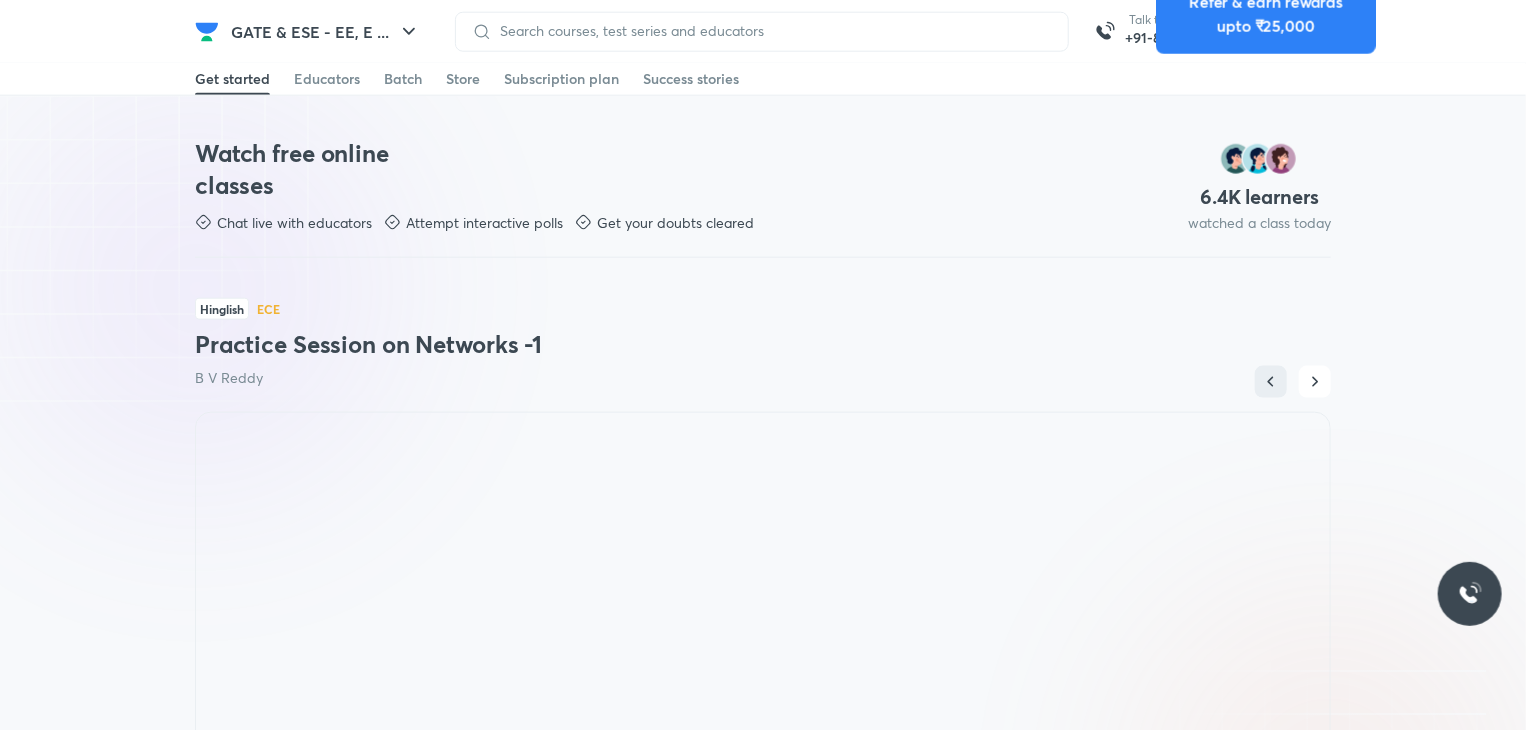 scroll, scrollTop: 1040, scrollLeft: 0, axis: vertical 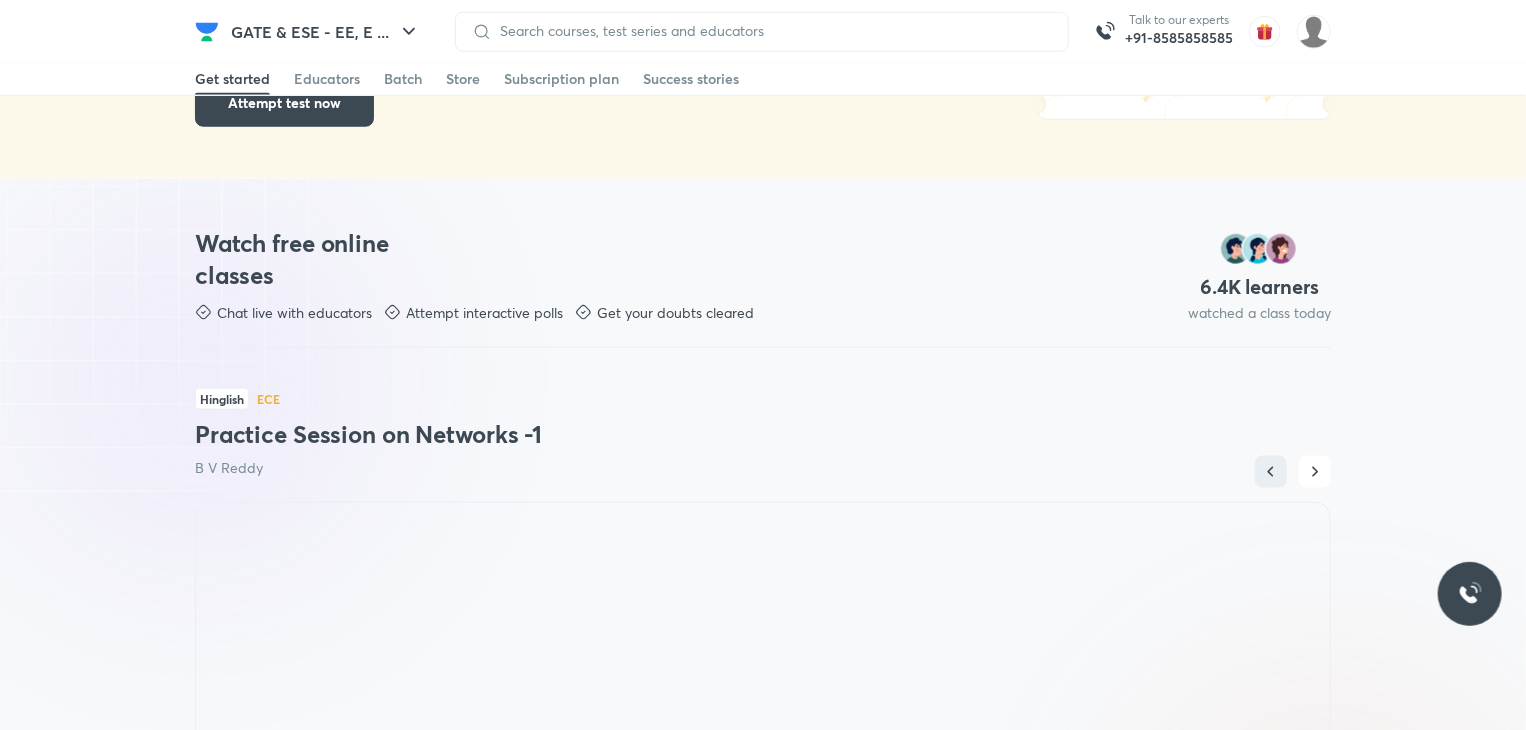 click on "Watch free online classes Chat live with educators  Attempt interactive polls Get your doubts cleared 6.4 K learners watched a class today Hinglish ECE Practice Session on Networks -1 B V Reddy Hinglish ECE Practice Session on Networks -3 B V Reddy Hinglish GA,GS and Mathematics Engineering/Gen Maths Practice Session Gurupal Singh Chawla Hinglish ECE Signals Assignment Discussion -1 B V Reddy   319 Hinglish ECE Practice Session on Networks -1 B V Reddy Starts on Jul 5, 9:00 PM   148 Hinglish ECE Practice Session on Networks -3 B V Reddy Starts on Jul 9, 9:00 PM   93 Hinglish GA,GS and Mathematics Engineering/Gen Maths Practice Session Gurupal Singh Chawla Starts on Jun 30, 7:00 PM   89 Hinglish ECE Signals Assignment Discussion -1 B V Reddy Starts on Aug 3, 10:30 AM" at bounding box center [763, 627] 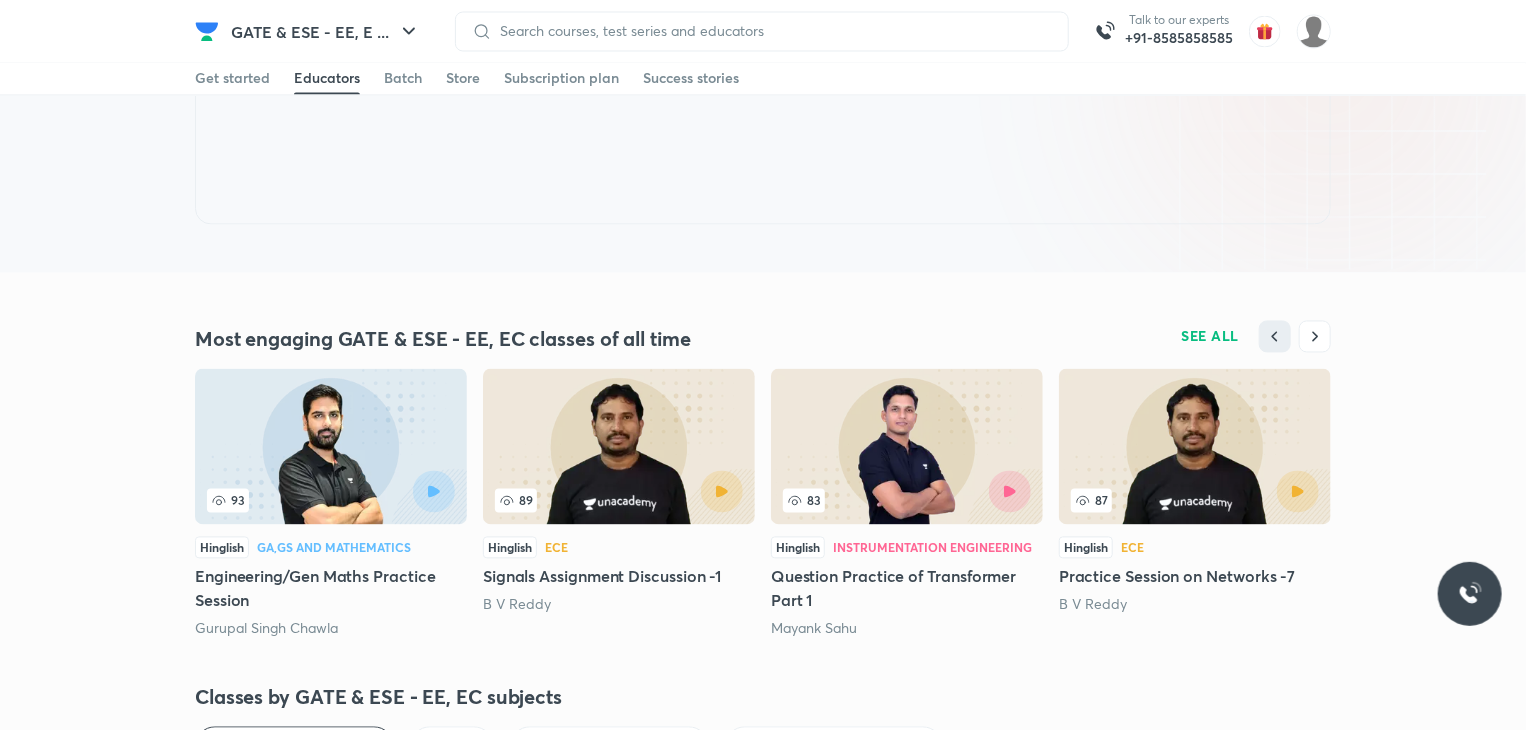 scroll, scrollTop: 1840, scrollLeft: 0, axis: vertical 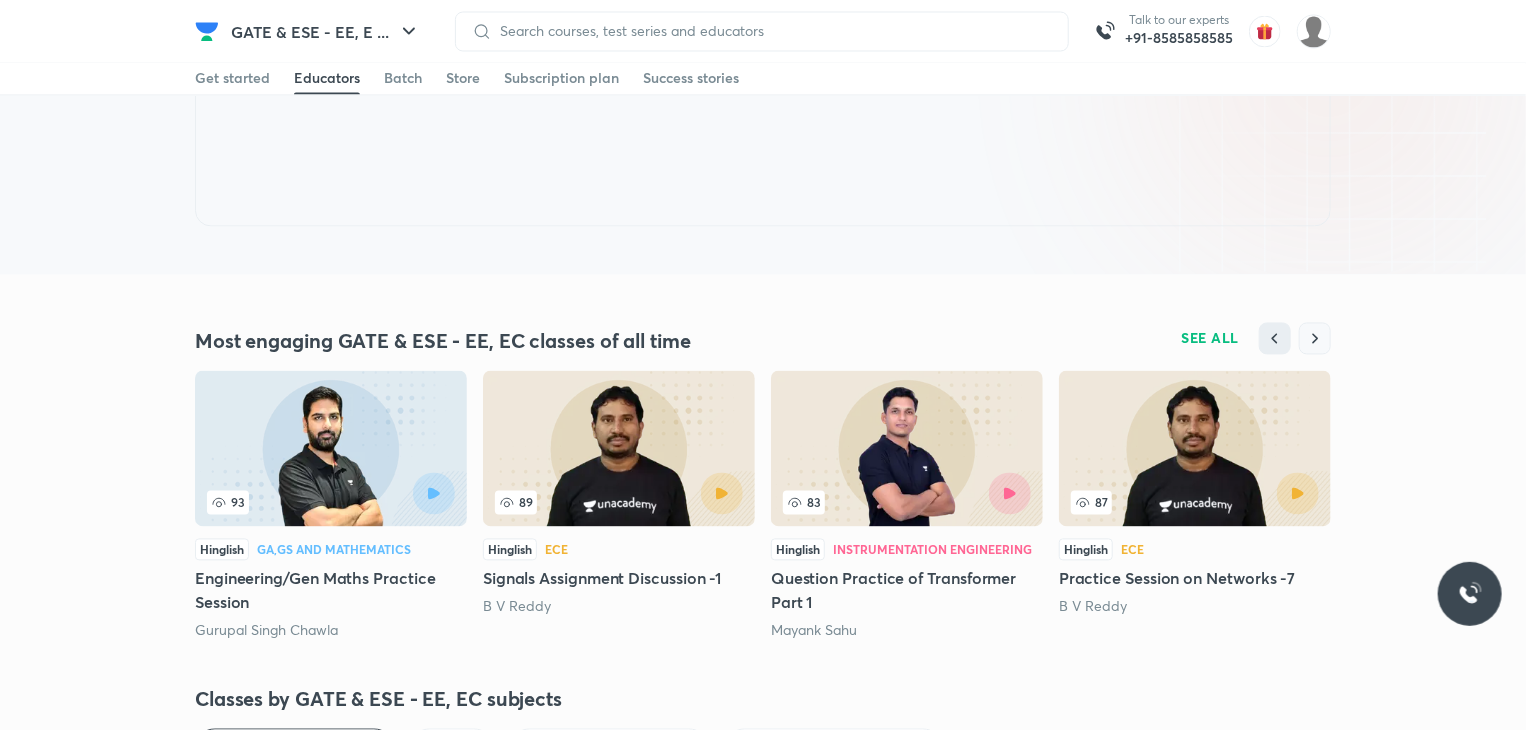 click 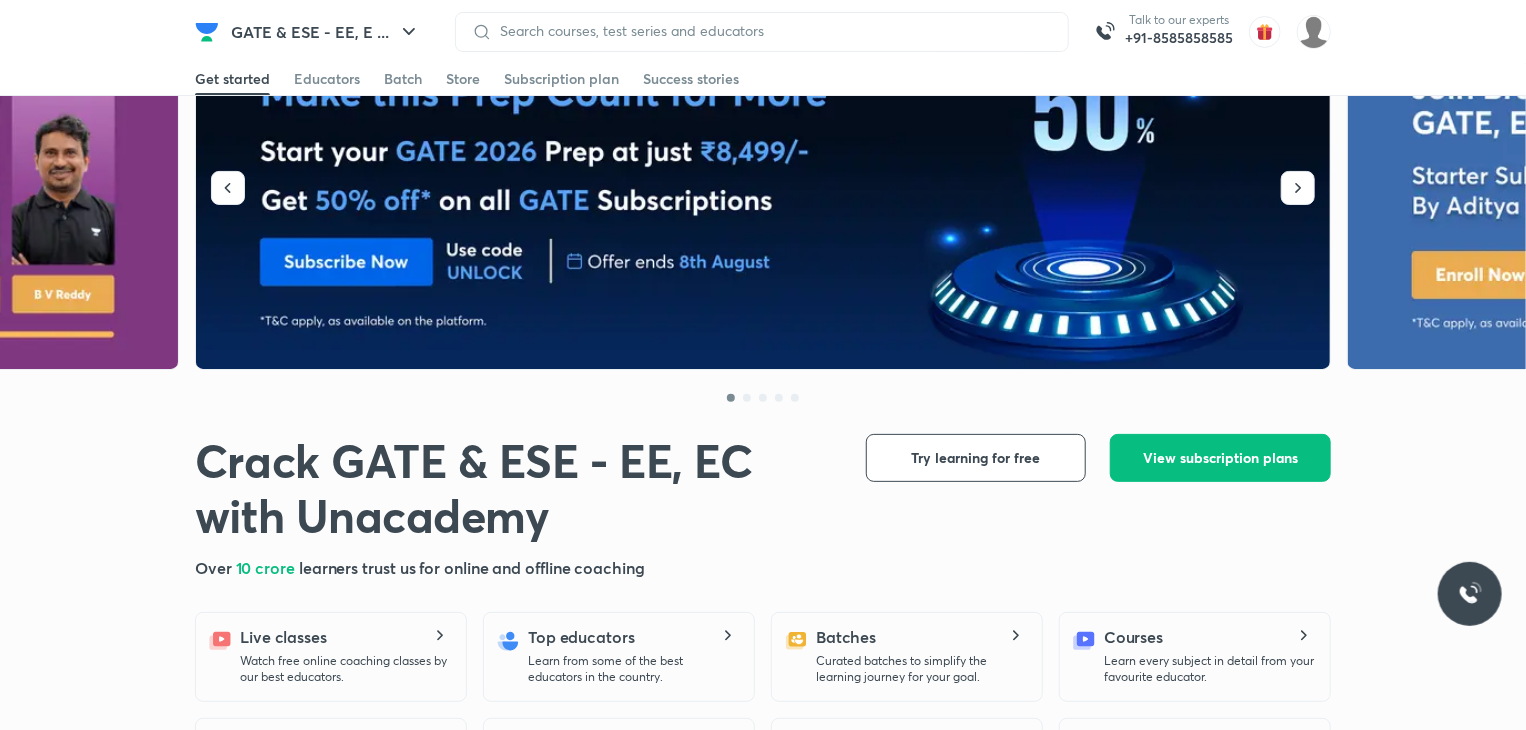 scroll, scrollTop: 120, scrollLeft: 0, axis: vertical 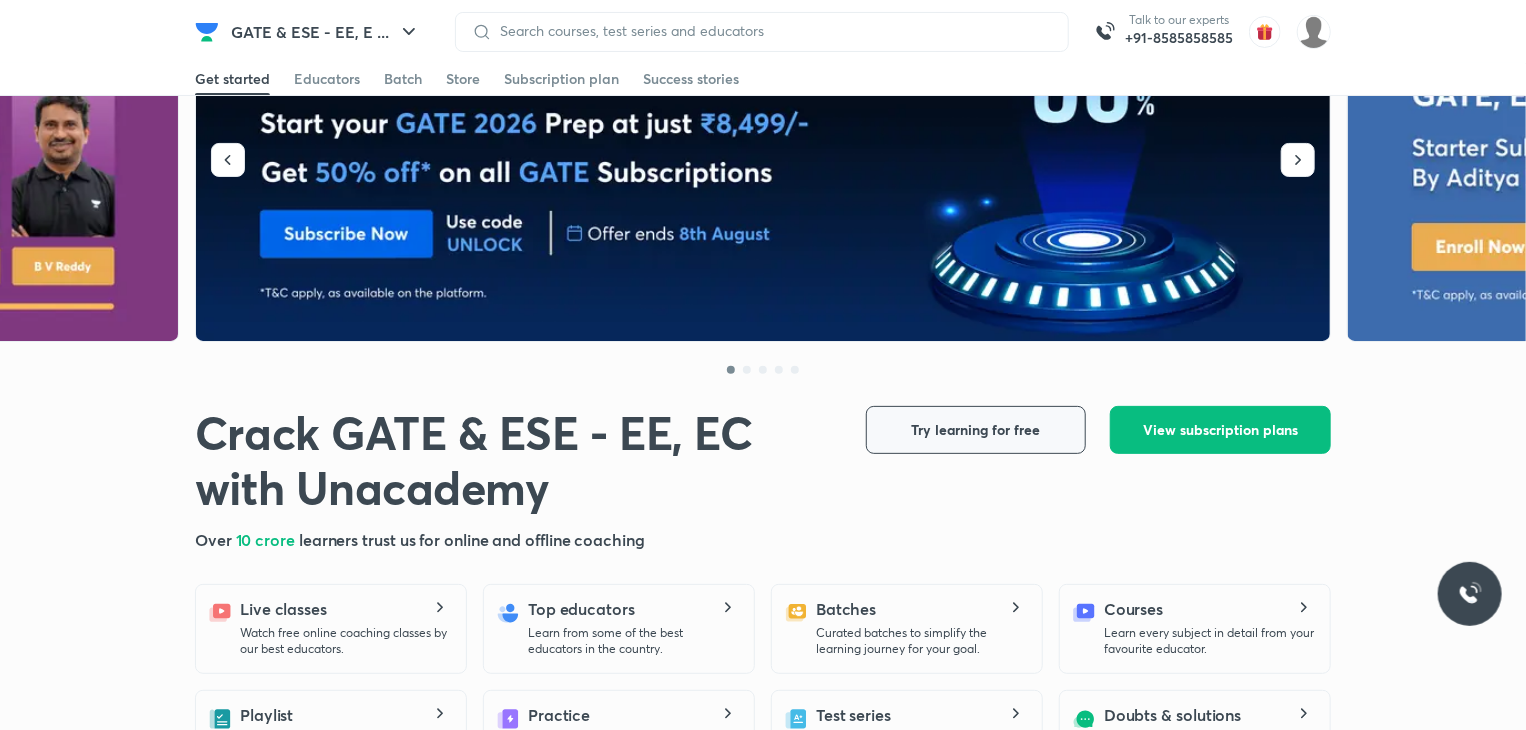 click on "Try learning for free" at bounding box center (976, 430) 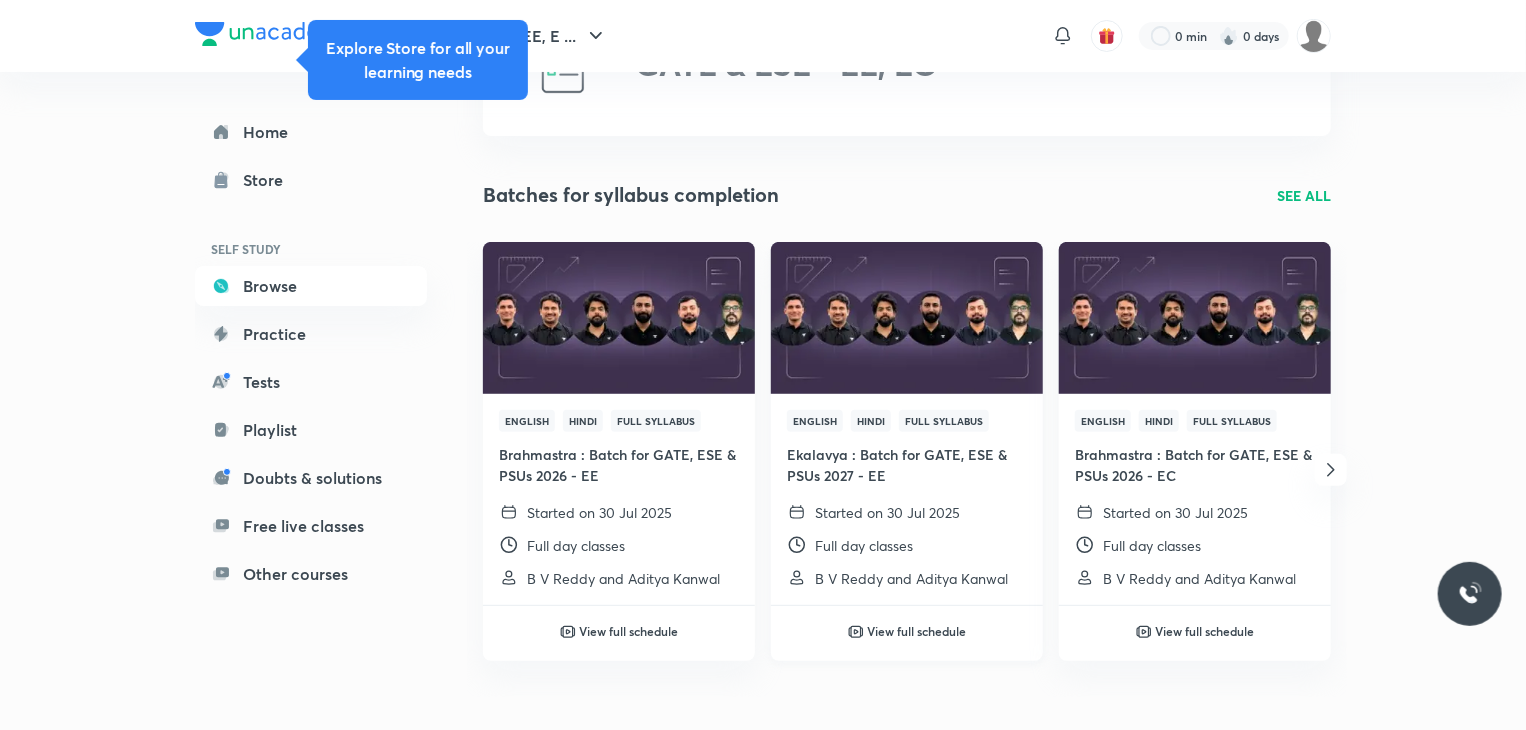 scroll, scrollTop: 0, scrollLeft: 0, axis: both 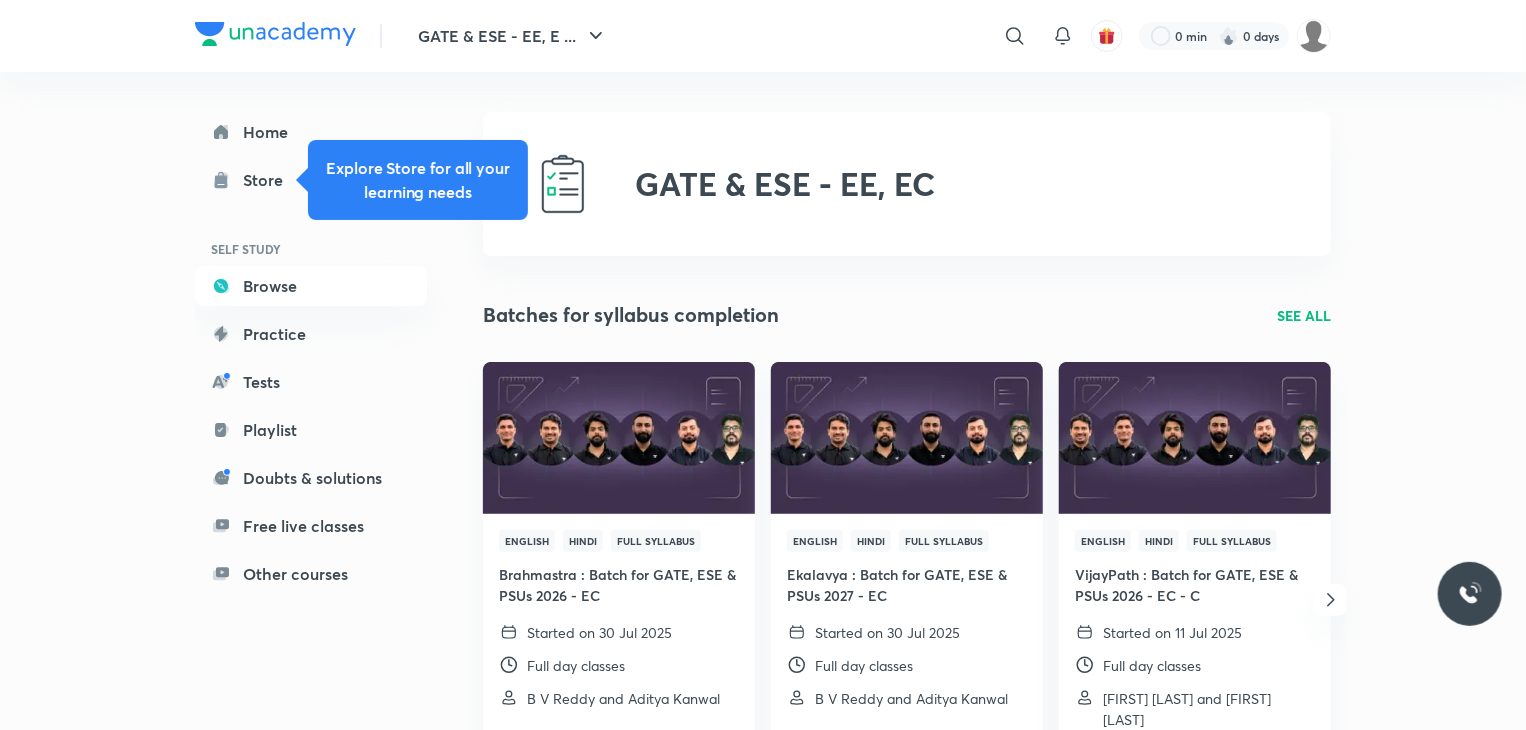 click on "GATE & ESE - EE, EC" at bounding box center [907, 184] 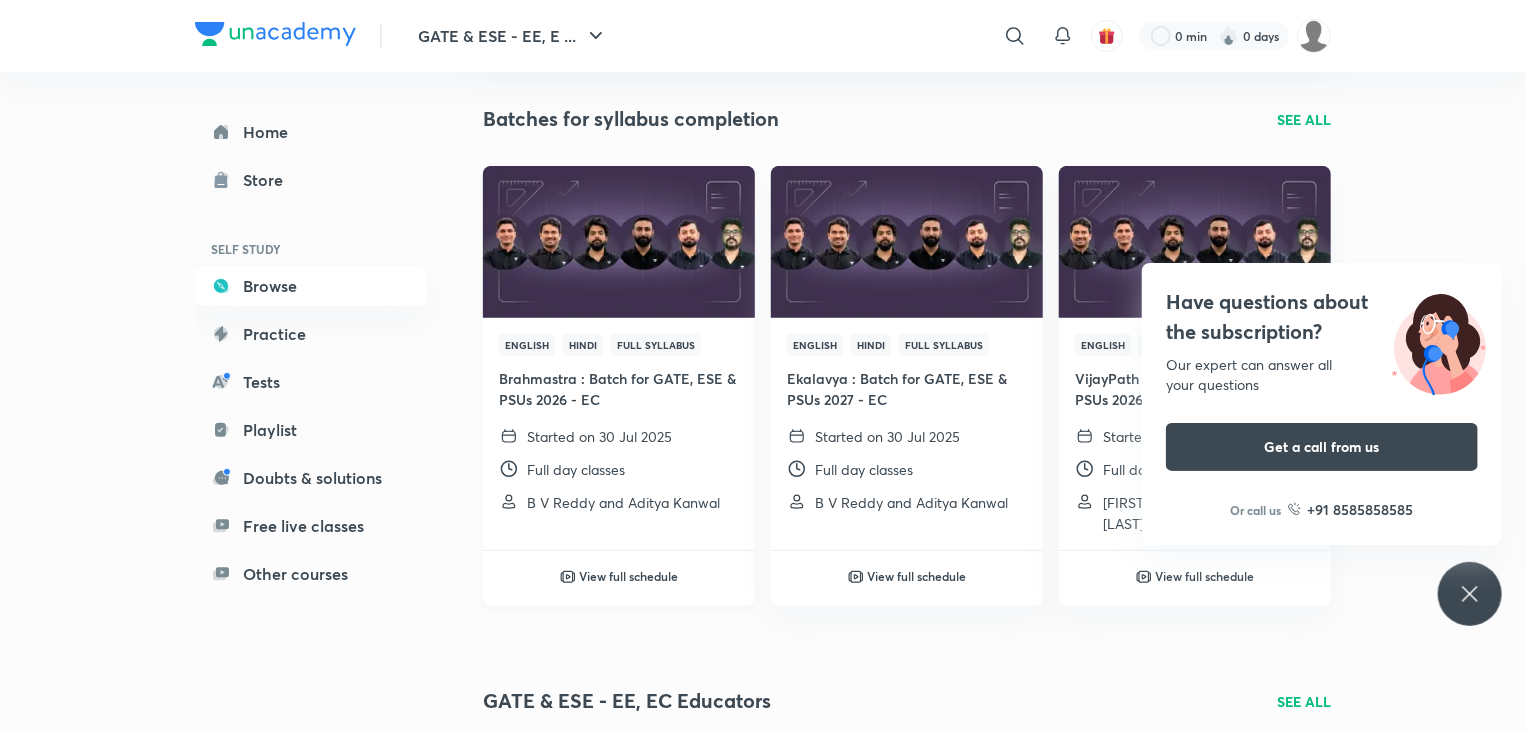 scroll, scrollTop: 200, scrollLeft: 0, axis: vertical 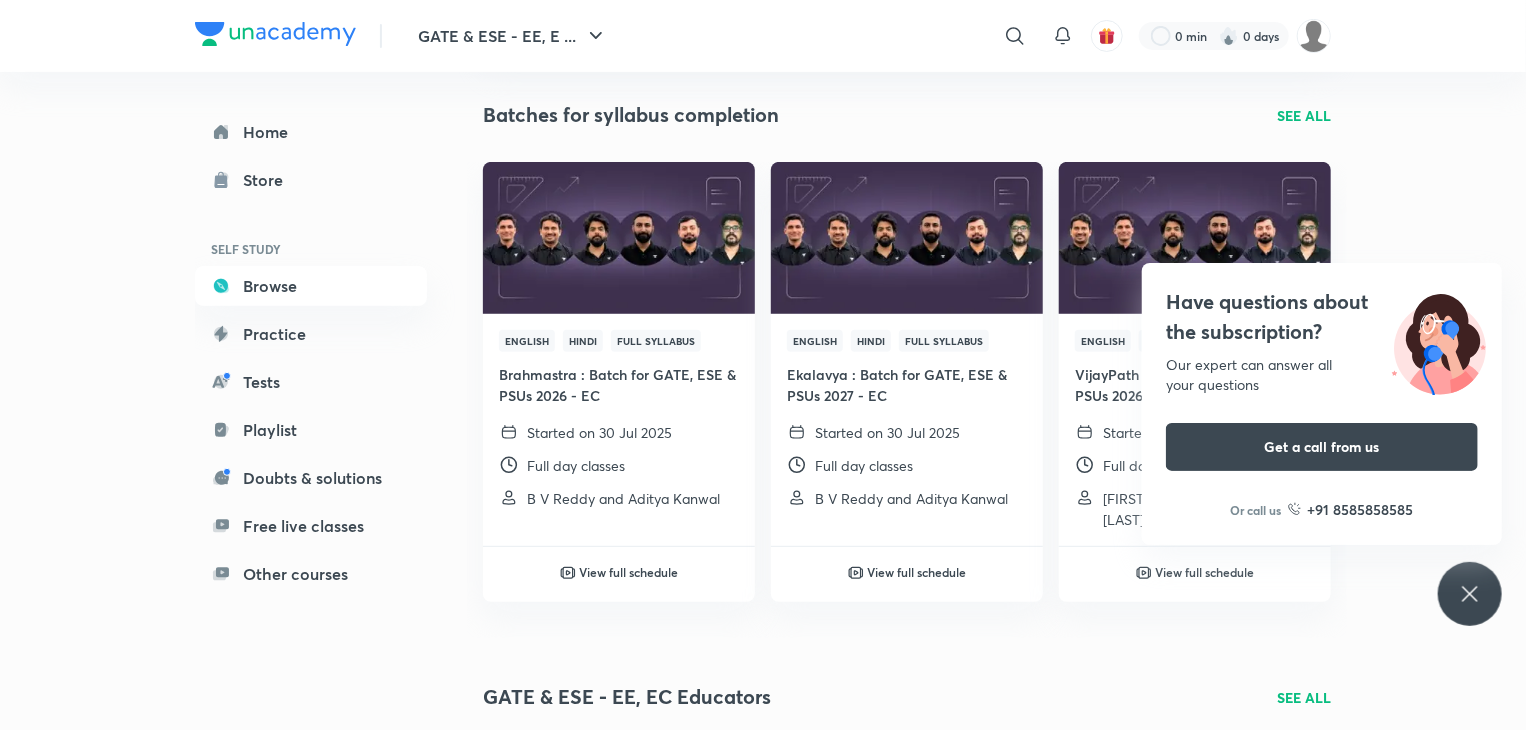 click 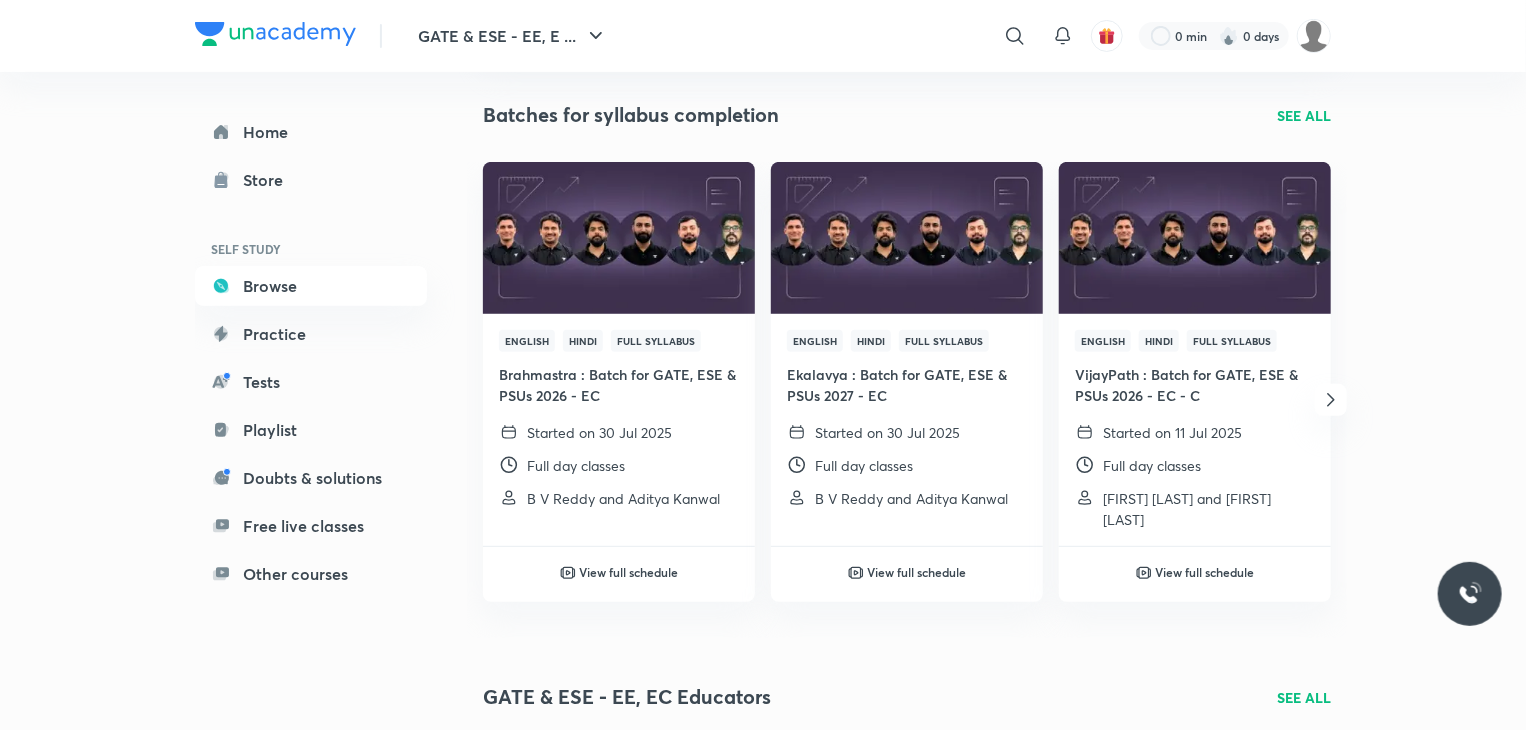 click 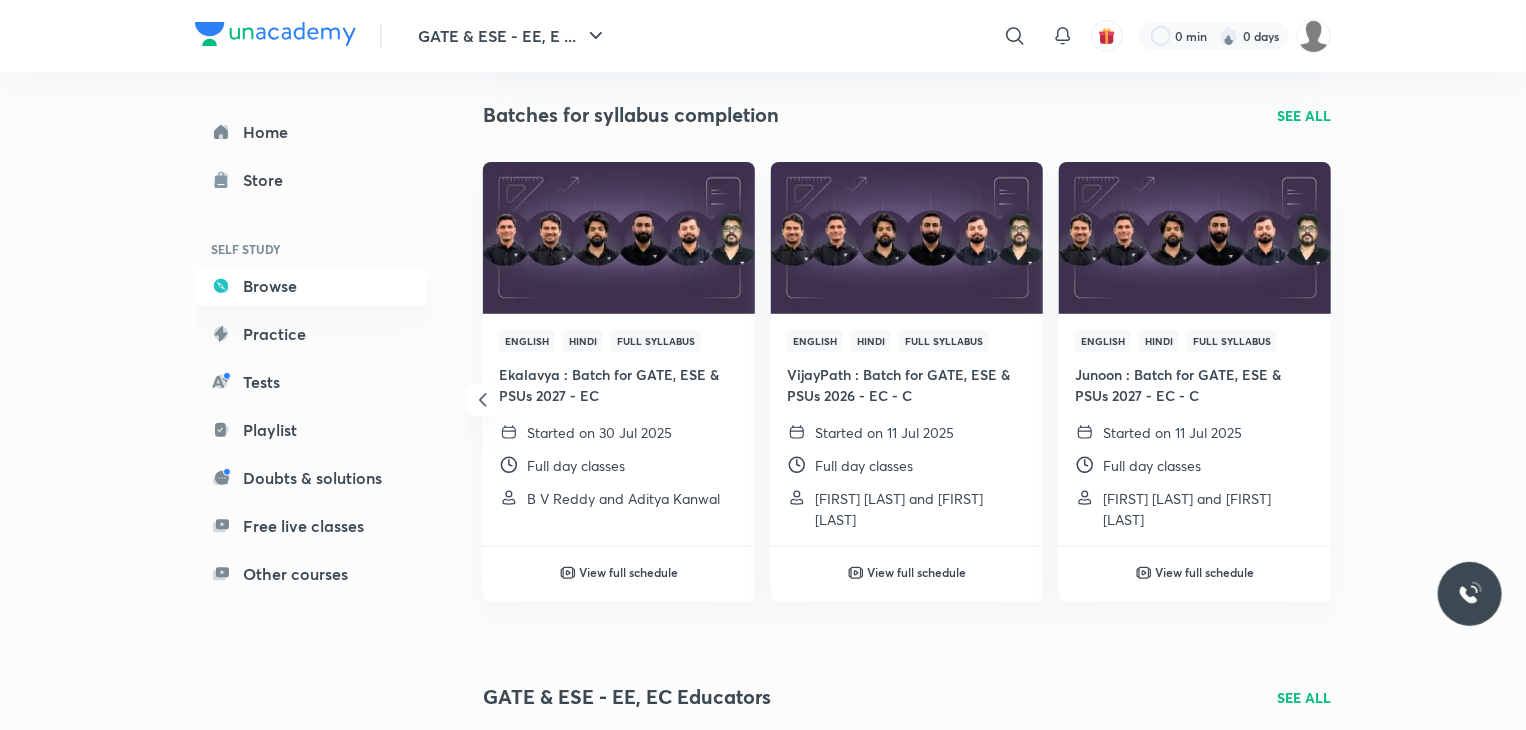 click 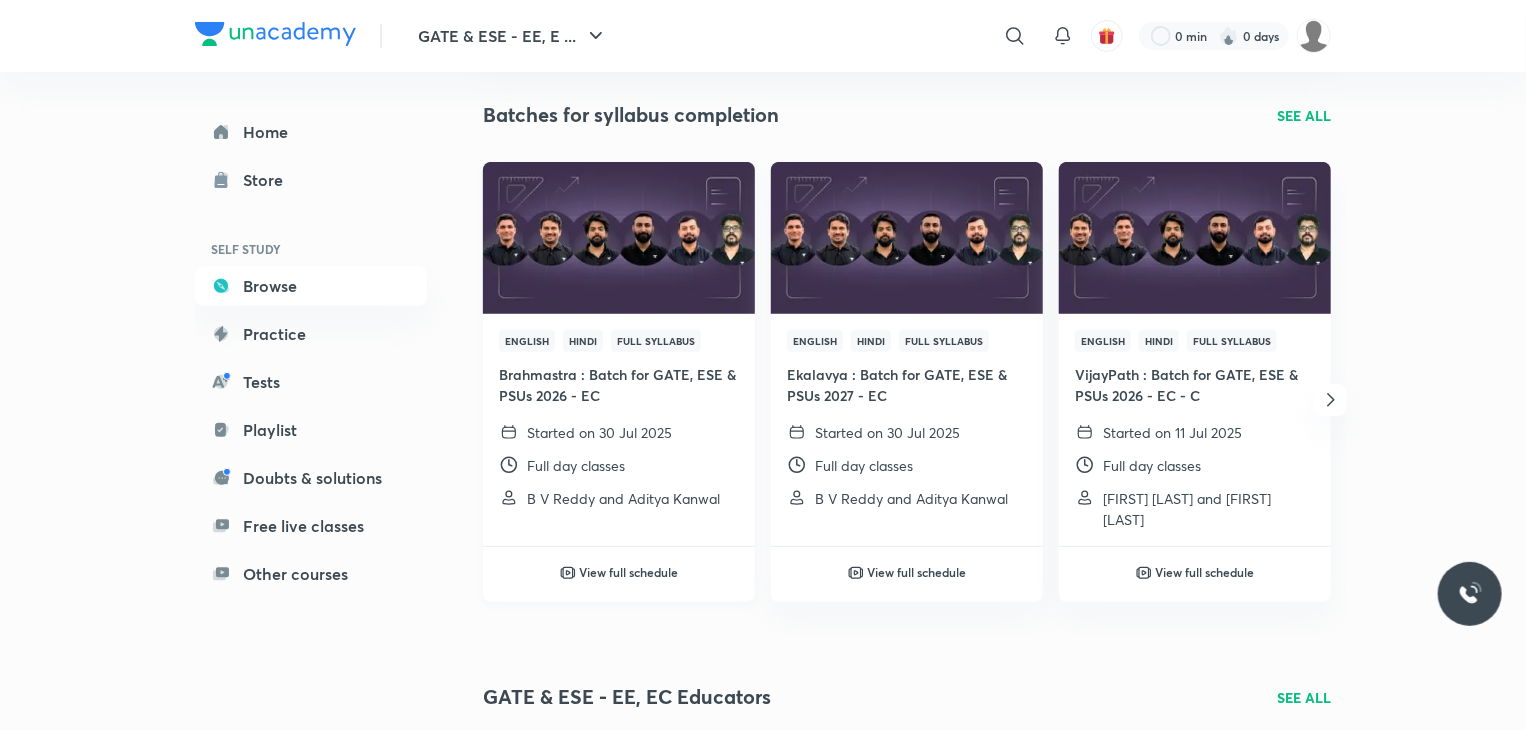click on "View full schedule" at bounding box center (629, 572) 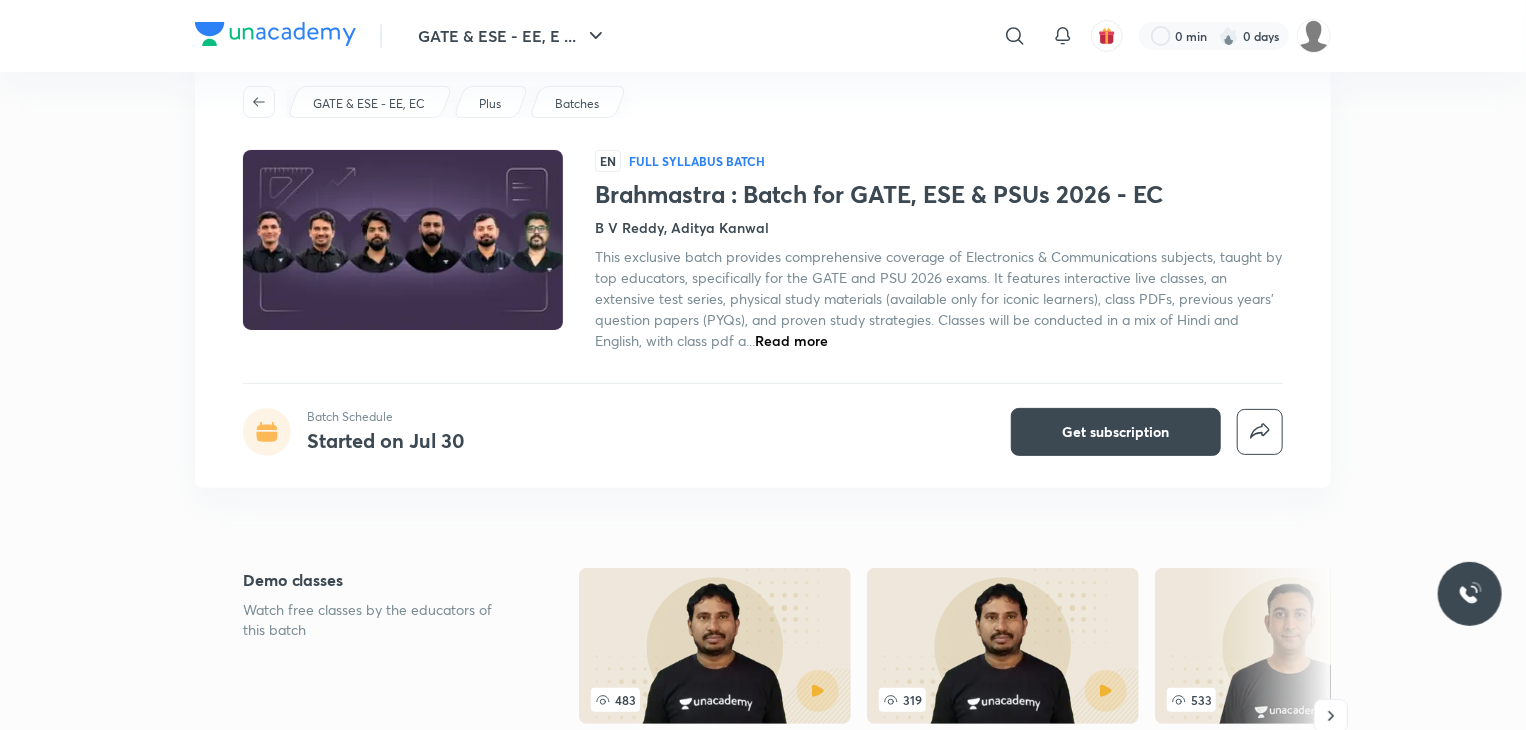 scroll, scrollTop: 40, scrollLeft: 0, axis: vertical 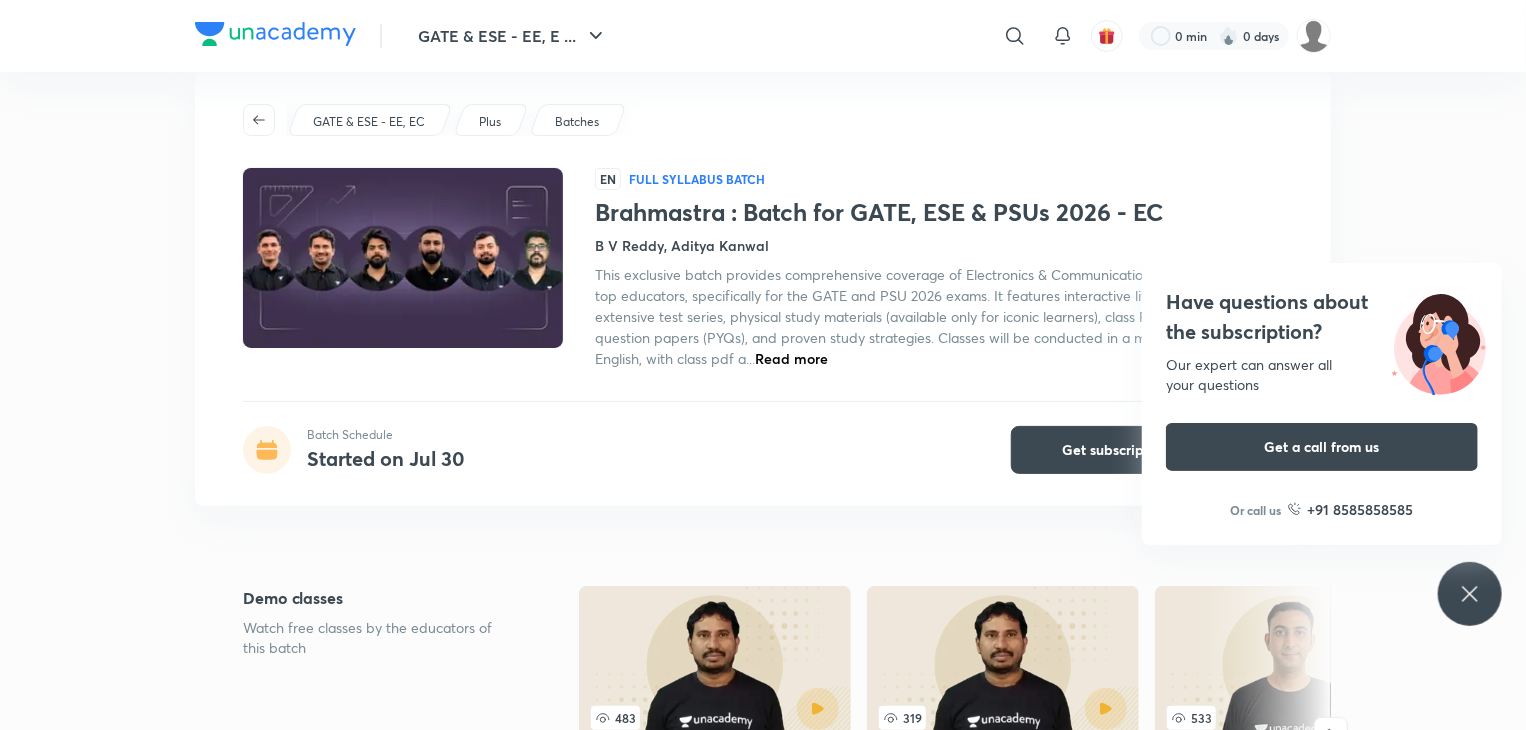 click on "Have questions about the subscription? Our expert can answer all your questions Get a call from us Or call us +91 8585858585" at bounding box center [1470, 594] 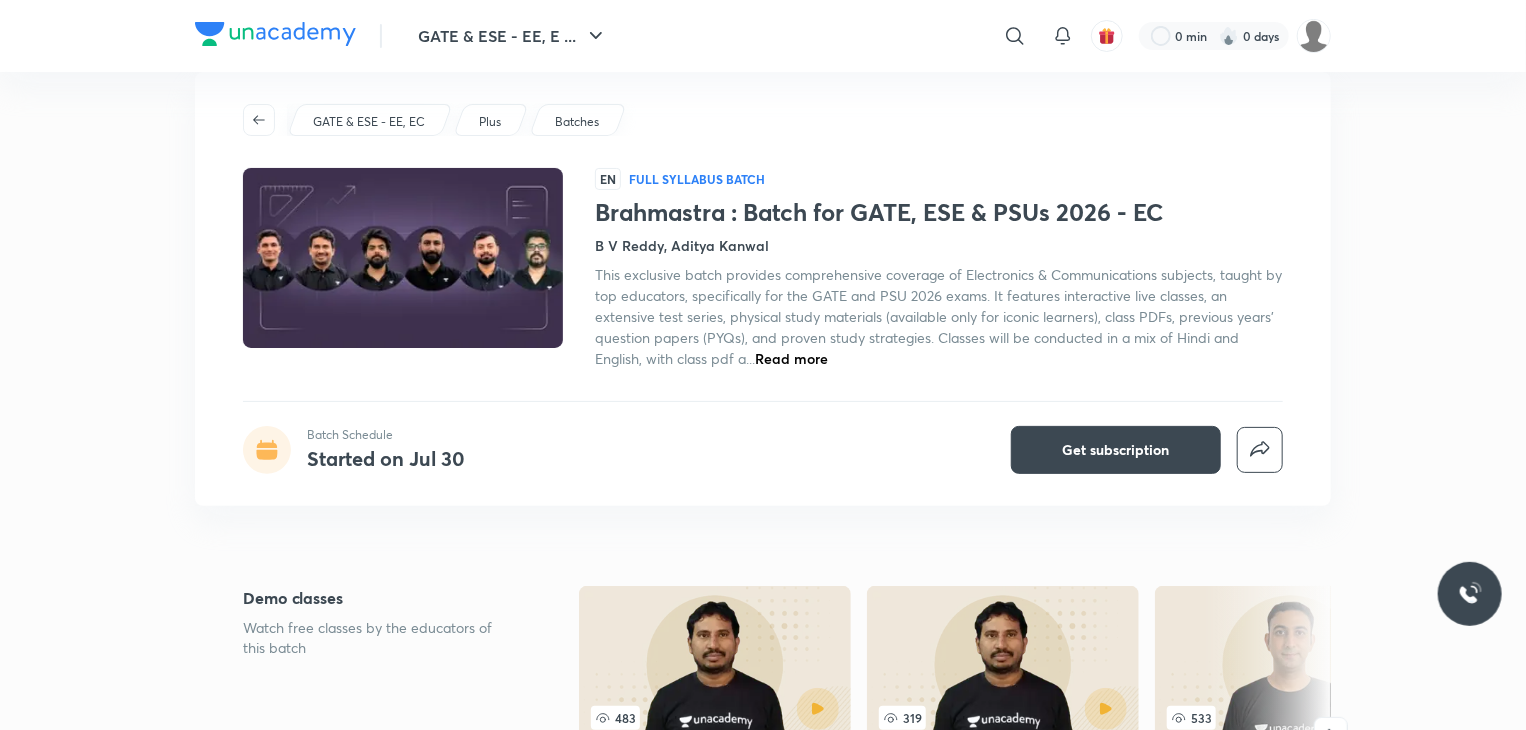 click on "Read more" at bounding box center (791, 358) 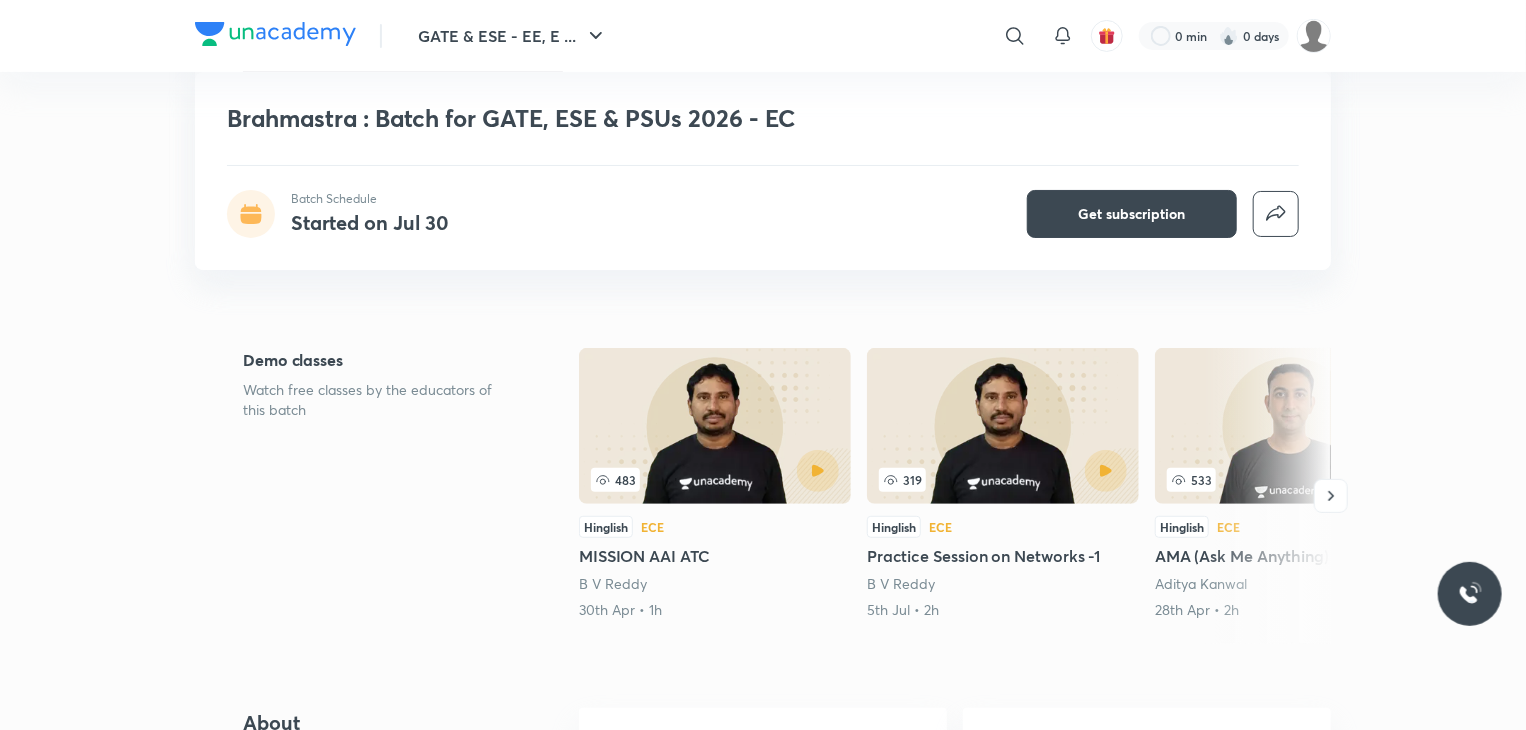 scroll, scrollTop: 600, scrollLeft: 0, axis: vertical 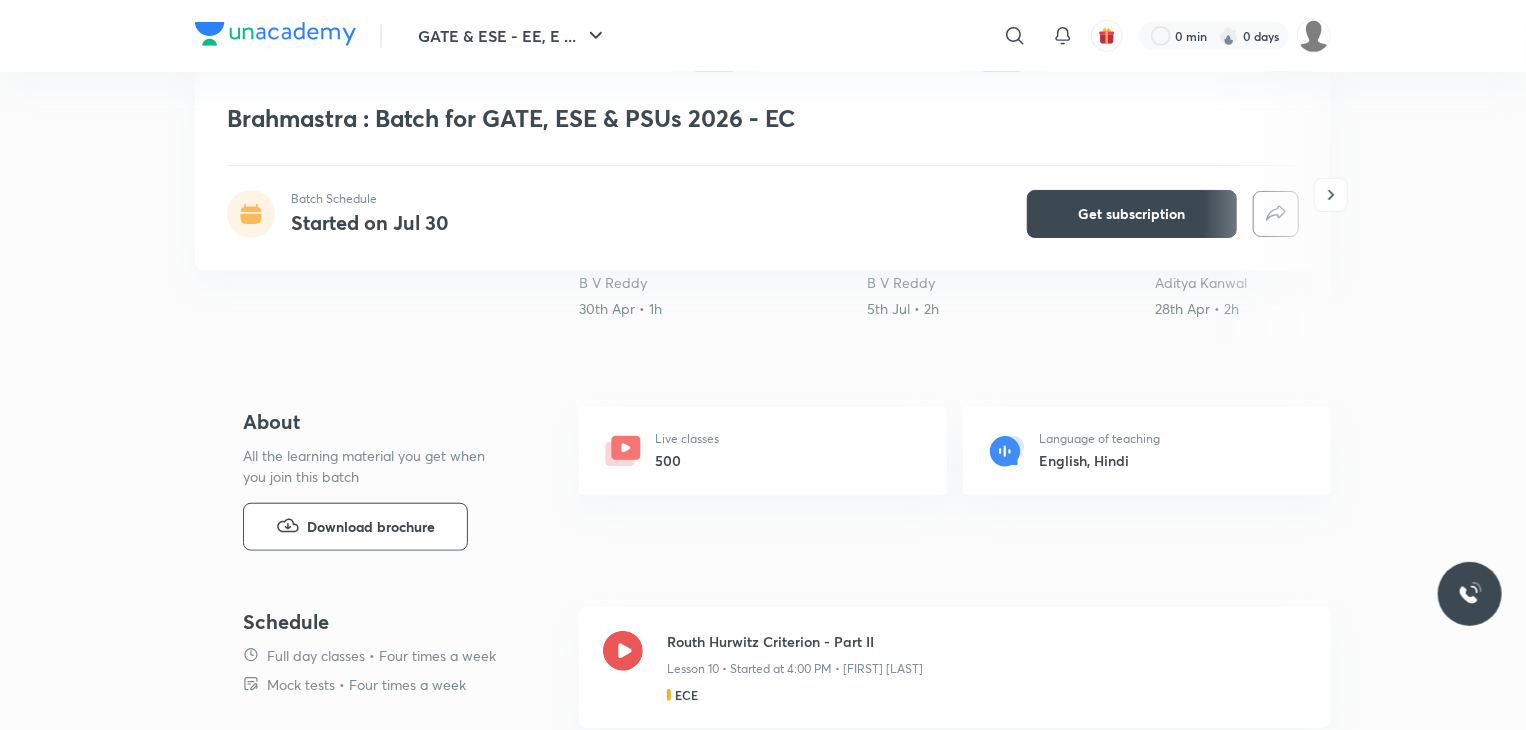 click on "Live classes 500" at bounding box center [763, 451] 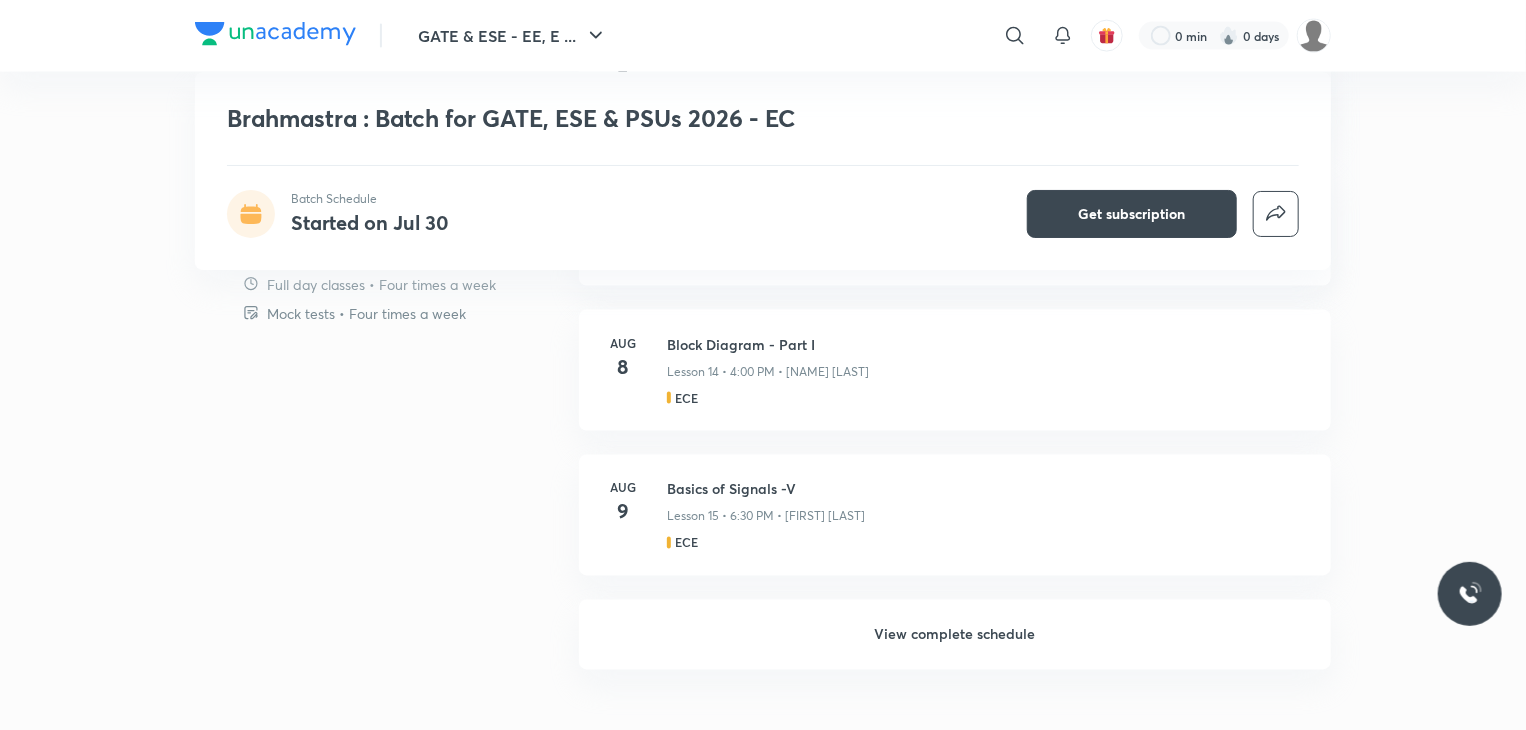 scroll, scrollTop: 1480, scrollLeft: 0, axis: vertical 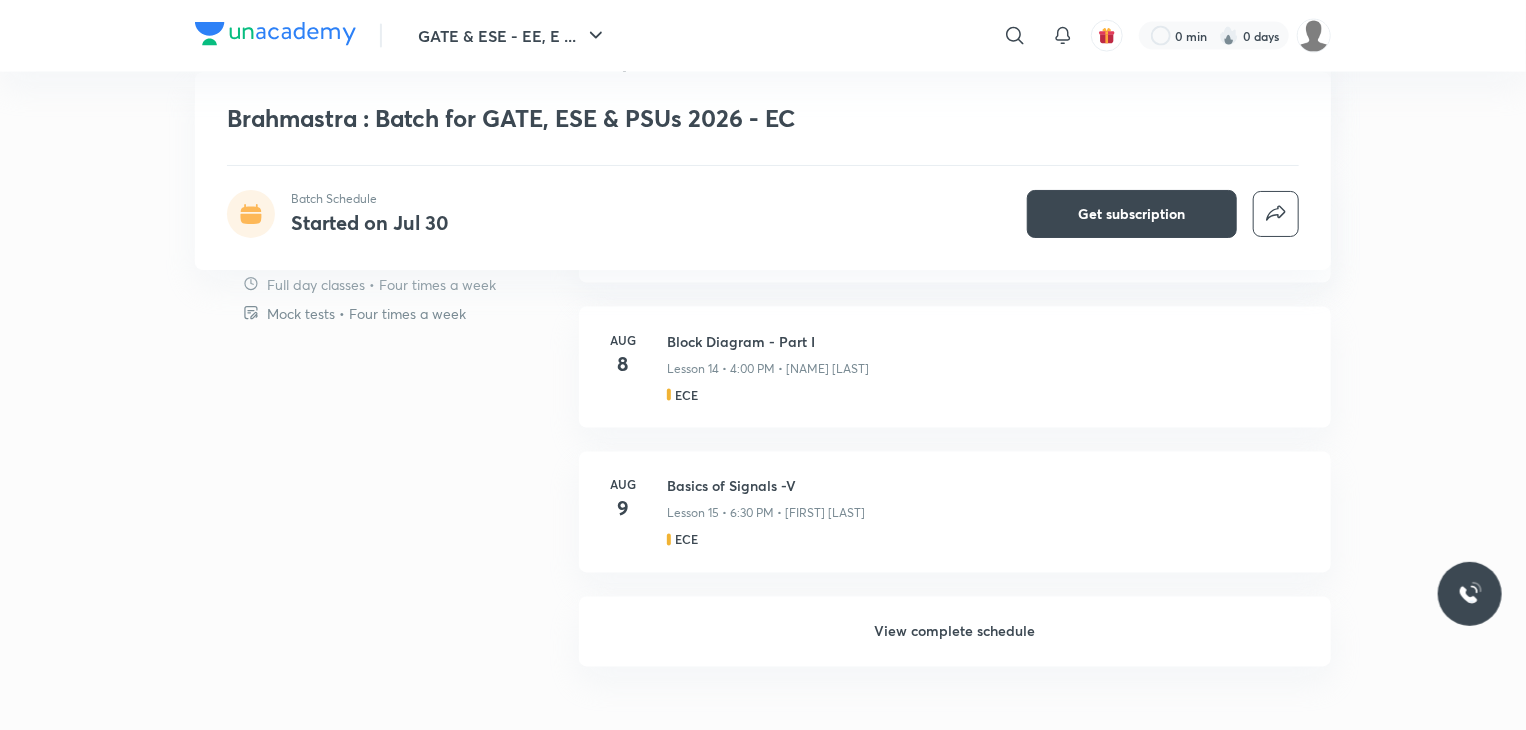 click on "View complete schedule" at bounding box center (955, 632) 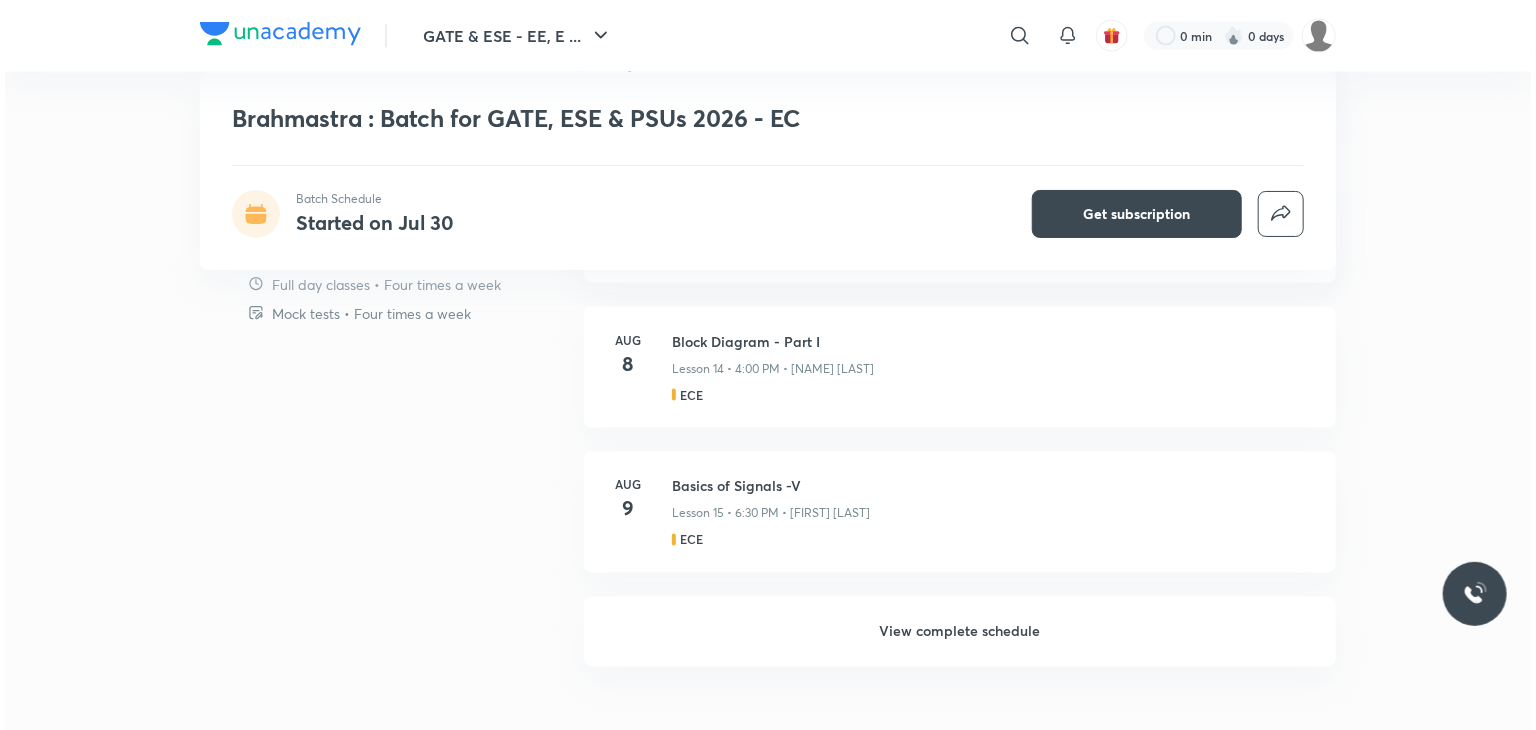 scroll, scrollTop: 0, scrollLeft: 0, axis: both 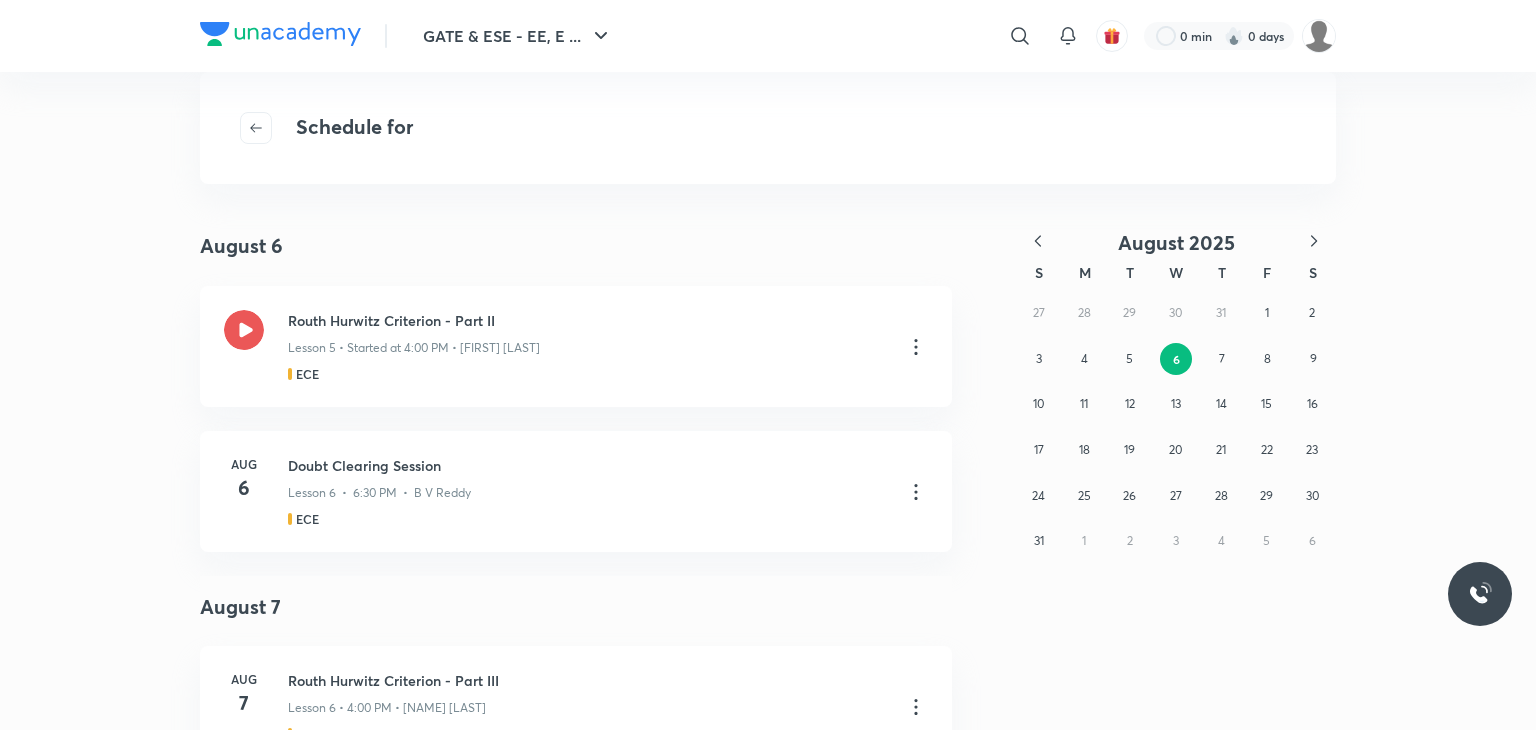 click 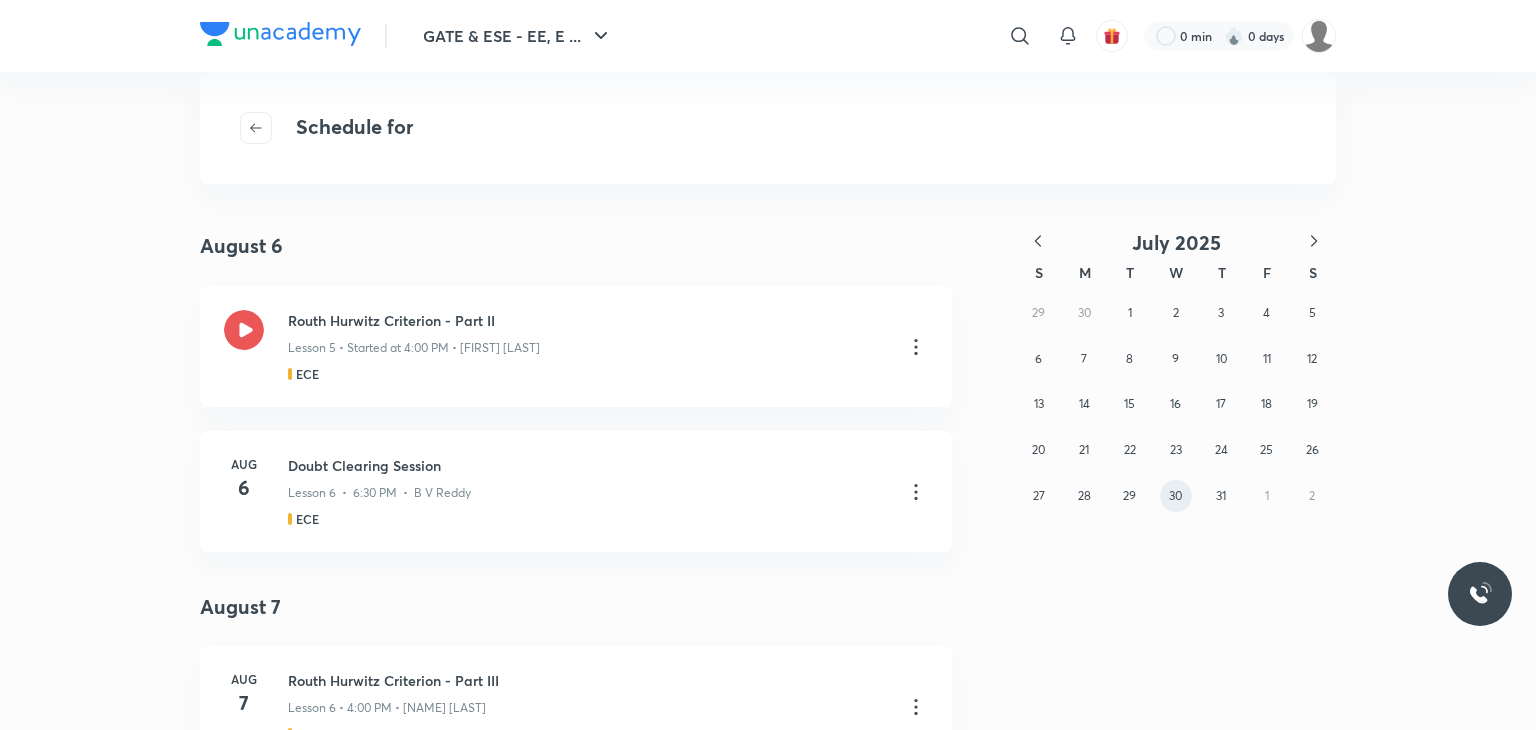 click on "30" at bounding box center [1175, 495] 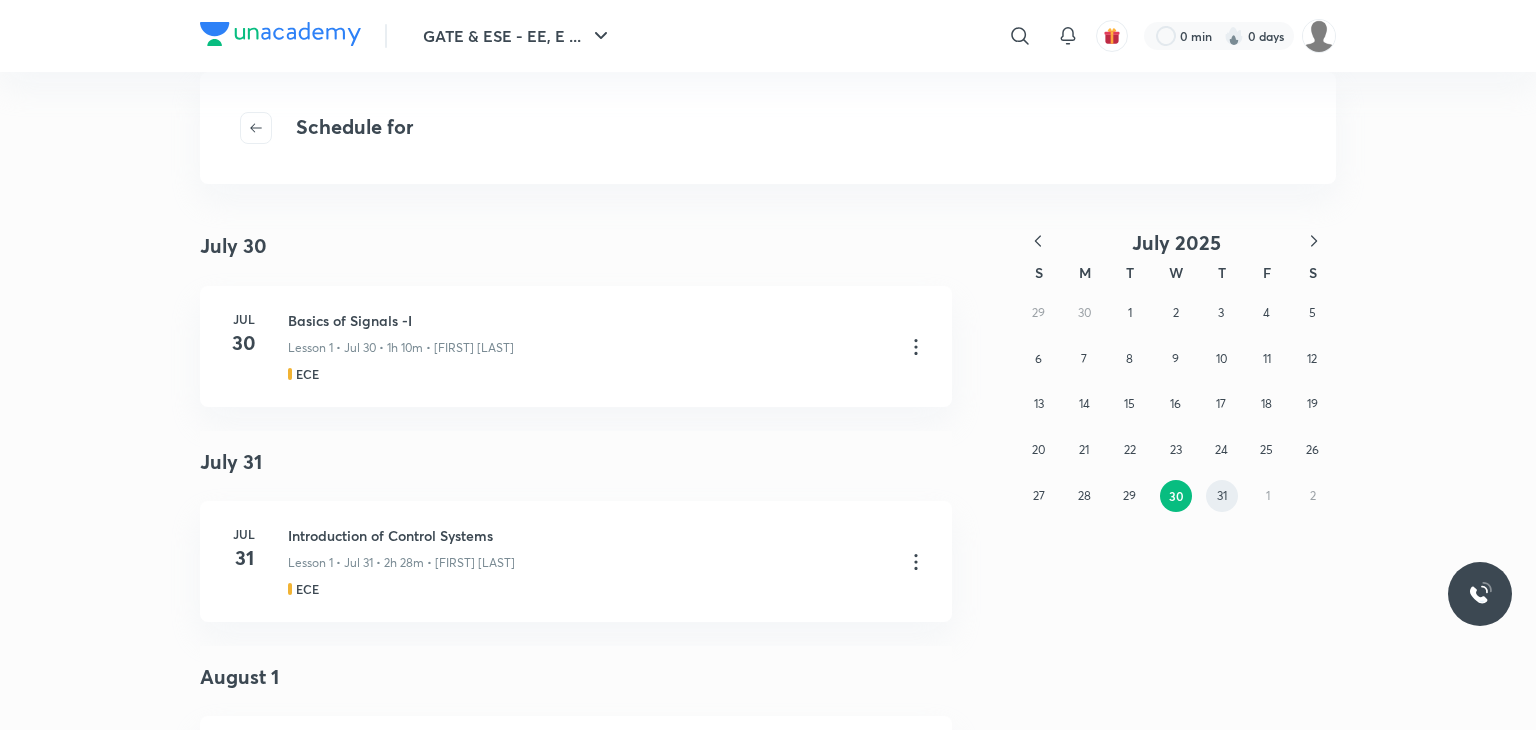 click on "31" at bounding box center [1222, 495] 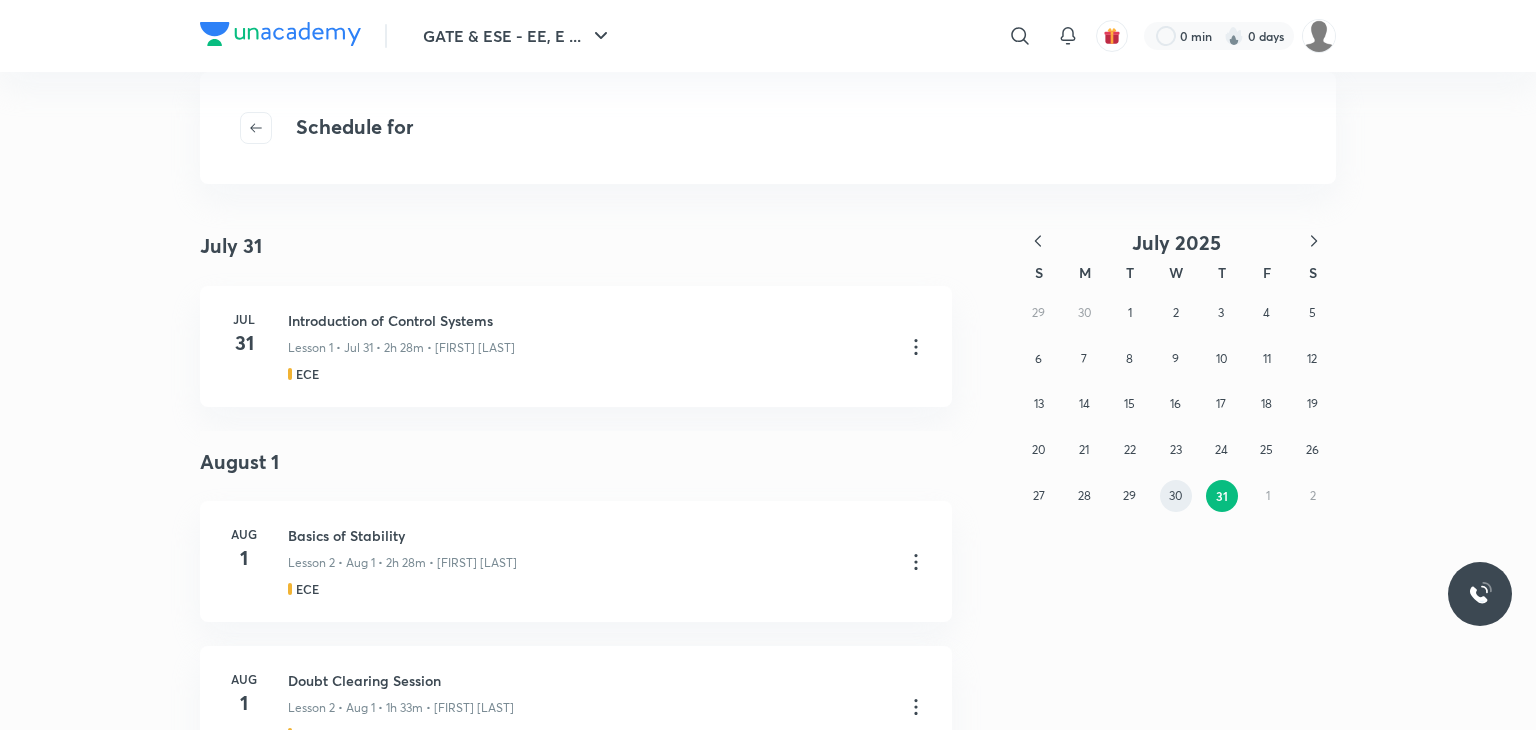 click on "30" at bounding box center (1175, 495) 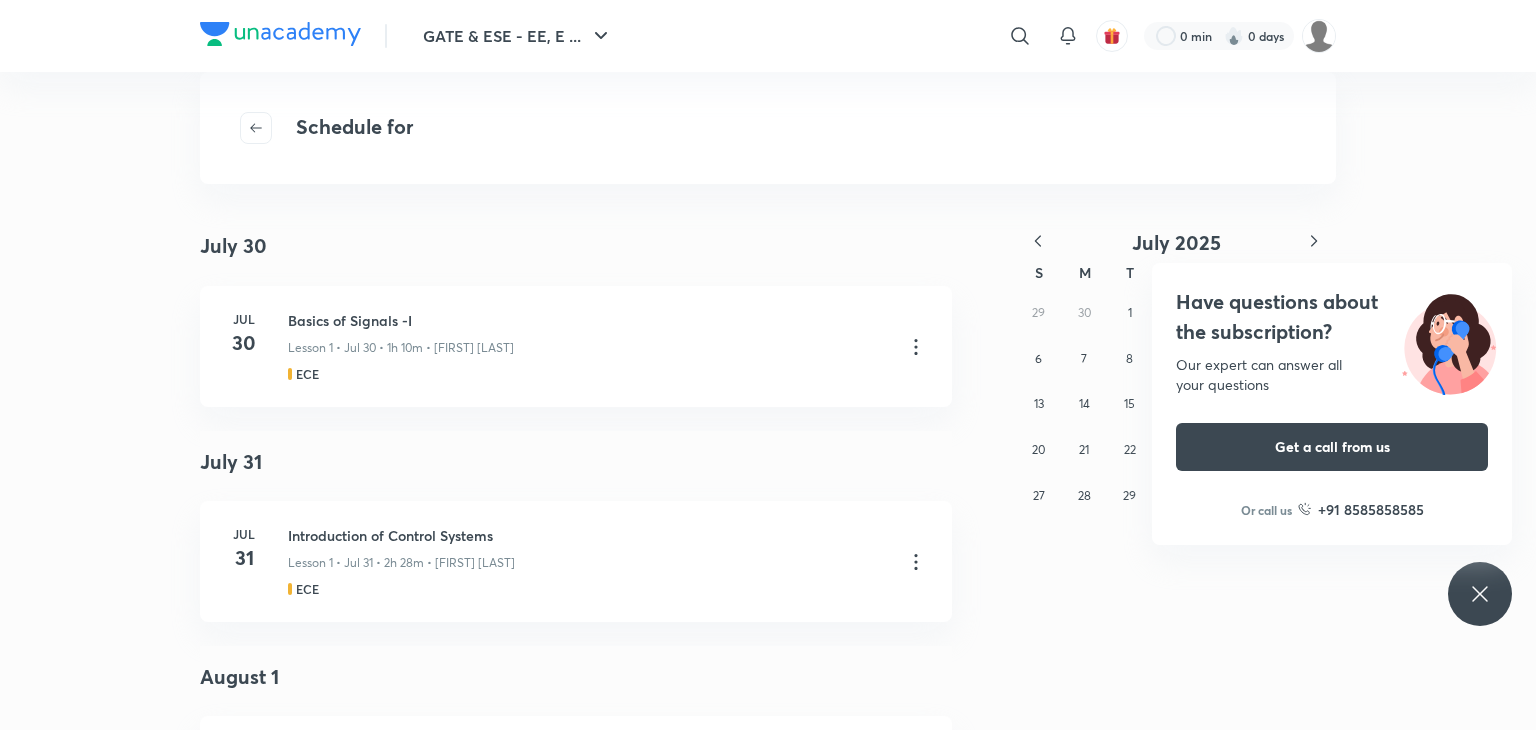 click on "July 30 July 30 Jul 30 Basics of Signals -I Lesson 1  •  Jul 30  •  1h 10m   •  B V Reddy ECE July 31 Jul 31 Introduction of Control Systems Lesson 1  •  Jul 31  •  2h 28m   •  Aditya Kanwal ECE August 1 Aug 1 Basics of Stability Lesson 2  •  Aug 1  •  2h 28m   •  Aditya Kanwal ECE Aug 1 Doubt Clearing Session Lesson 2  •  Aug 1  •  1h 33m   •  B V Reddy ECE August 2 Aug 2 Basics of Signals -II Lesson 3  •  Aug 2  •  1h 31m   •  B V Reddy ECE Aug 2 Doubt Clearing Session Lesson 4  •  Aug 2  •  1h 30m   •  B V Reddy ECE August 4 Aug 4 Routh Hurwitz Criterion - Part I Lesson 3  •  Aug 4  •  2h 3m   •  Aditya Kanwal ECE Aug 4 Basics of Signals -III Lesson 5  •  Aug 4  •  1h 35m   •  B V Reddy ECE August 5 Aug 5 Doubt Clearing Session Lesson 4  •  Aug 5  •  2h   •  Aditya Kanwal ECE August 6 Routh Hurwitz Criterion - Part II ECE Aug 6 ECE August 7 Aug 7" at bounding box center (768, 477) 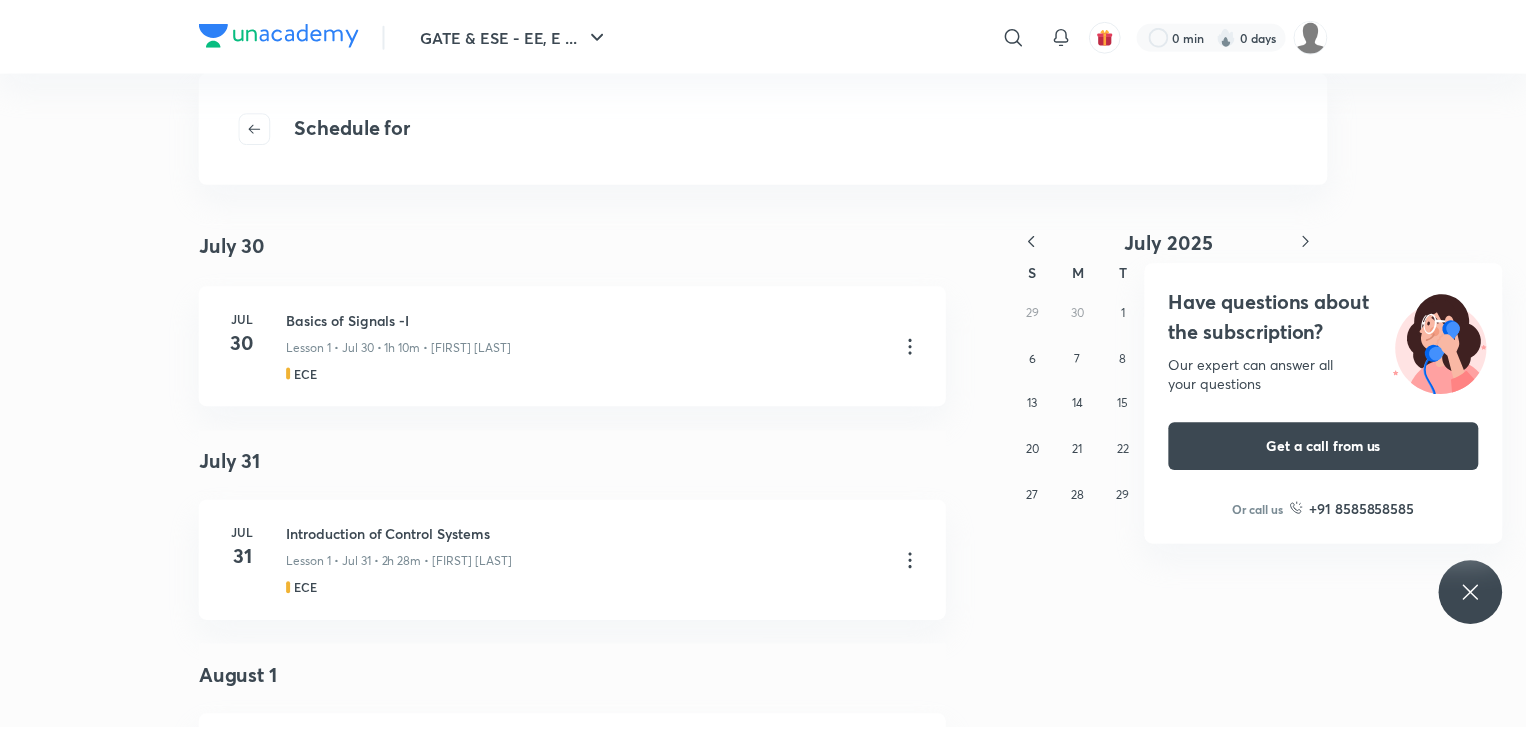 scroll, scrollTop: 0, scrollLeft: 0, axis: both 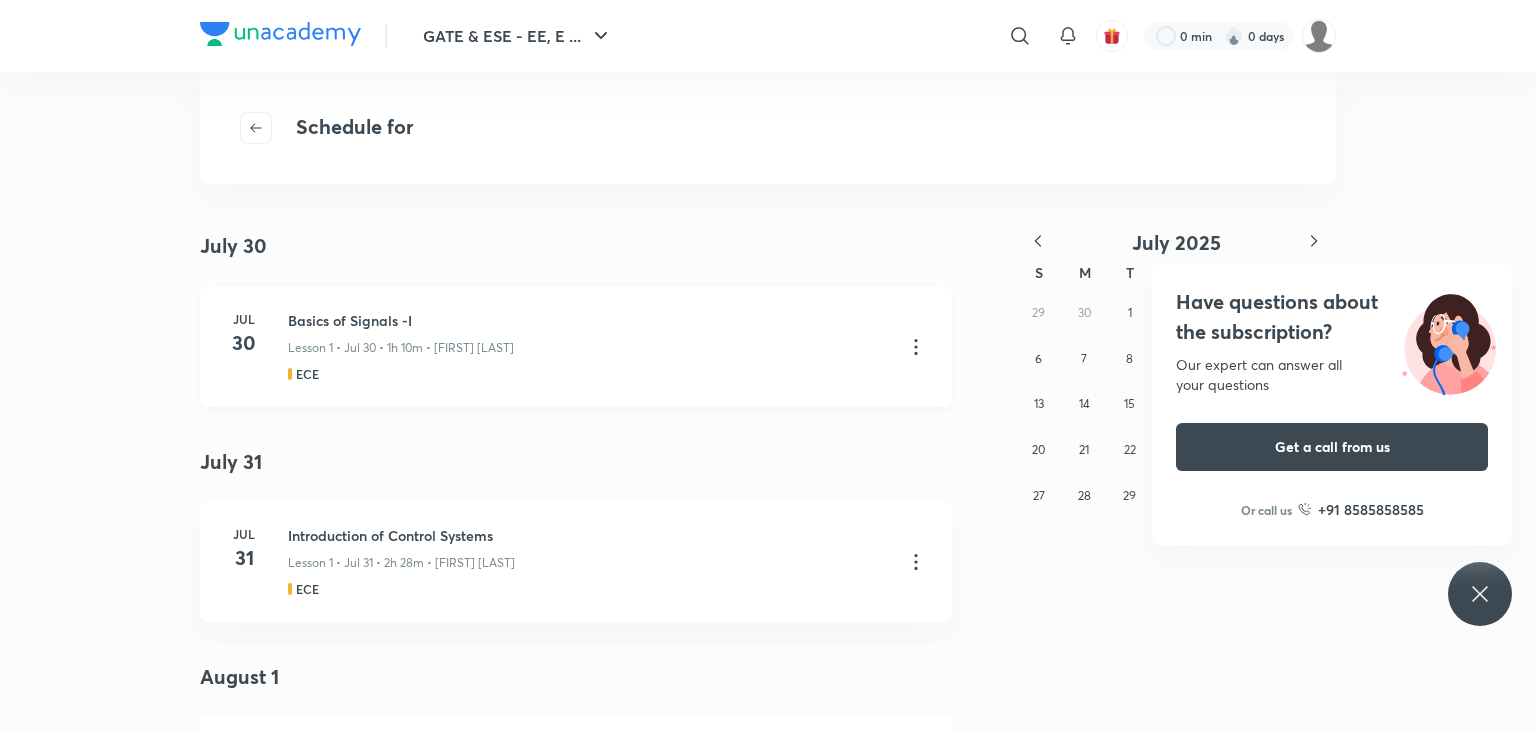 click on "Jul 30 Basics of Signals -I Lesson 1  •  Jul 30  •  1h 10m   •  B V Reddy ECE" at bounding box center [576, 346] 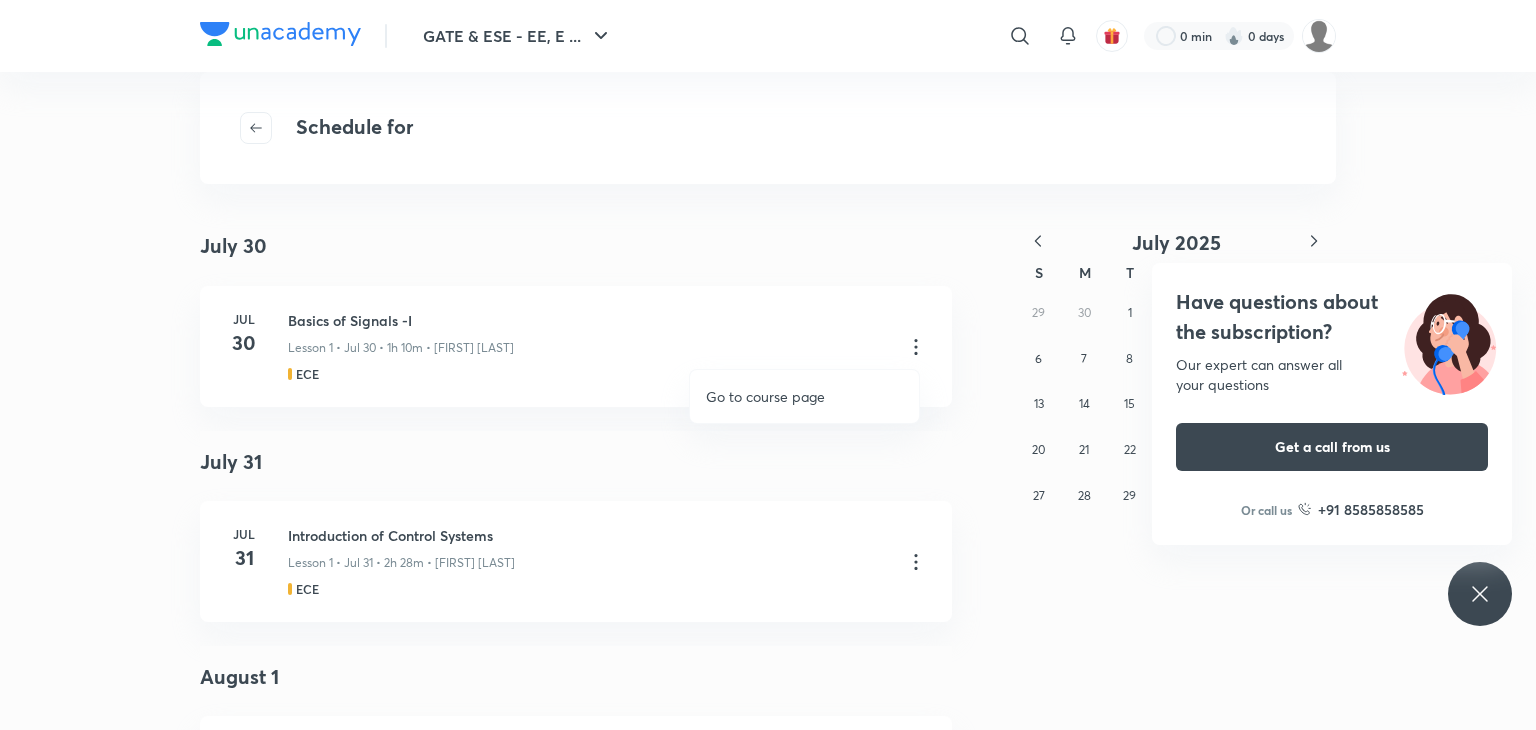 click at bounding box center (768, 365) 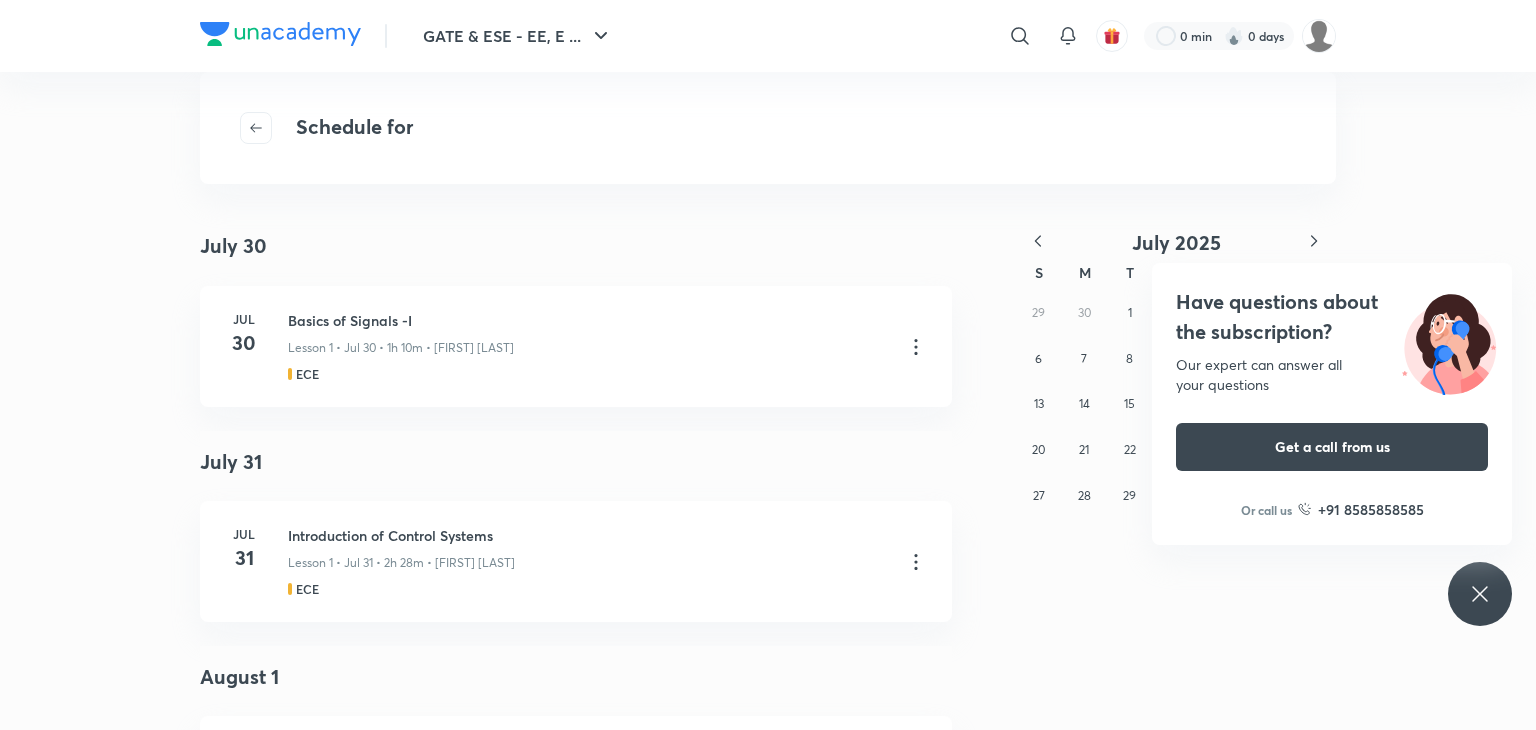 click on "30" at bounding box center [244, 343] 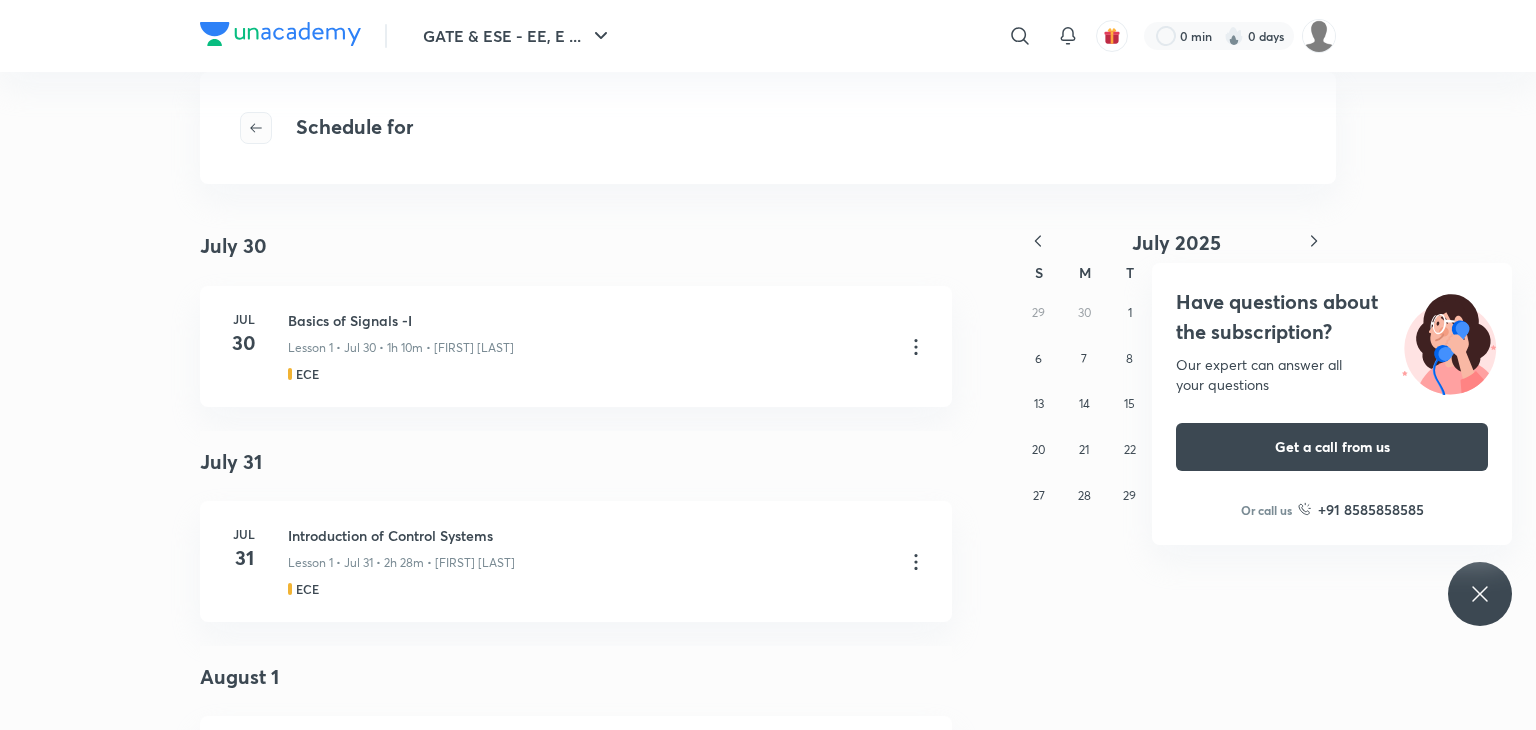 click at bounding box center [256, 128] 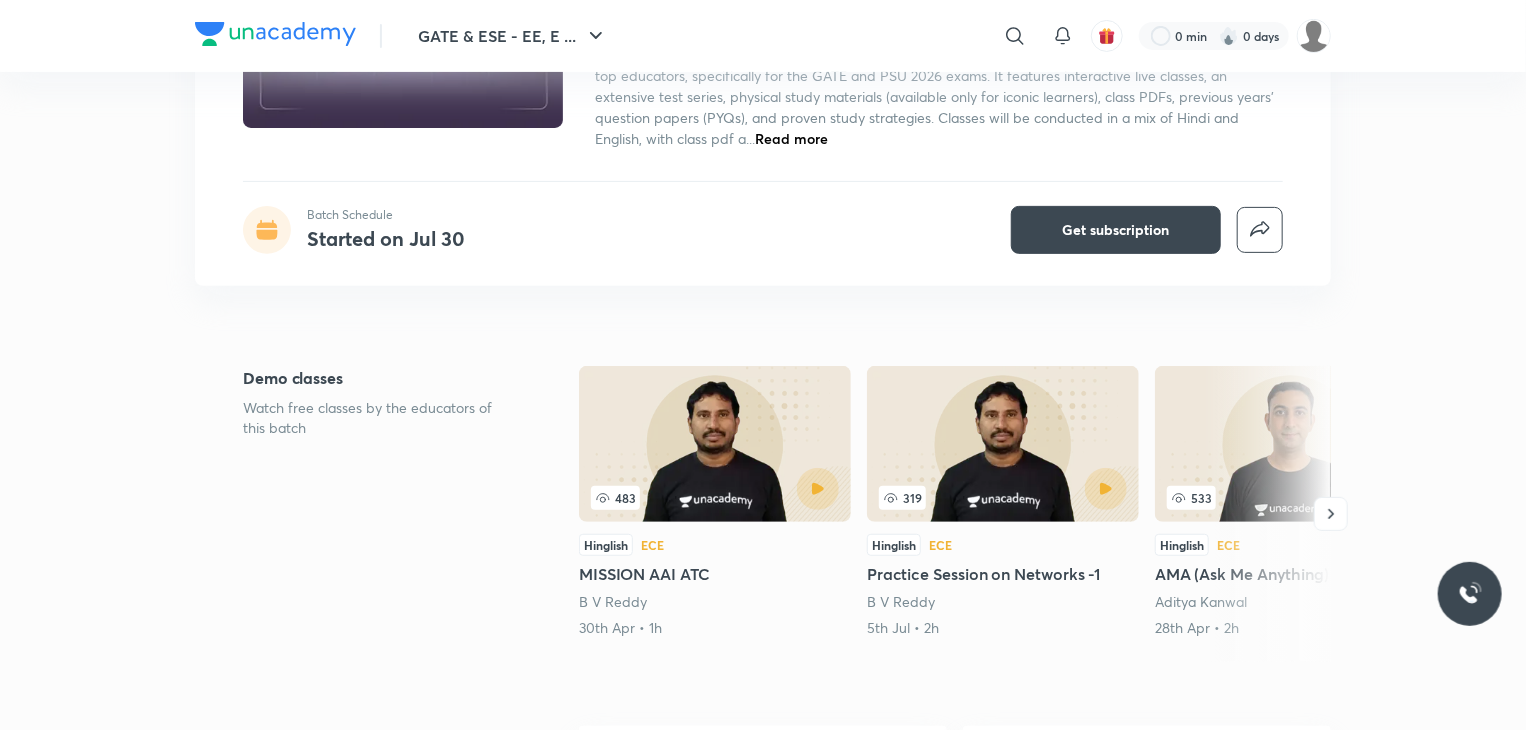 scroll, scrollTop: 320, scrollLeft: 0, axis: vertical 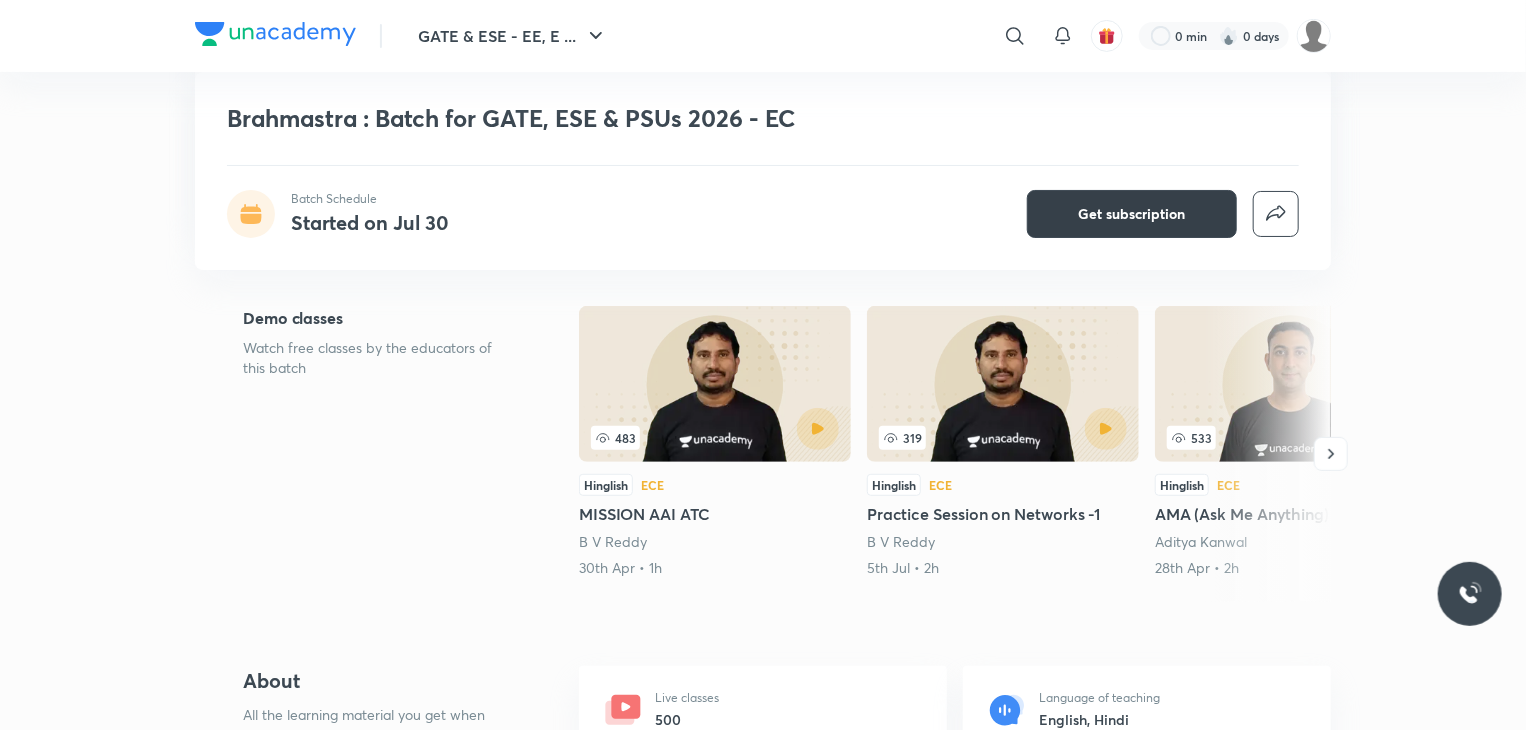 click on "Get subscription" at bounding box center [1132, 214] 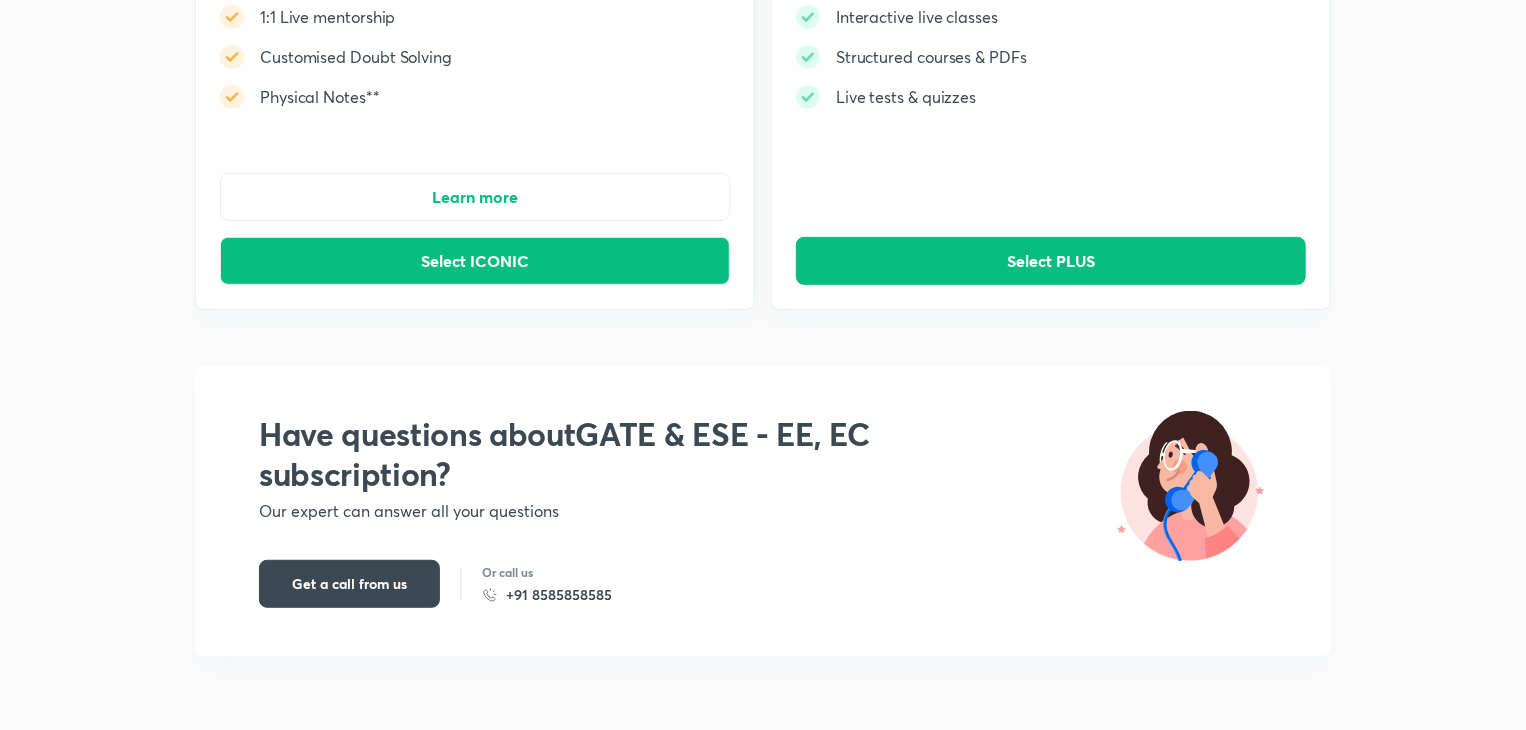 scroll, scrollTop: 0, scrollLeft: 0, axis: both 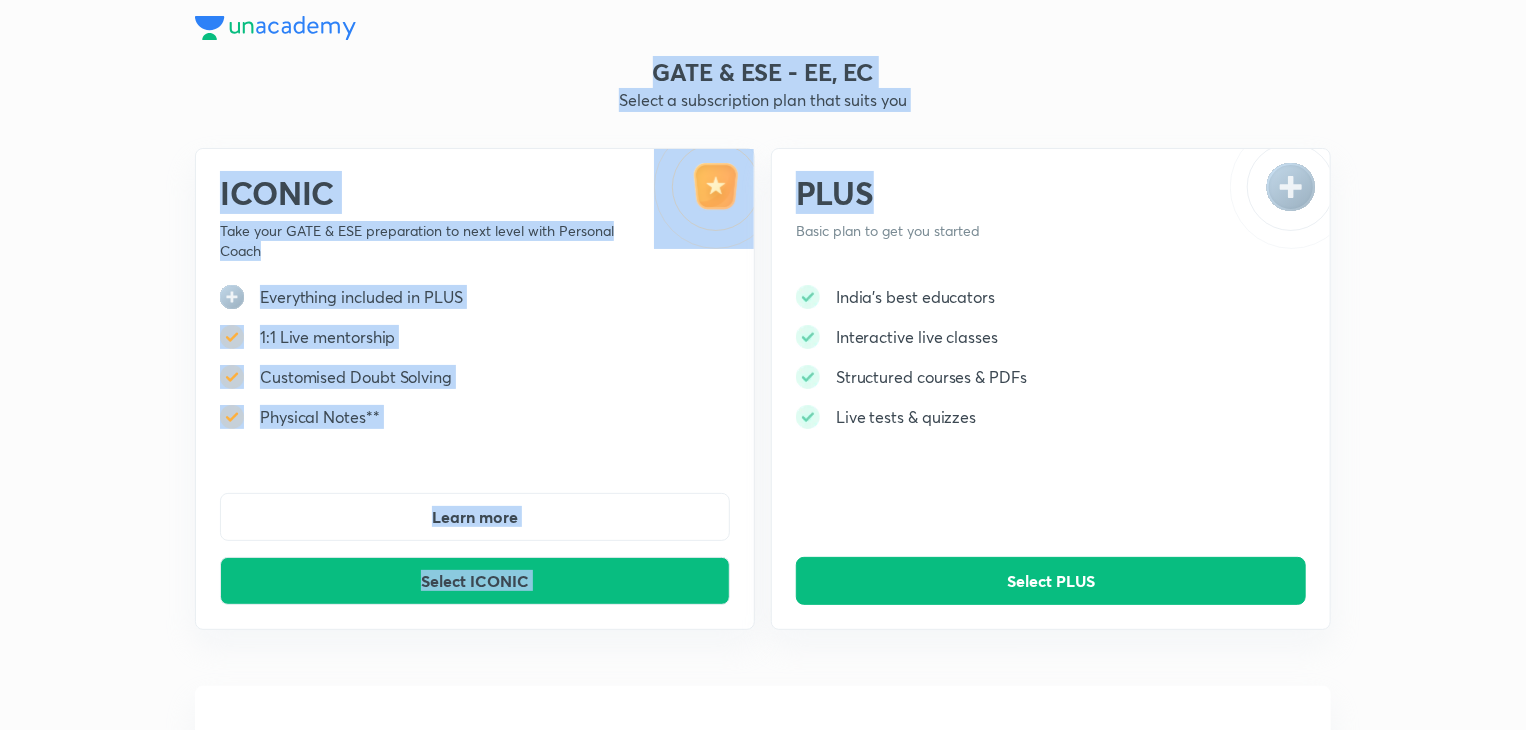 drag, startPoint x: 1053, startPoint y: 212, endPoint x: 587, endPoint y: 72, distance: 486.5758 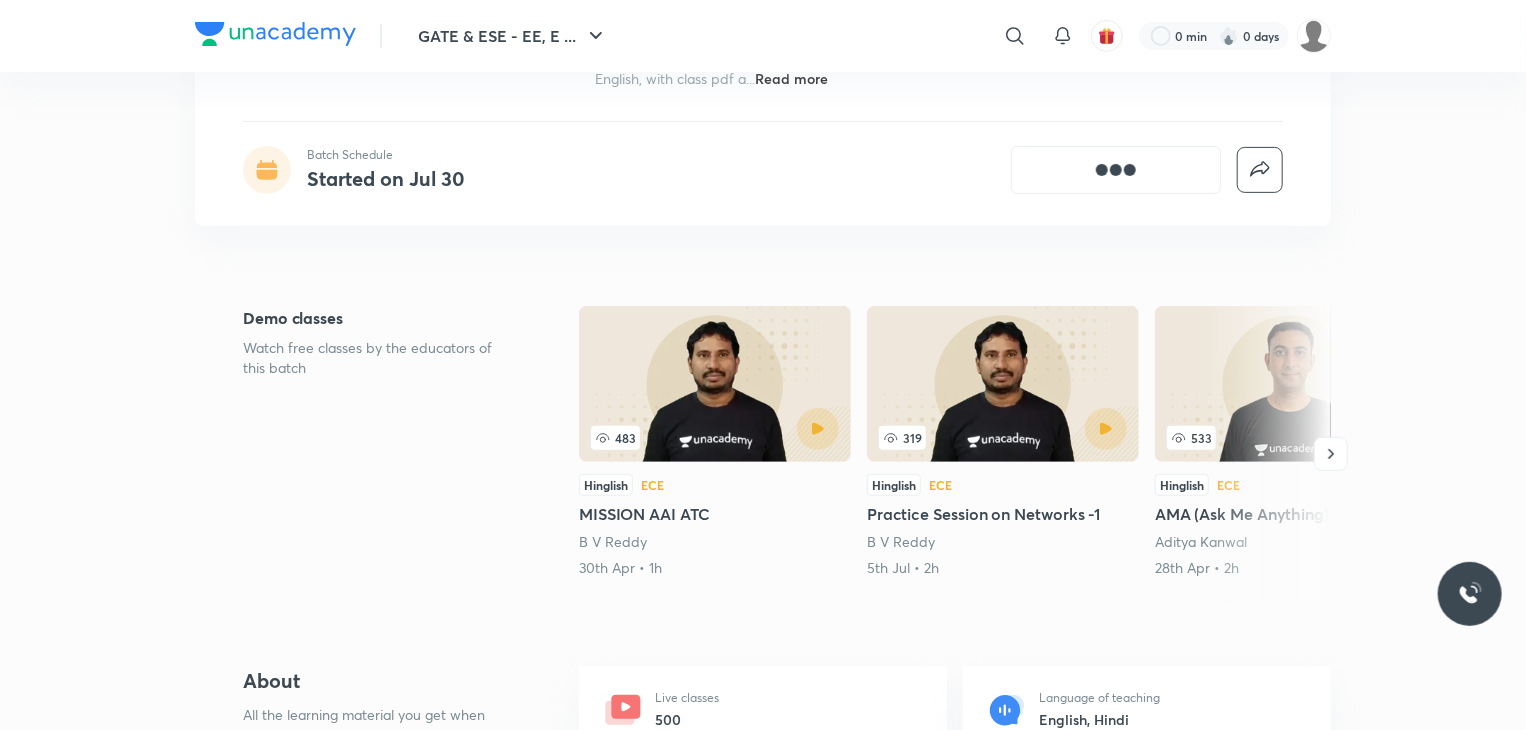scroll, scrollTop: 0, scrollLeft: 0, axis: both 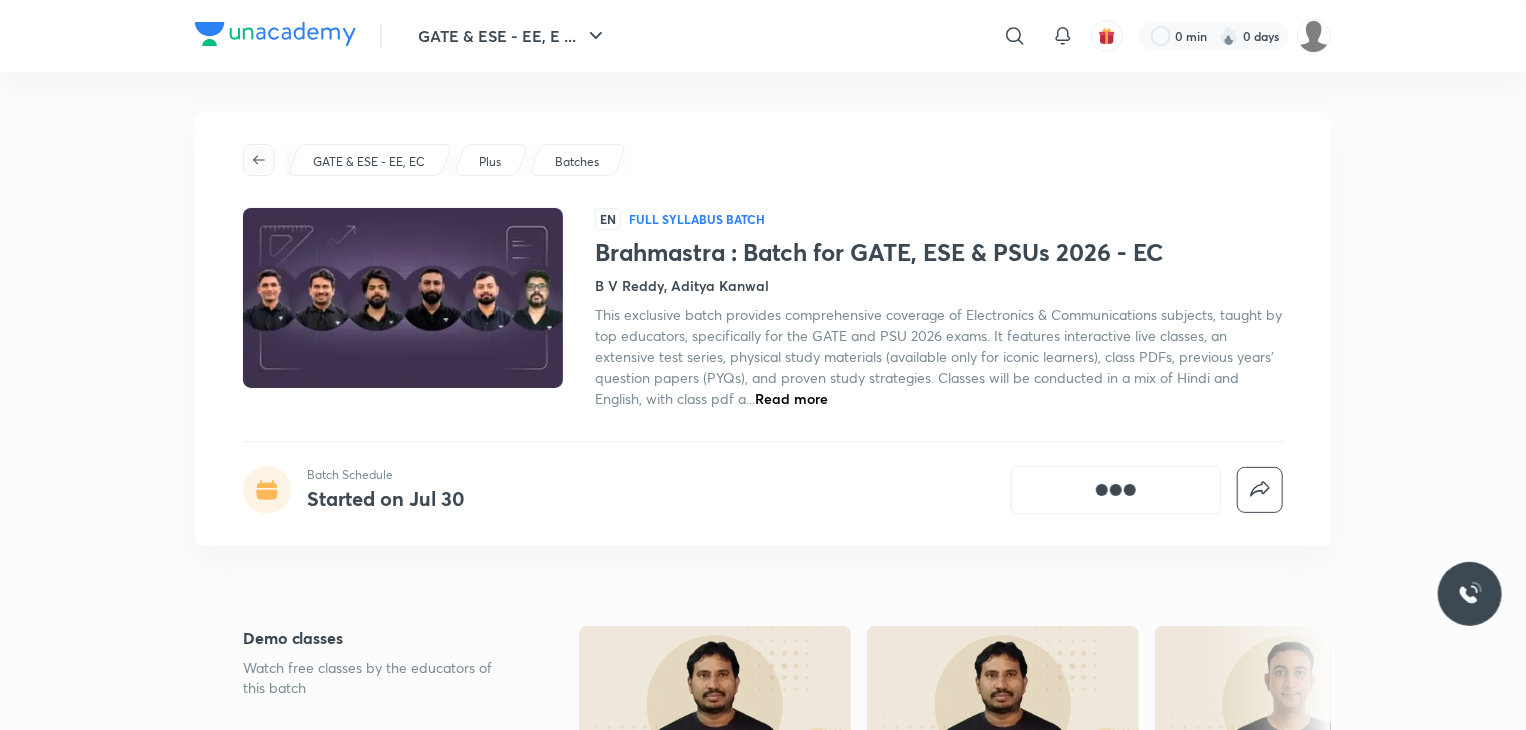 click 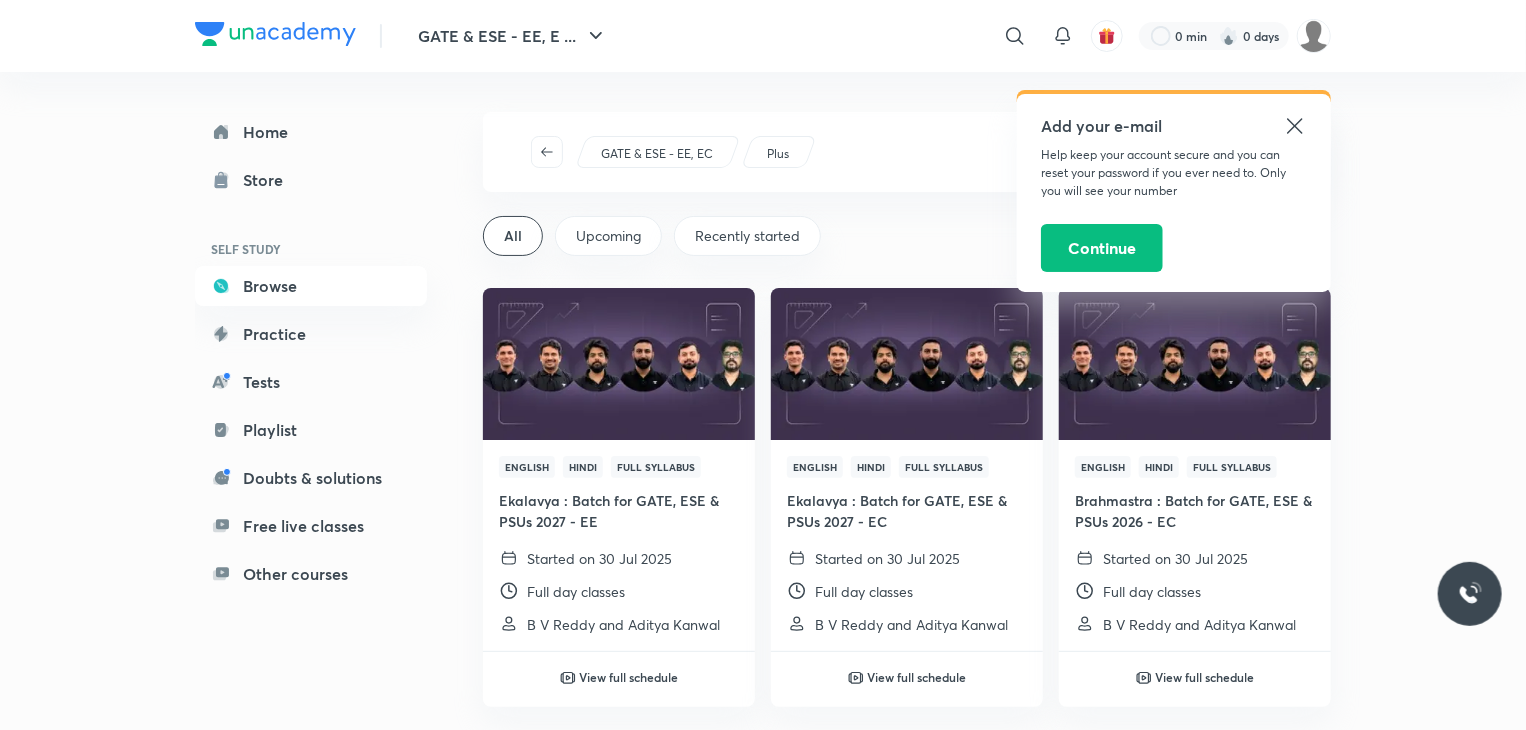 click 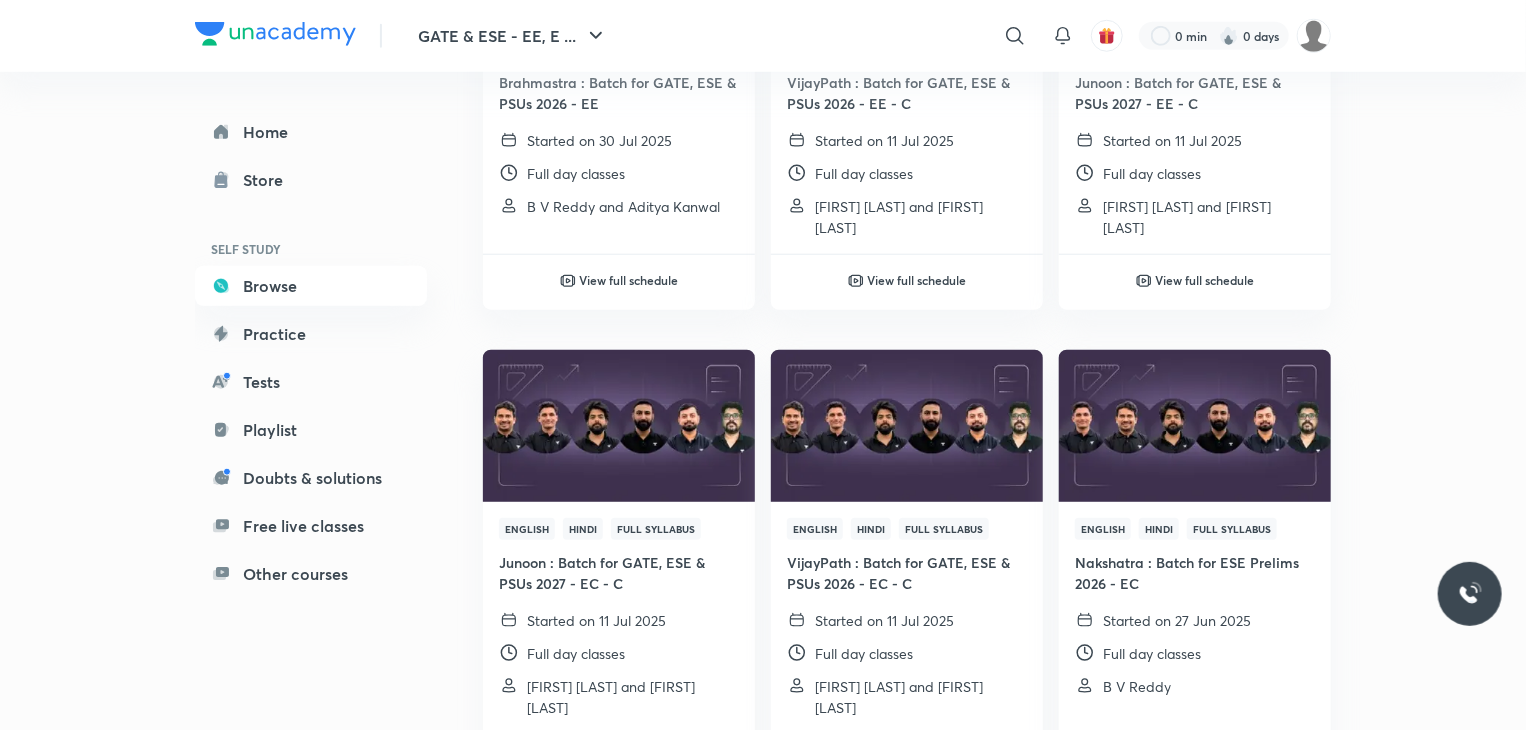 scroll, scrollTop: 880, scrollLeft: 0, axis: vertical 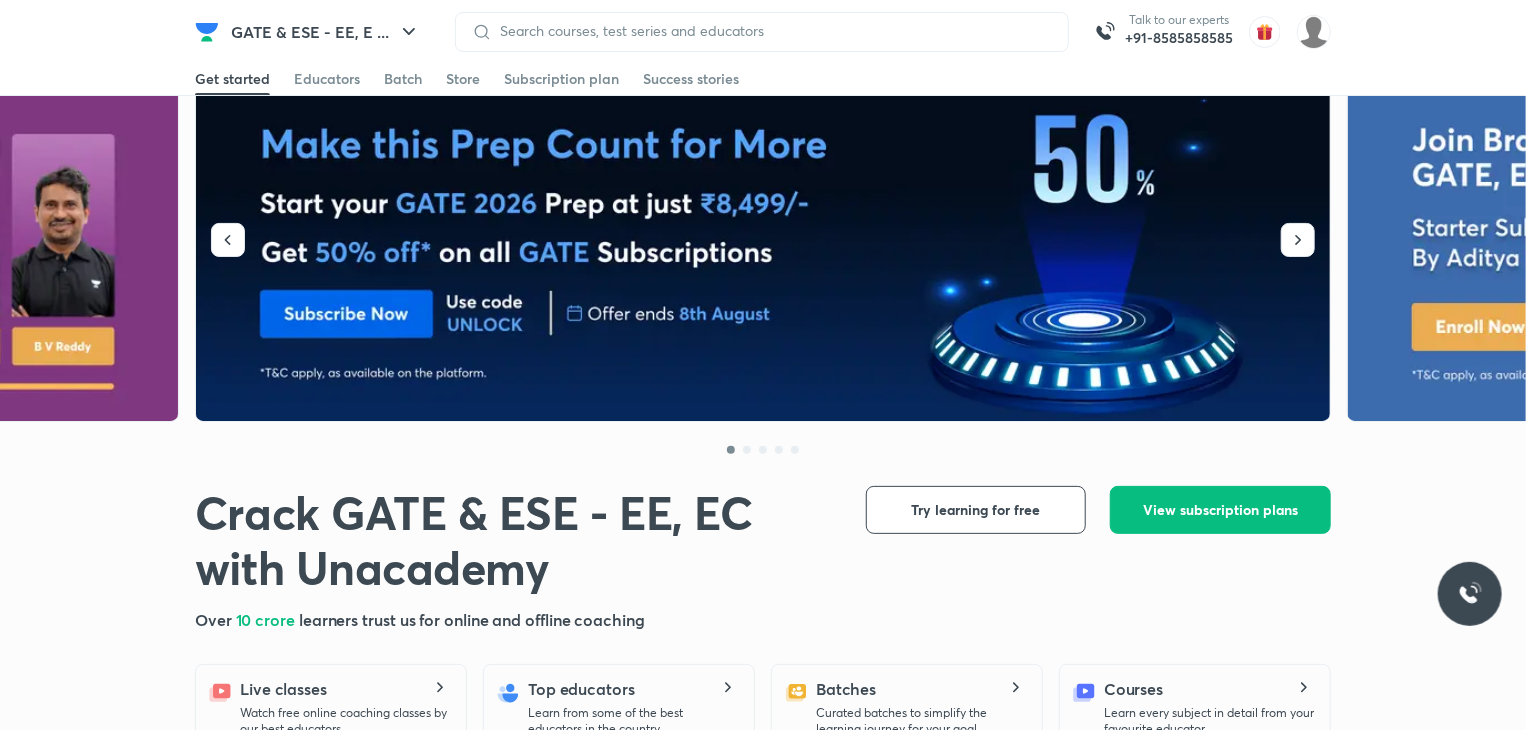 click on "Crack GATE & ESE - EE, EC with Unacademy Crack GATE & ESE - EE, EC with Unacademy   Over     10 crore     learners trust us for online and offline coaching   Try learning for free View subscription plans View subscription plans Explore for free Live classes Watch free online coaching classes by our best educators. Top educators Learn from some of the best educators in the country. Batches Curated batches to simplify the learning journey for your goal. Courses Learn every subject in detail from your favourite educator. Playlist High quality lecture videos for the entire syllabus for all your subjects. Practice Strengthen your exam preparation with adaptive practice tests. Test series Evaluate and boost your exam preparation with test series. Doubts & solutions Get quick and detailed solutions to clarify your doubts. Take a test for free and win up to 50% scholarship Take a test for free and win up to 50% scholarship Just  15  minutes   Just  15  minutes   15  quick questions 15  quick questions     6.4 ECE ECE" at bounding box center [763, 2983] 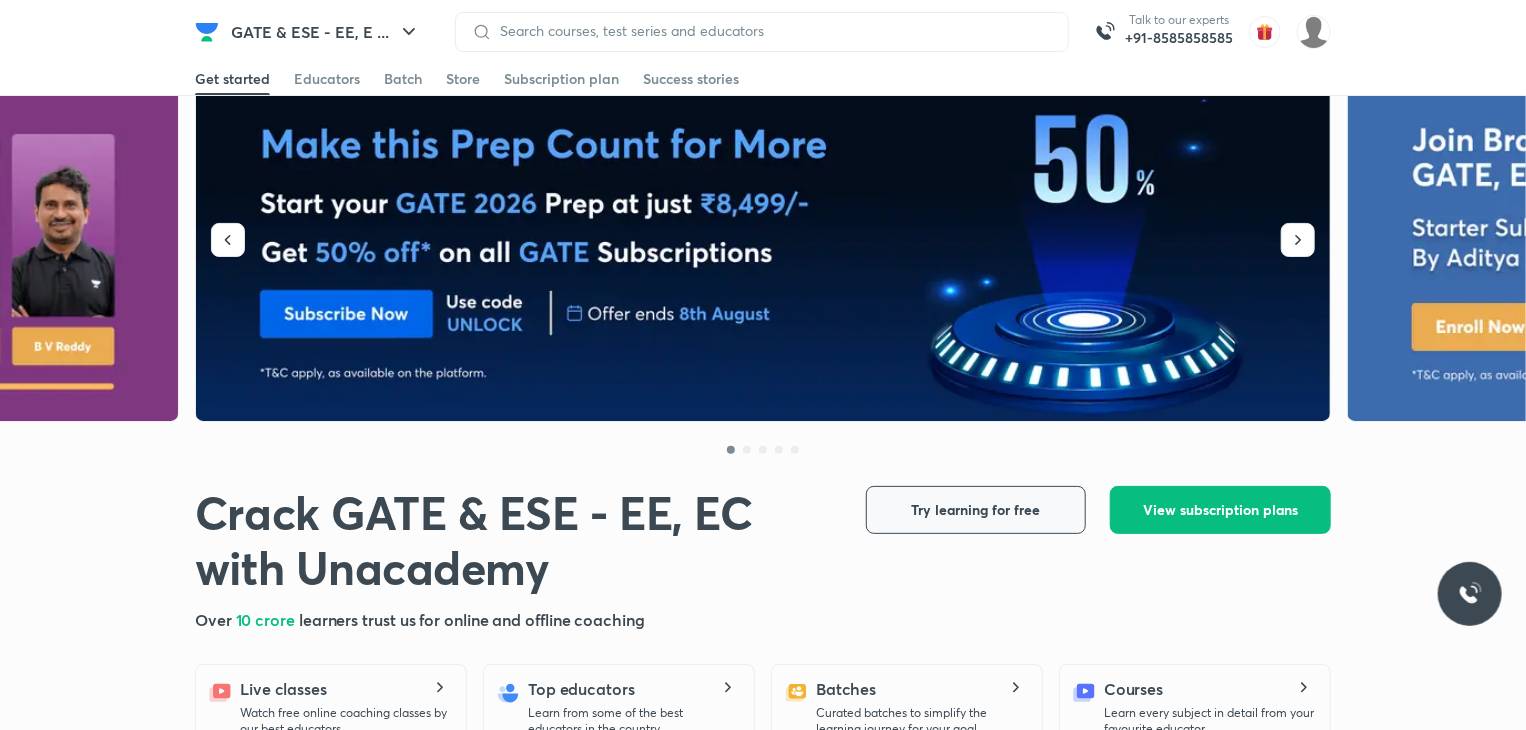 click on "Try learning for free" at bounding box center [976, 510] 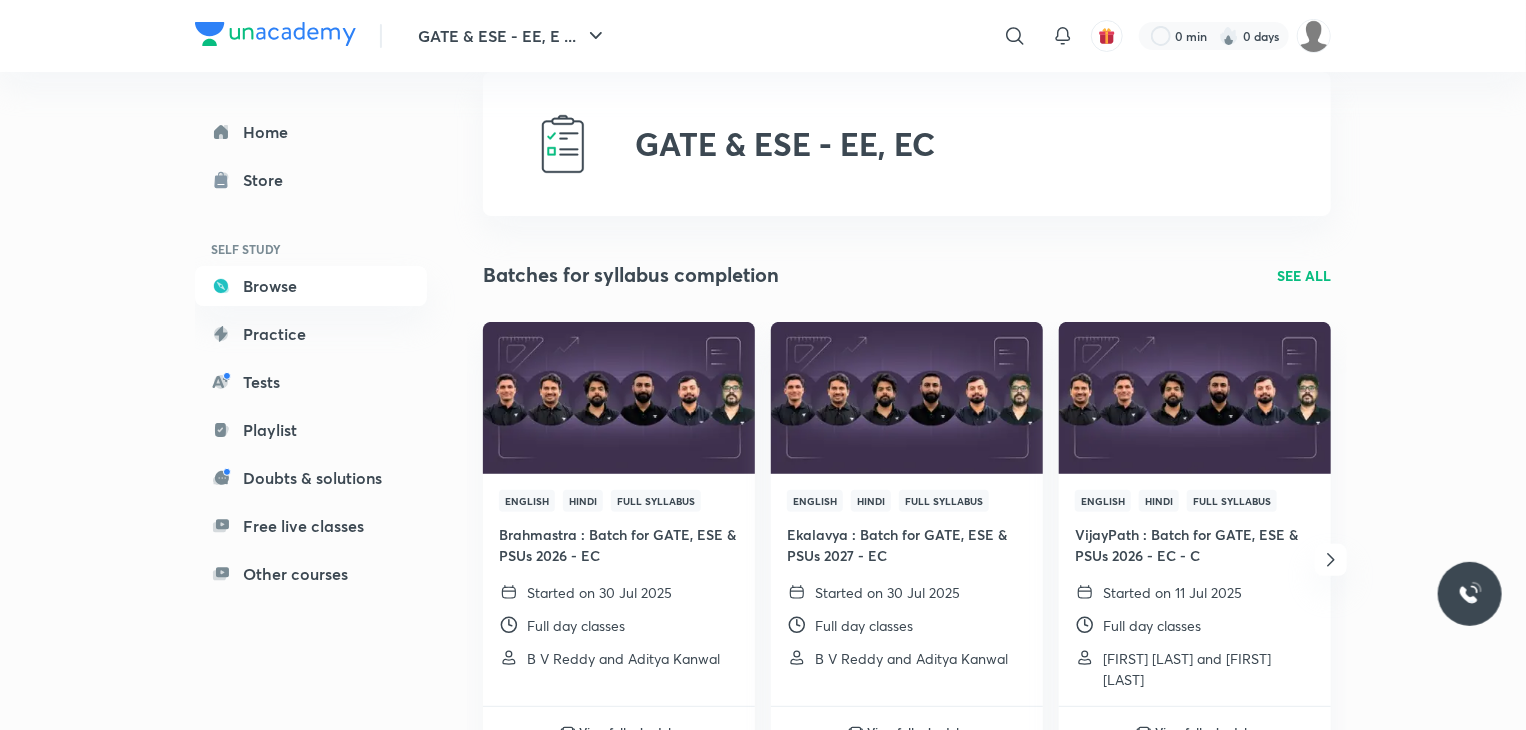 scroll, scrollTop: 0, scrollLeft: 0, axis: both 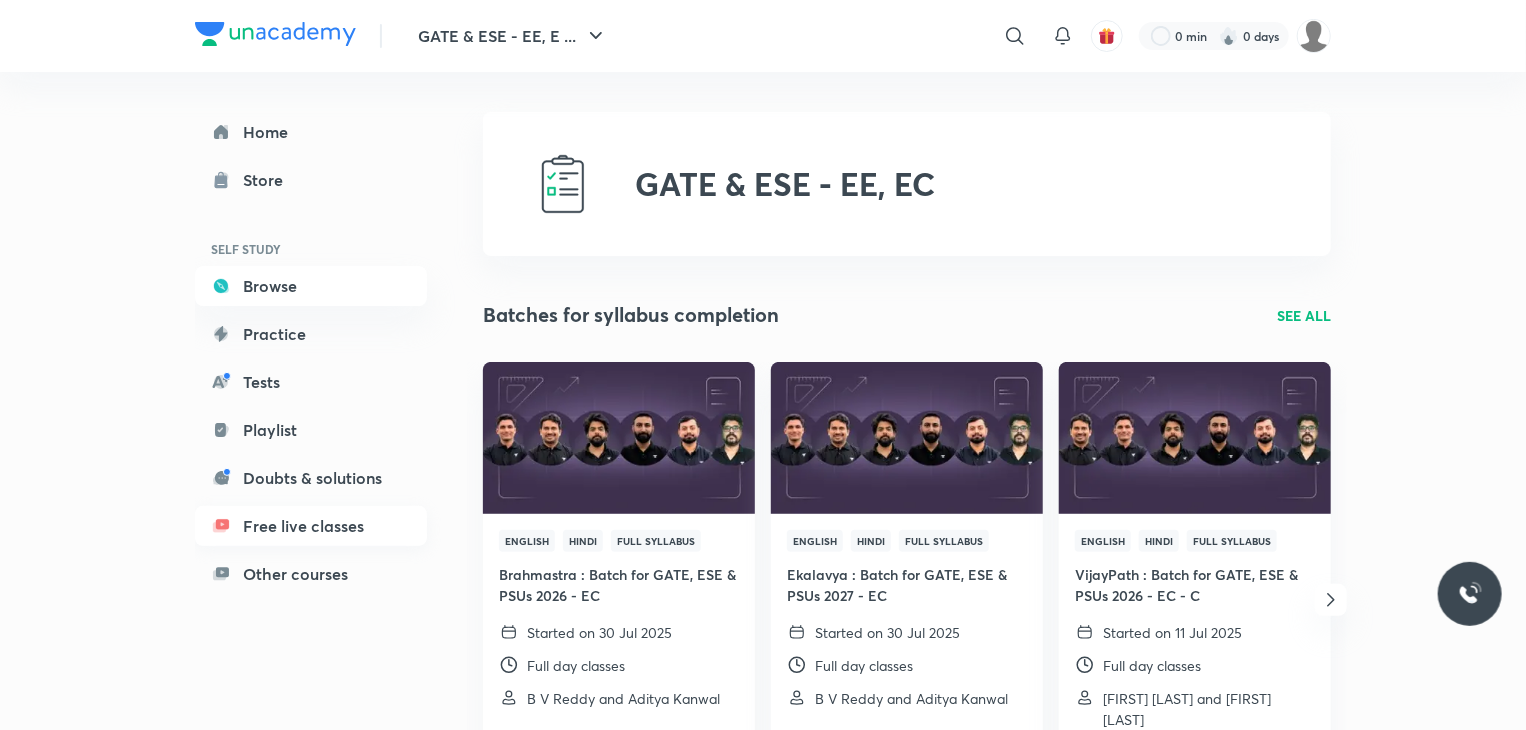 click on "Free live classes" at bounding box center [311, 526] 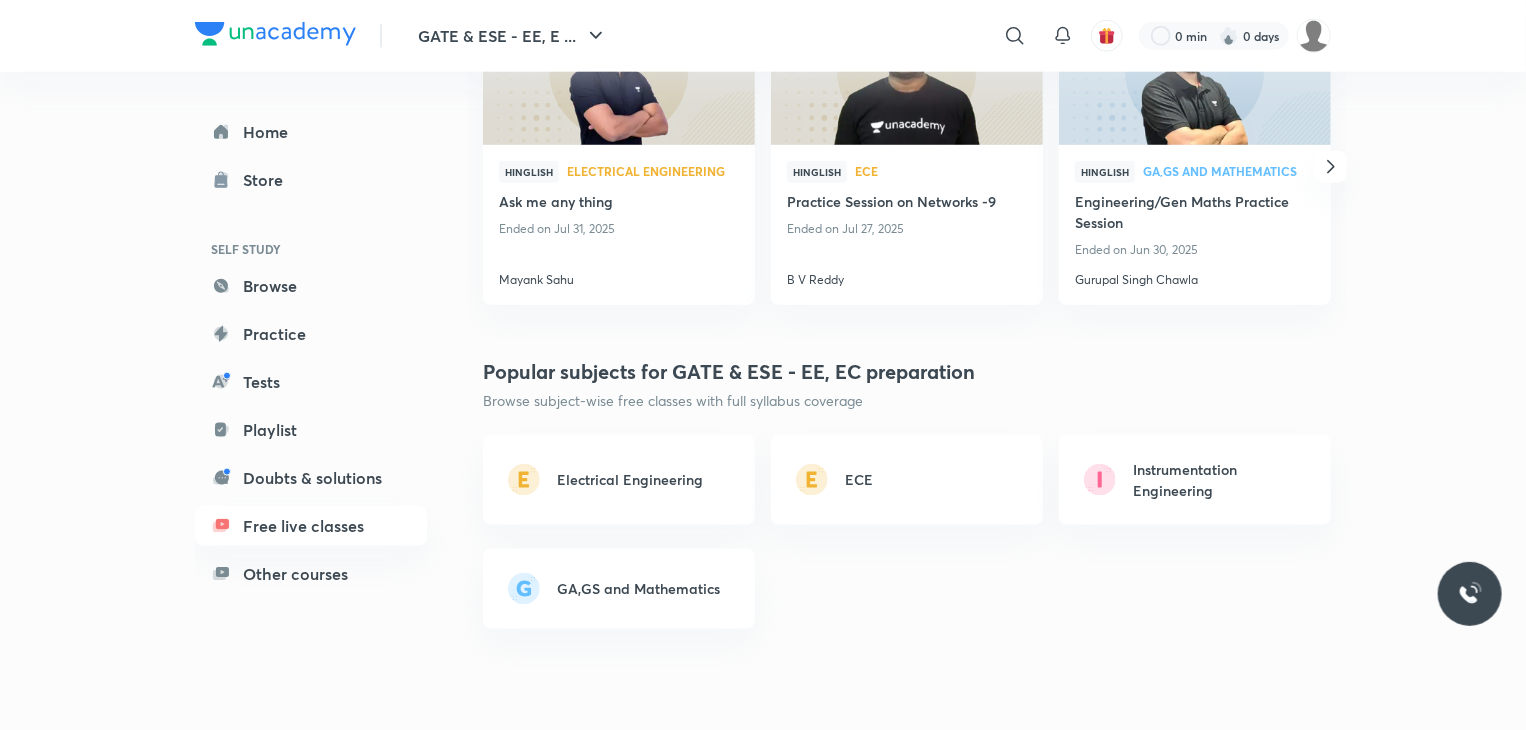 scroll, scrollTop: 1158, scrollLeft: 0, axis: vertical 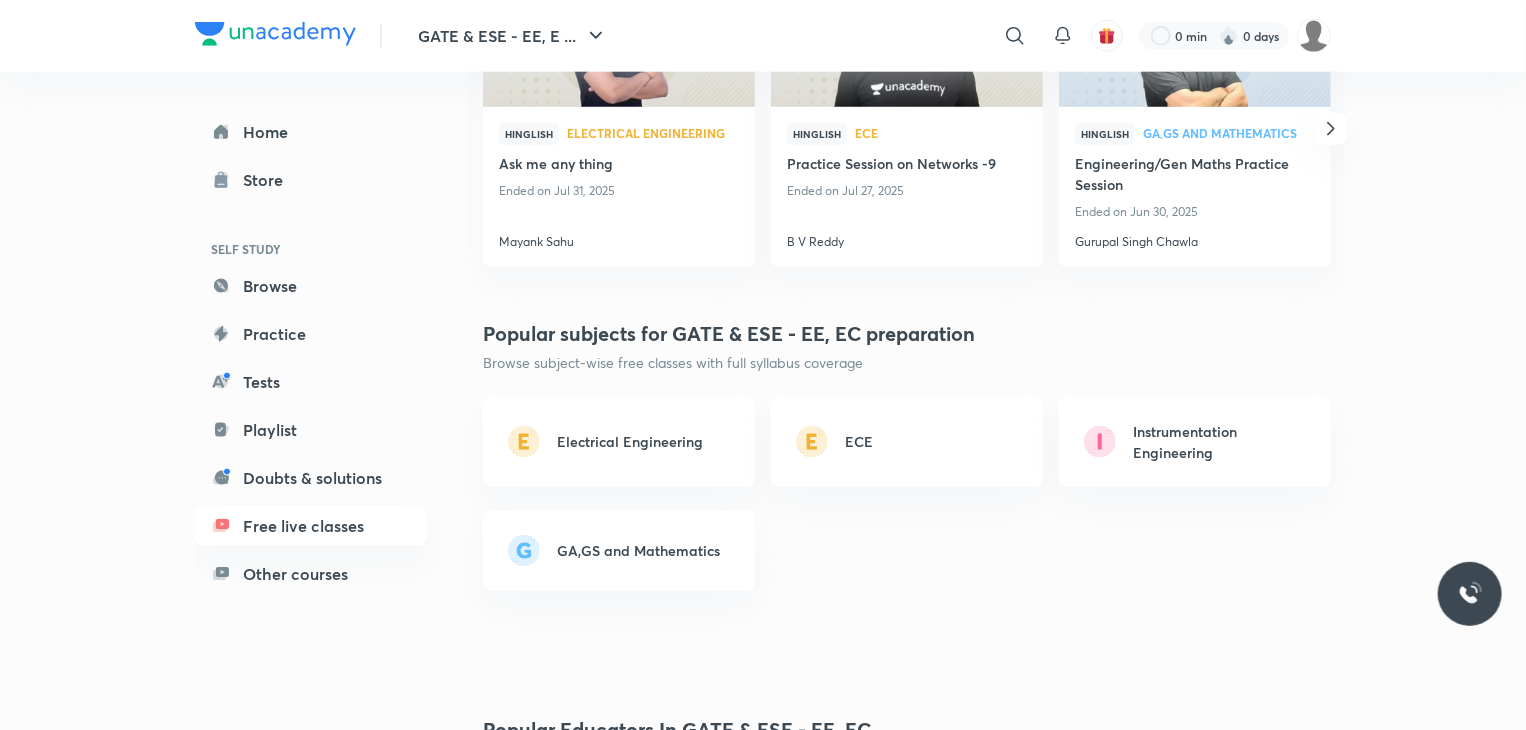 click on "ECE" at bounding box center (924, 441) 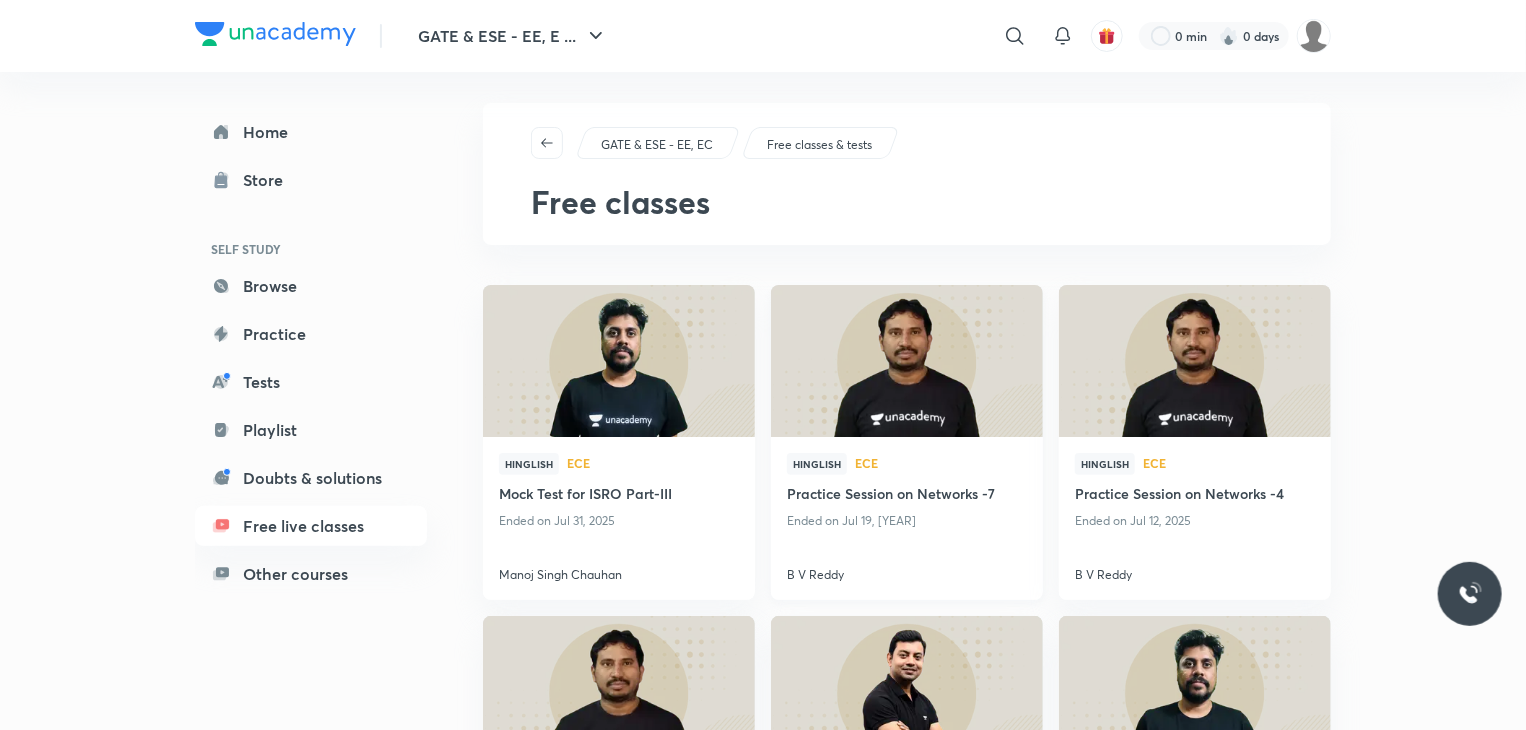 scroll, scrollTop: 0, scrollLeft: 0, axis: both 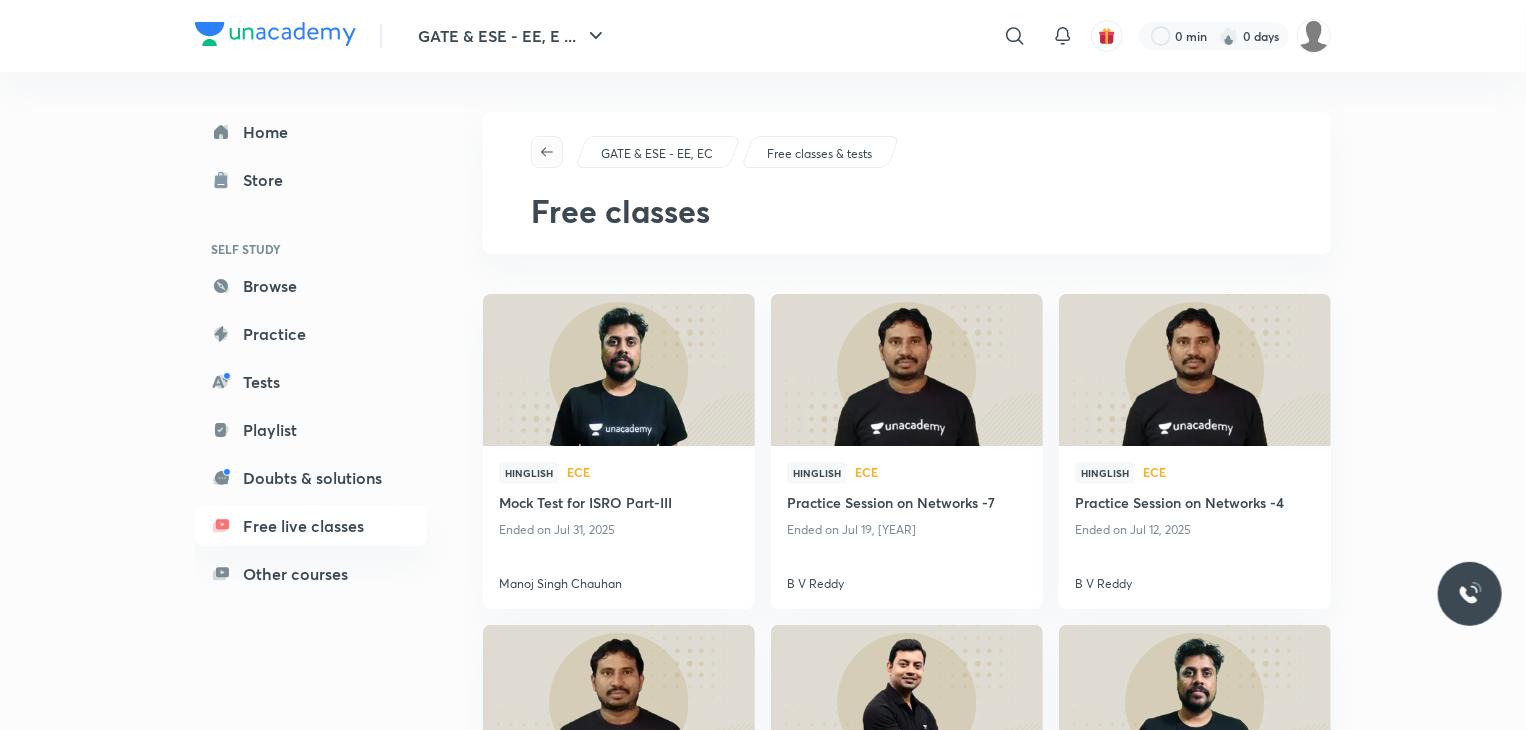 click at bounding box center (547, 152) 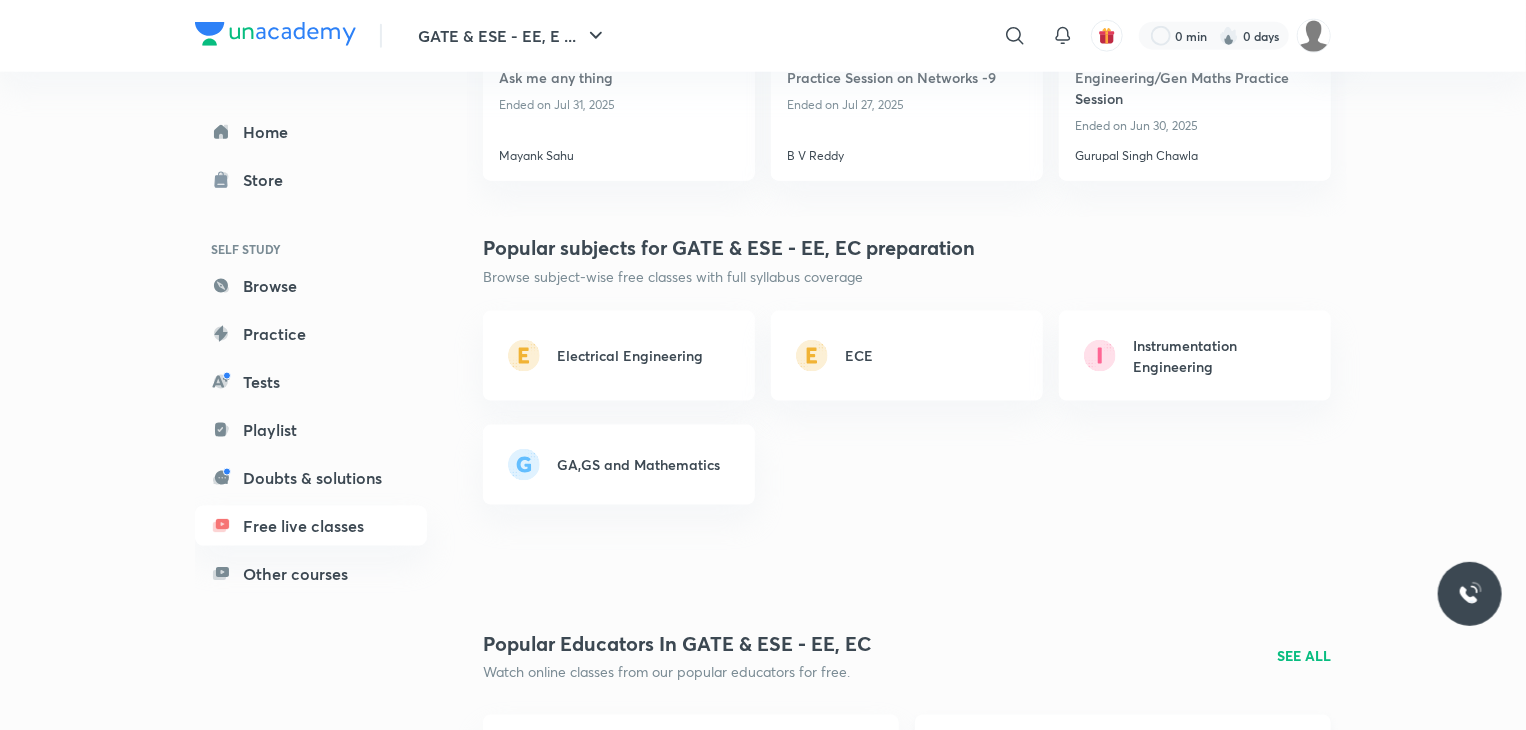 scroll, scrollTop: 1160, scrollLeft: 0, axis: vertical 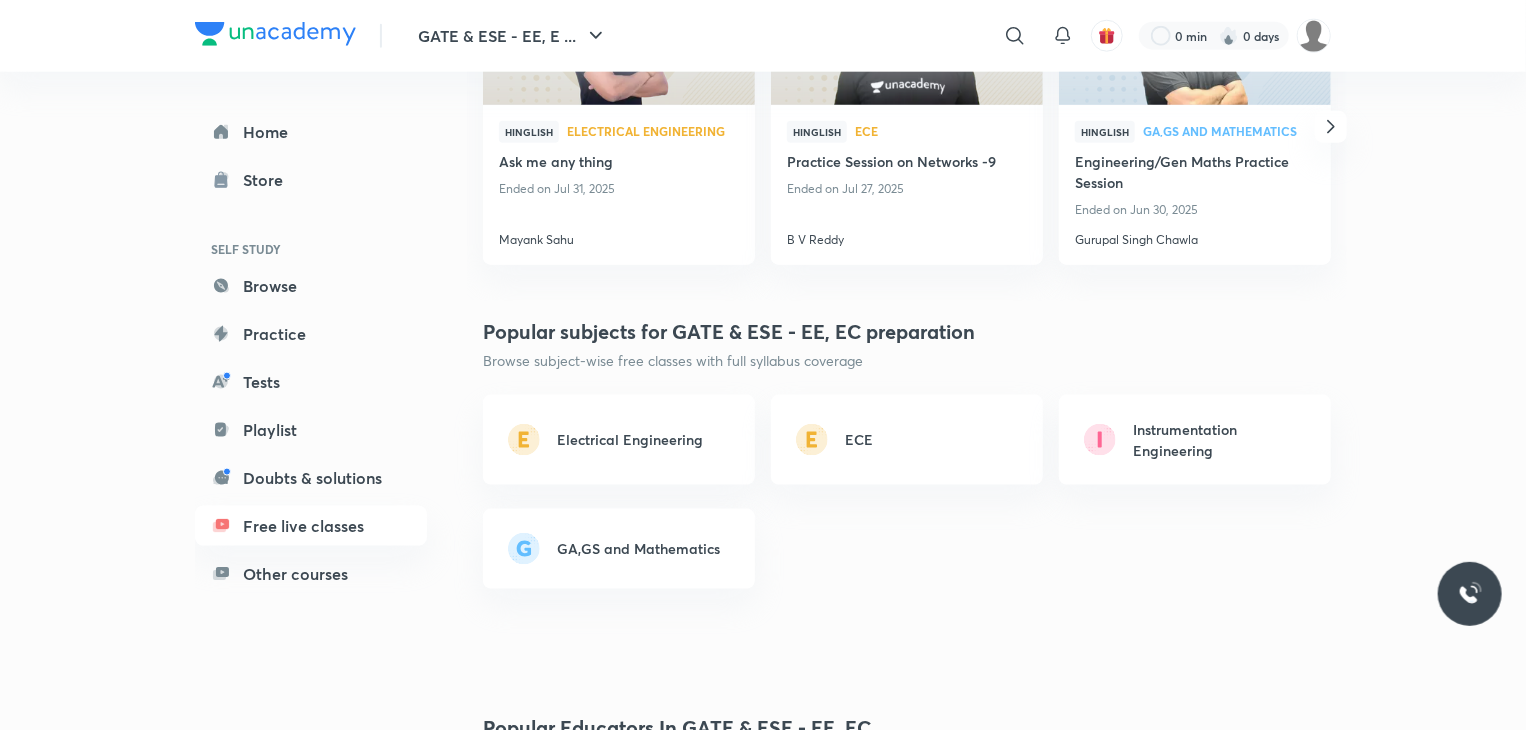 click on "ECE" at bounding box center [924, 439] 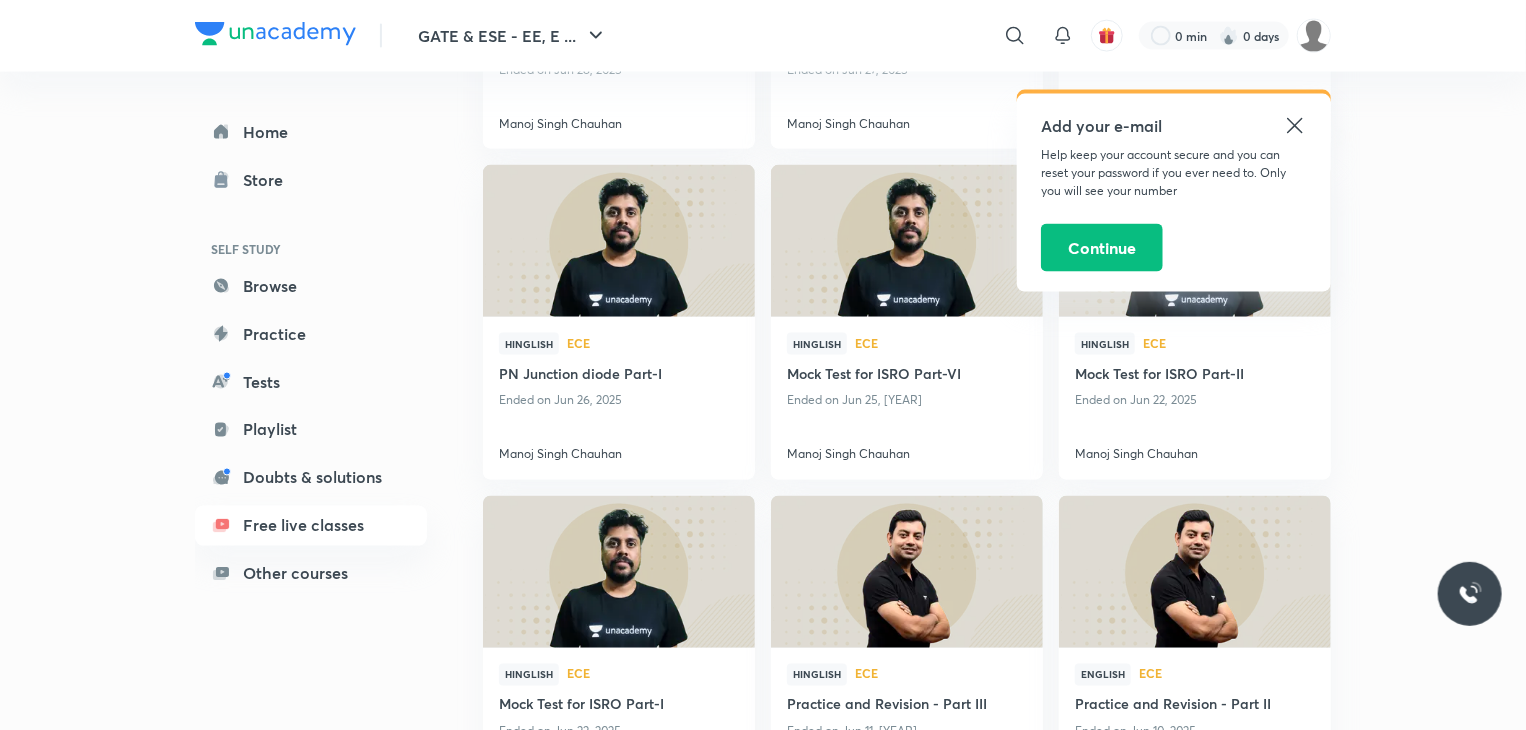 scroll, scrollTop: 1520, scrollLeft: 0, axis: vertical 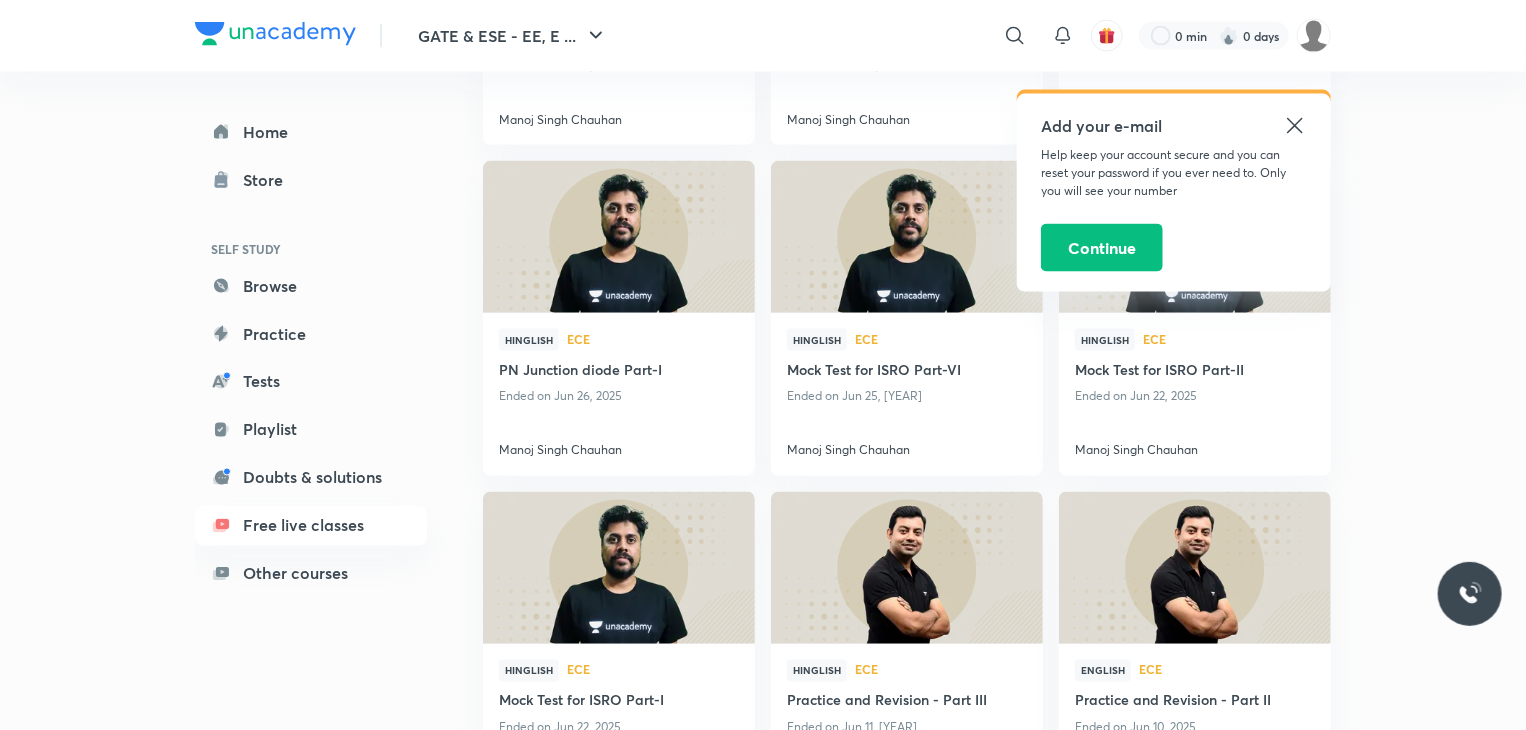 click on "Add your e-mail Help keep your account secure and you can reset your password if you ever need to. Only you will see your number Continue" at bounding box center [1174, 193] 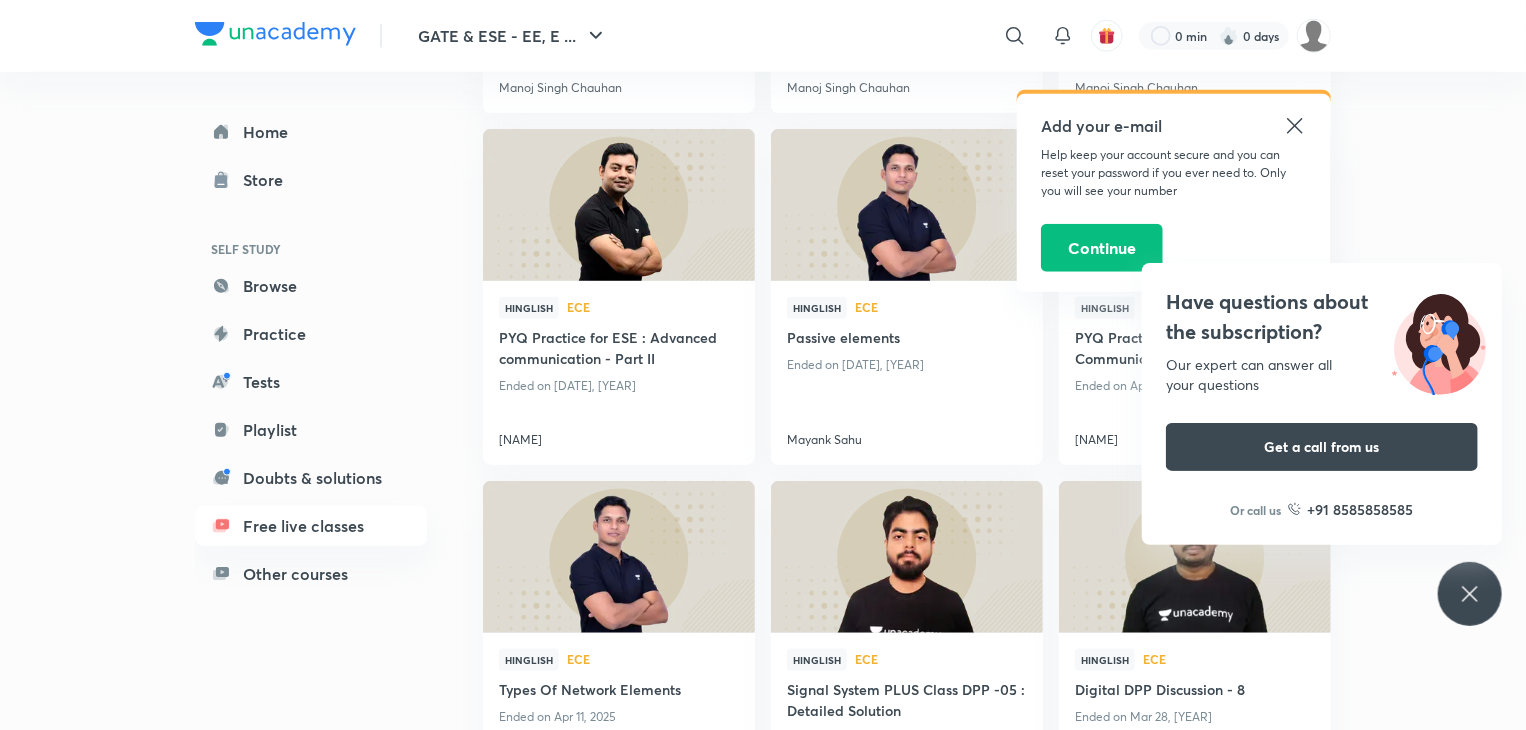 scroll, scrollTop: 4680, scrollLeft: 0, axis: vertical 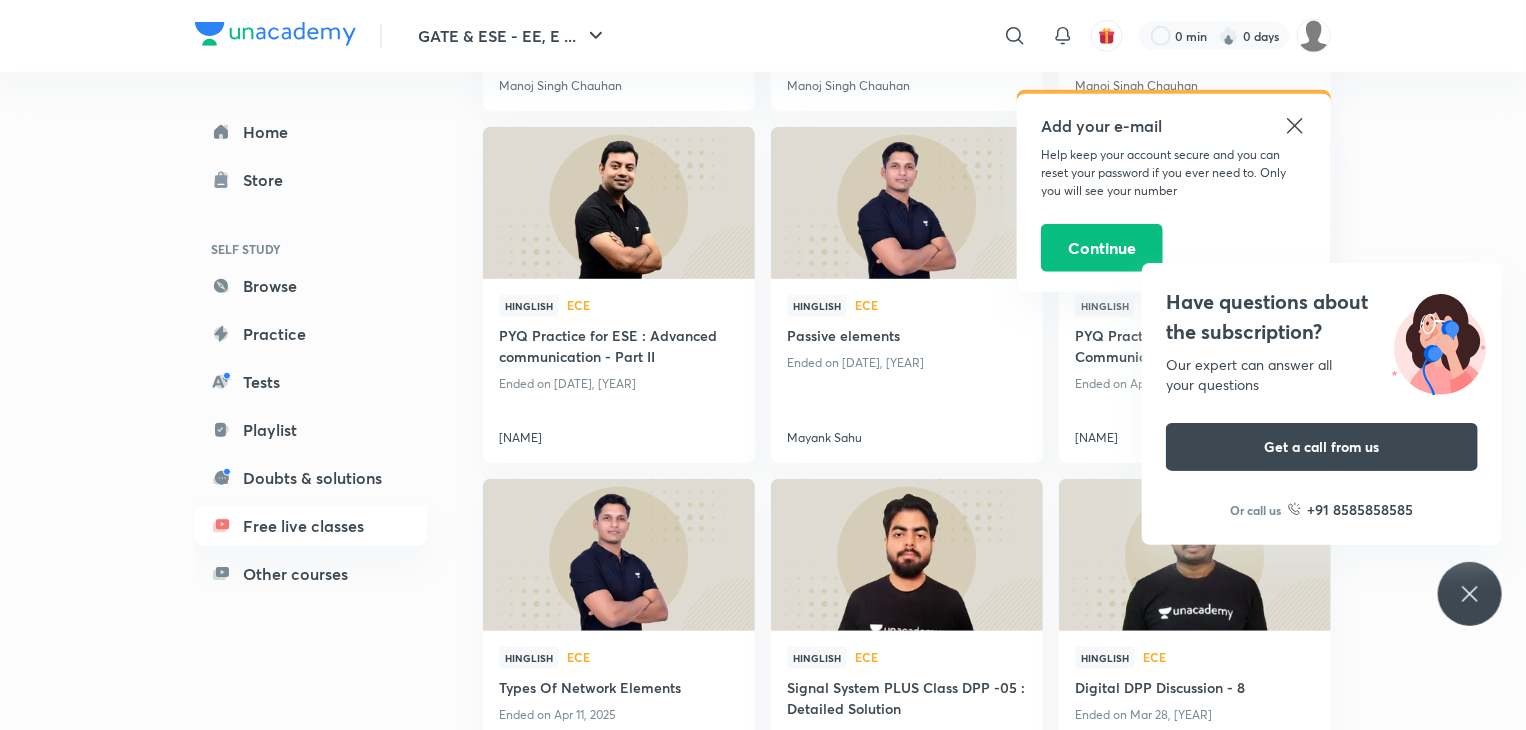 click 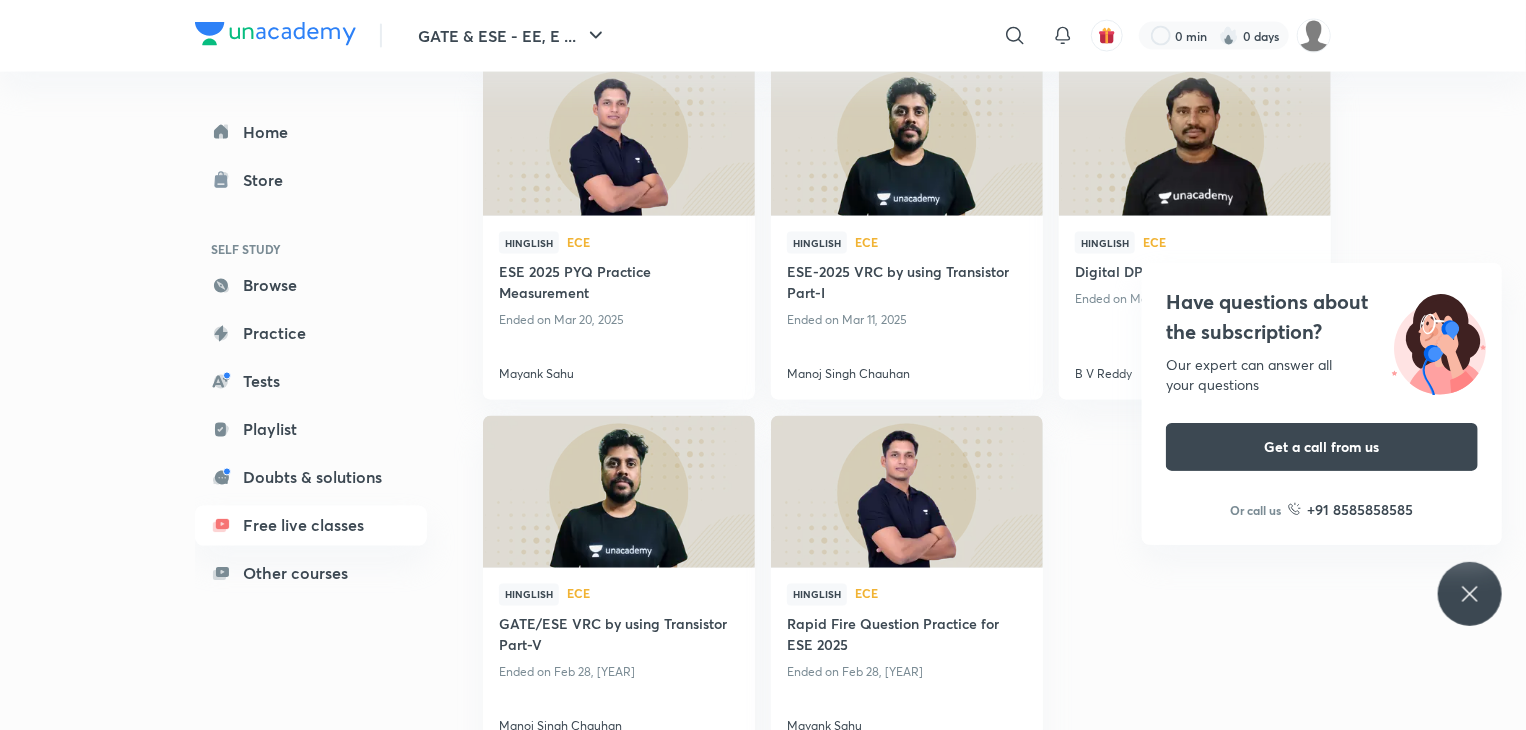 scroll, scrollTop: 5441, scrollLeft: 0, axis: vertical 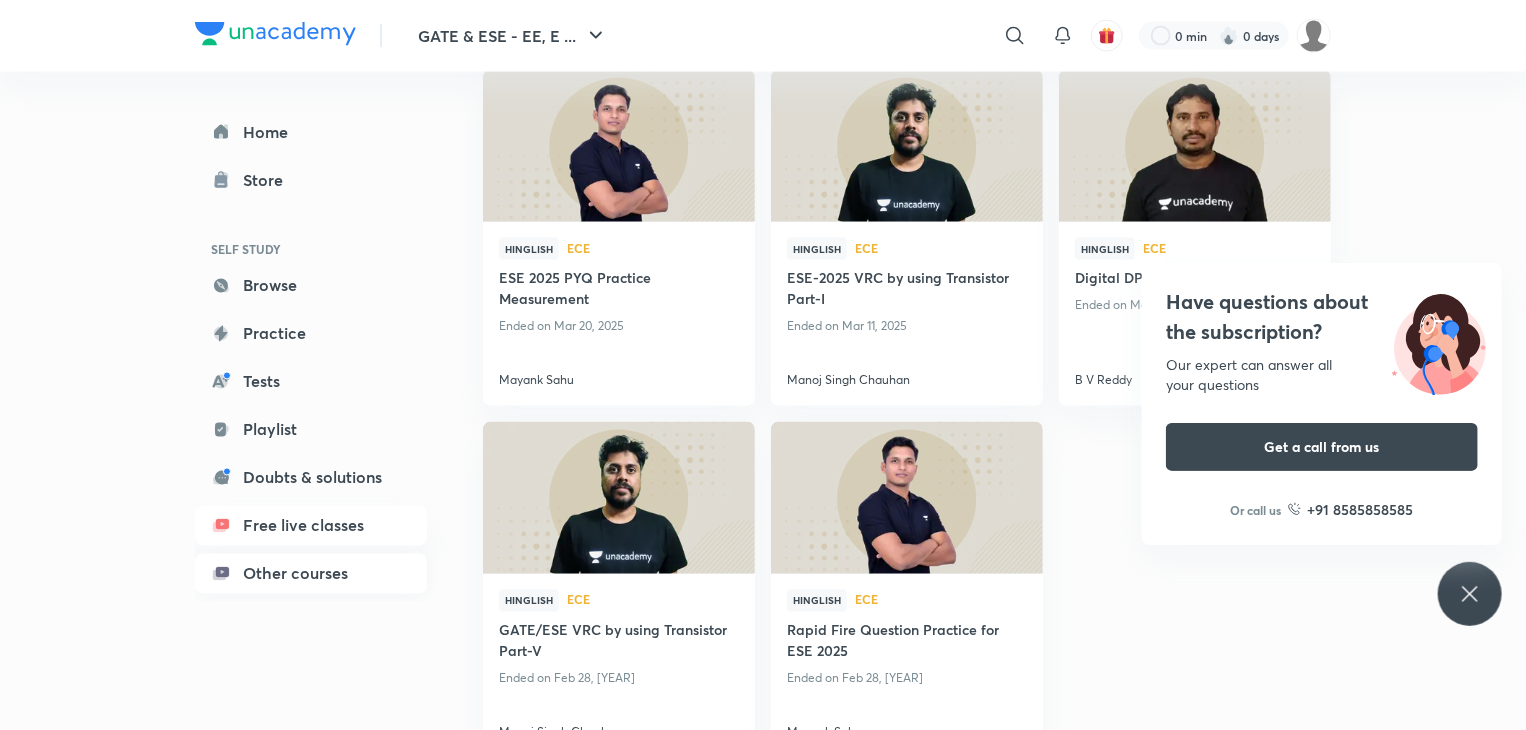 click on "Other courses" at bounding box center [311, 574] 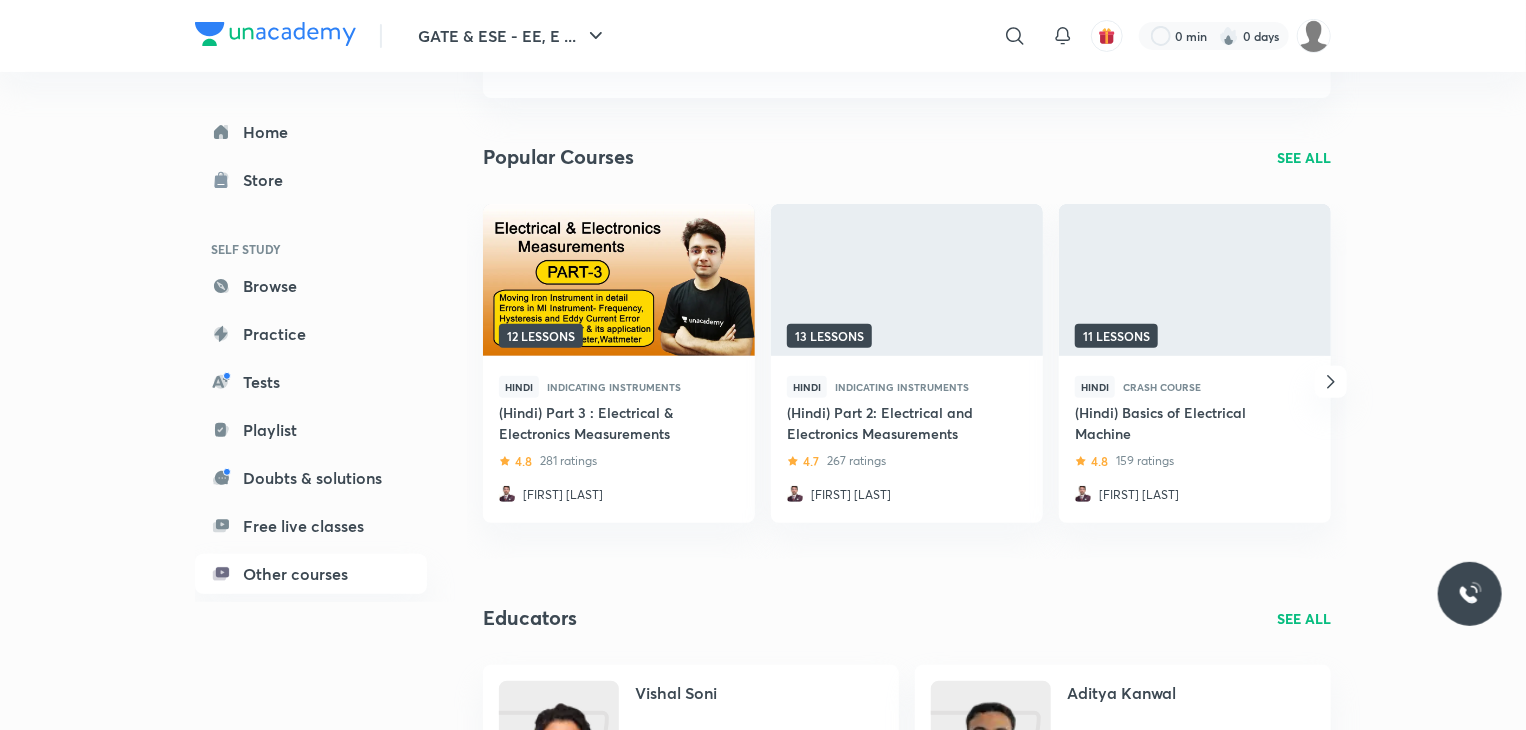 scroll, scrollTop: 160, scrollLeft: 0, axis: vertical 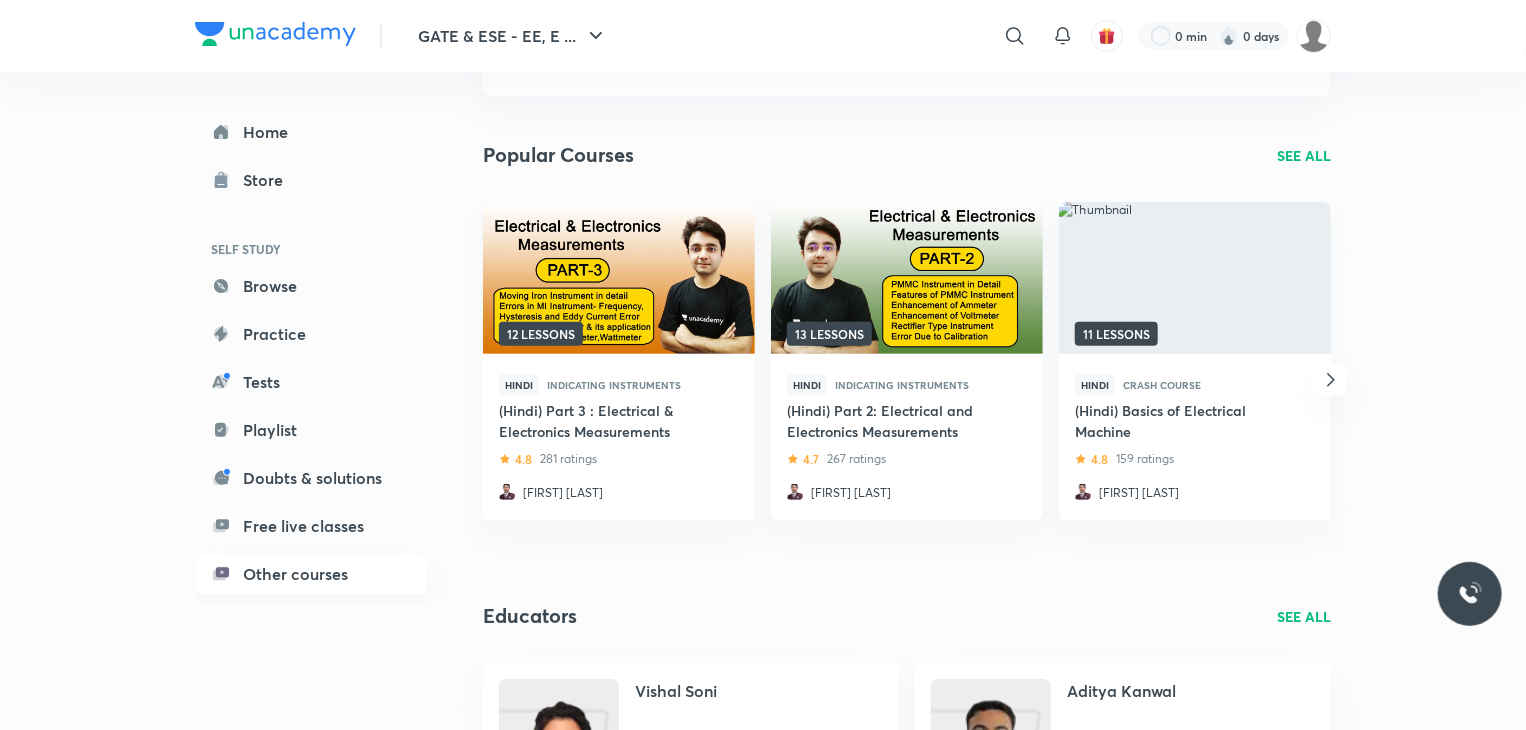 click 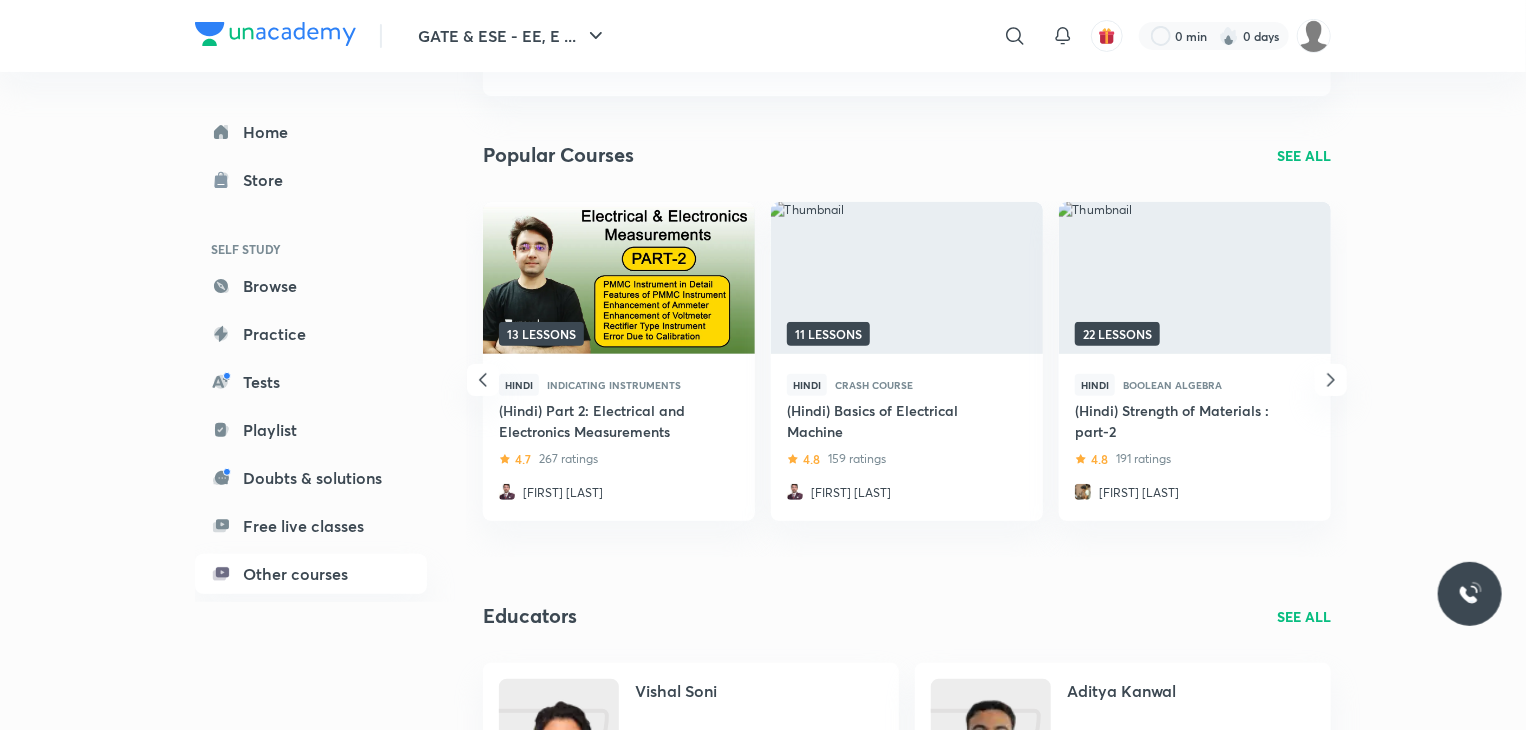 click 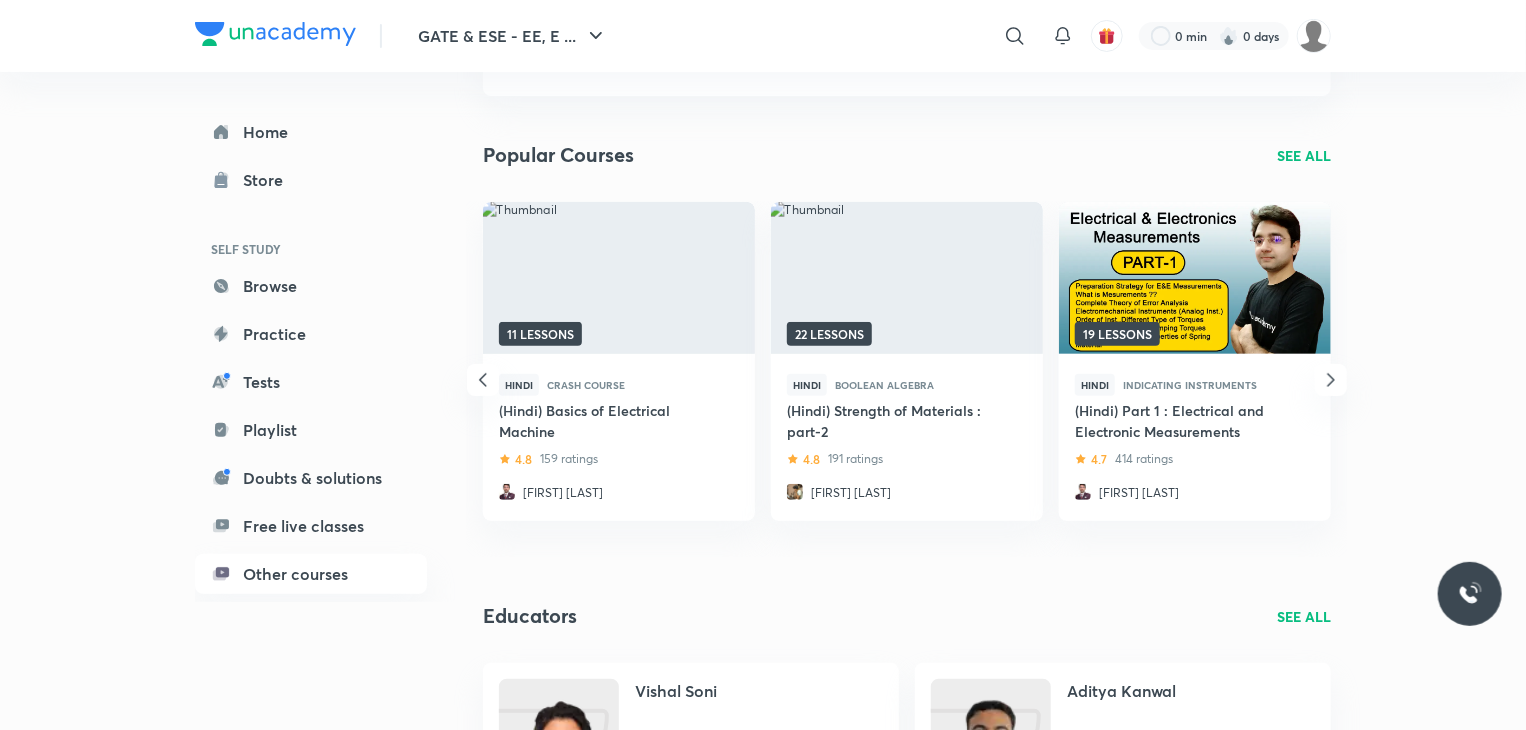 drag, startPoint x: 1335, startPoint y: 382, endPoint x: 840, endPoint y: 96, distance: 571.6826 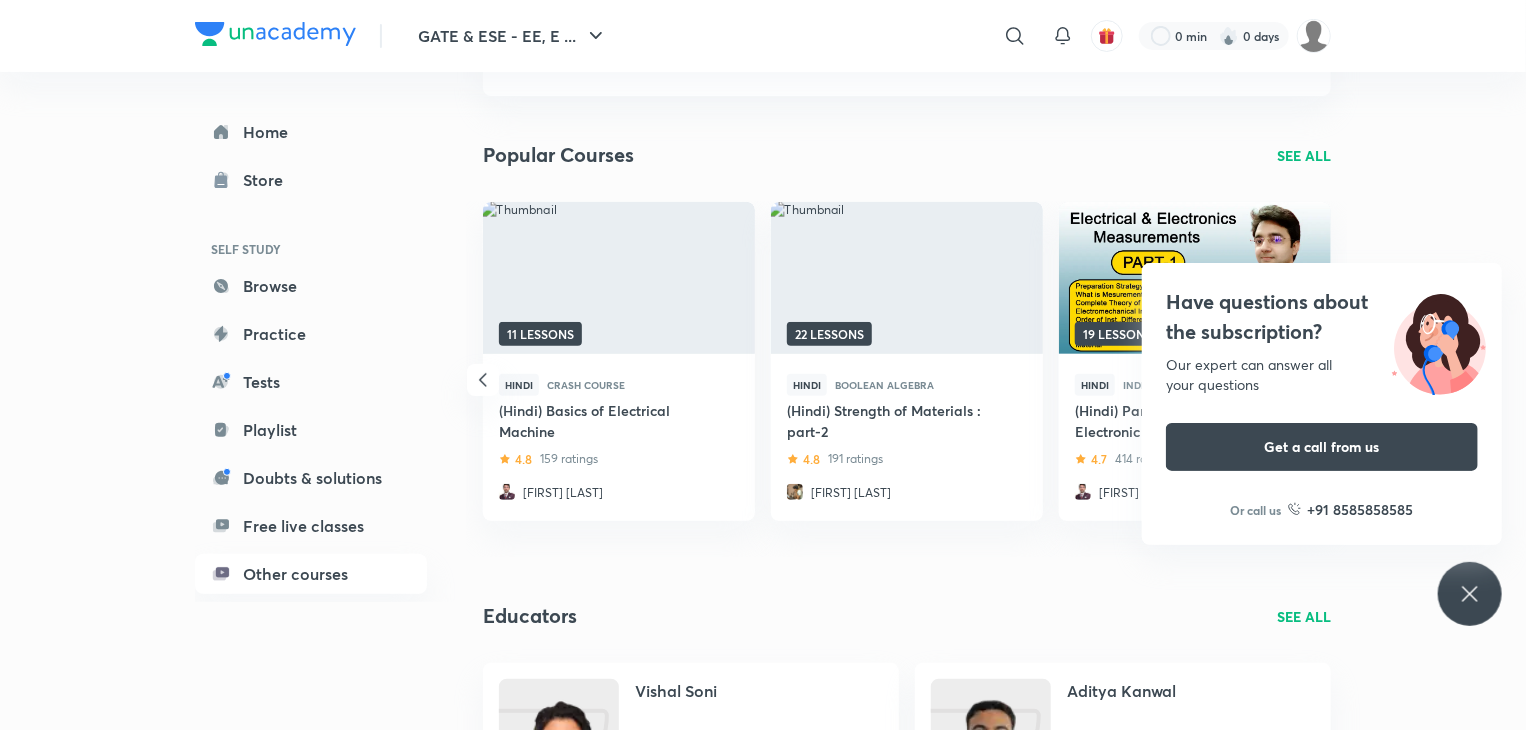 click on "GATE & ESE - EE, E ... ​ 0 min 0 days Home Store SELF STUDY Browse Practice Tests Playlist Doubts & solutions Free live classes Other courses GATE & ESE - EE, EC Popular Courses SEE ALL 12 lessons Hindi Indicating Instruments (Hindi) Part 3 : Electrical & Electronics Measurements 4.8 281 ratings Pawan Chandani 13 lessons Hindi Indicating Instruments (Hindi) Part 2: Electrical and Electronics Measurements 4.7 267 ratings Pawan Chandani 11 lessons Hindi Crash Course (Hindi) Basics of Electrical Machine 4.8 159 ratings Pawan Chandani 22 lessons Hindi Boolean Algebra (Hindi) Strength of Materials : part-2 4.8 191 ratings Ashish Ranjan 19 lessons Hindi Indicating Instruments (Hindi) Part 1 : Electrical and Electronic Measurements 4.7 414 ratings Pawan Chandani 18 lessons Hindi Meas. of Ind. & Cap. (AC ... (Hindi) Part 4: Electrical and Electronics Measurements 4.8 246 ratings Pawan Chandani See All Educators SEE ALL Vishal Soni 161K Watch Mins 34K Followers Aditya Kanwal 45K Watch Mins 6K Followers Mayank Sahu" at bounding box center (763, 604) 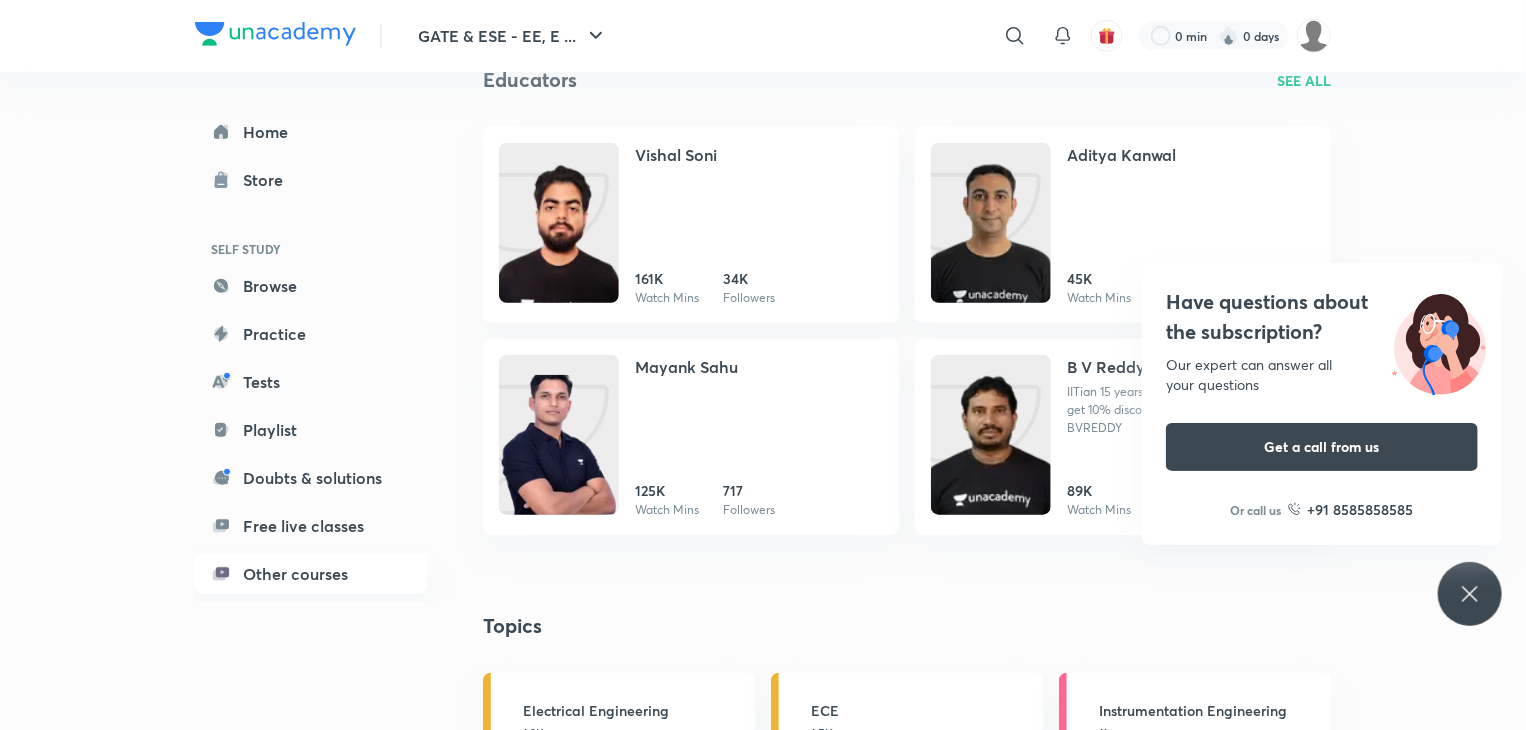 scroll, scrollTop: 799, scrollLeft: 0, axis: vertical 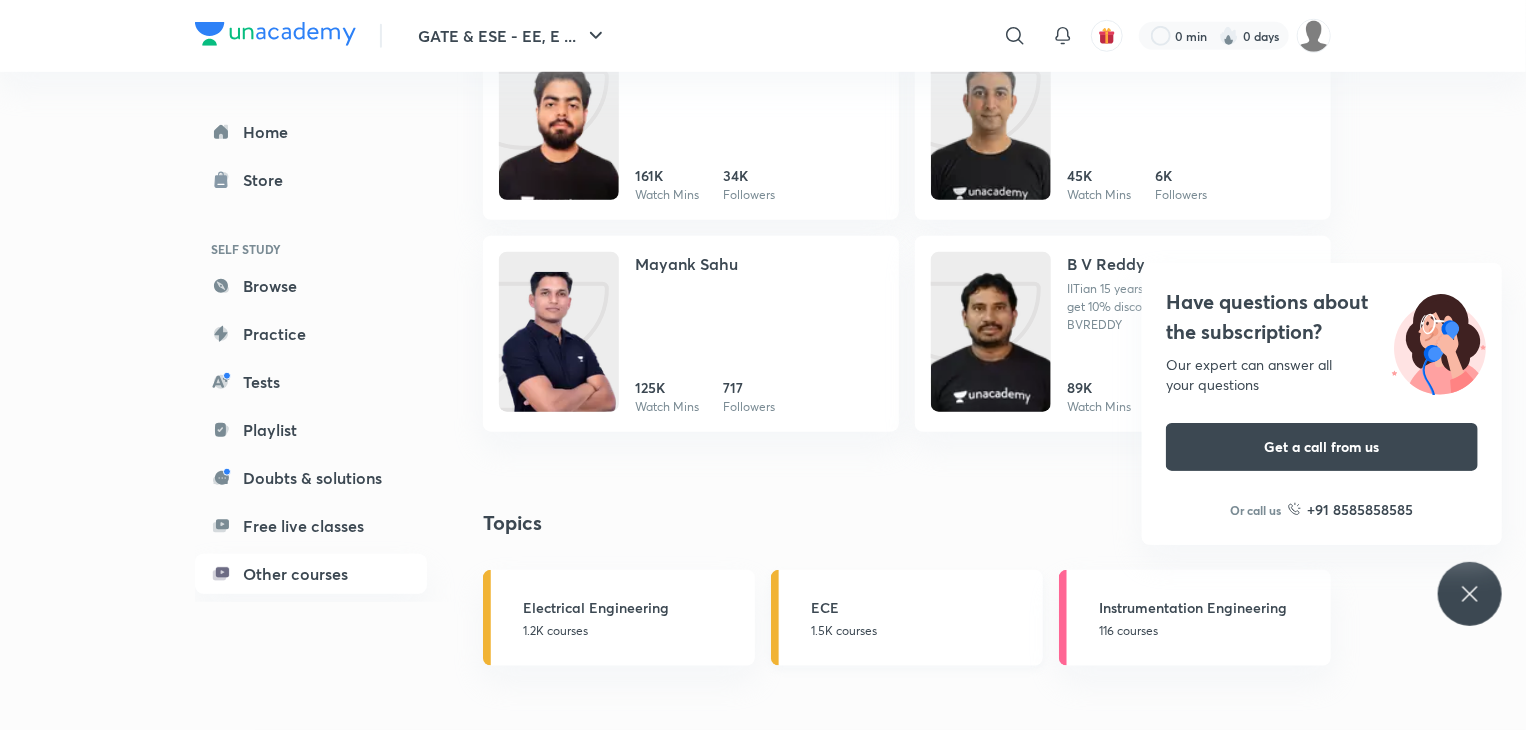 click on "ECE 1.5K courses" at bounding box center [907, 618] 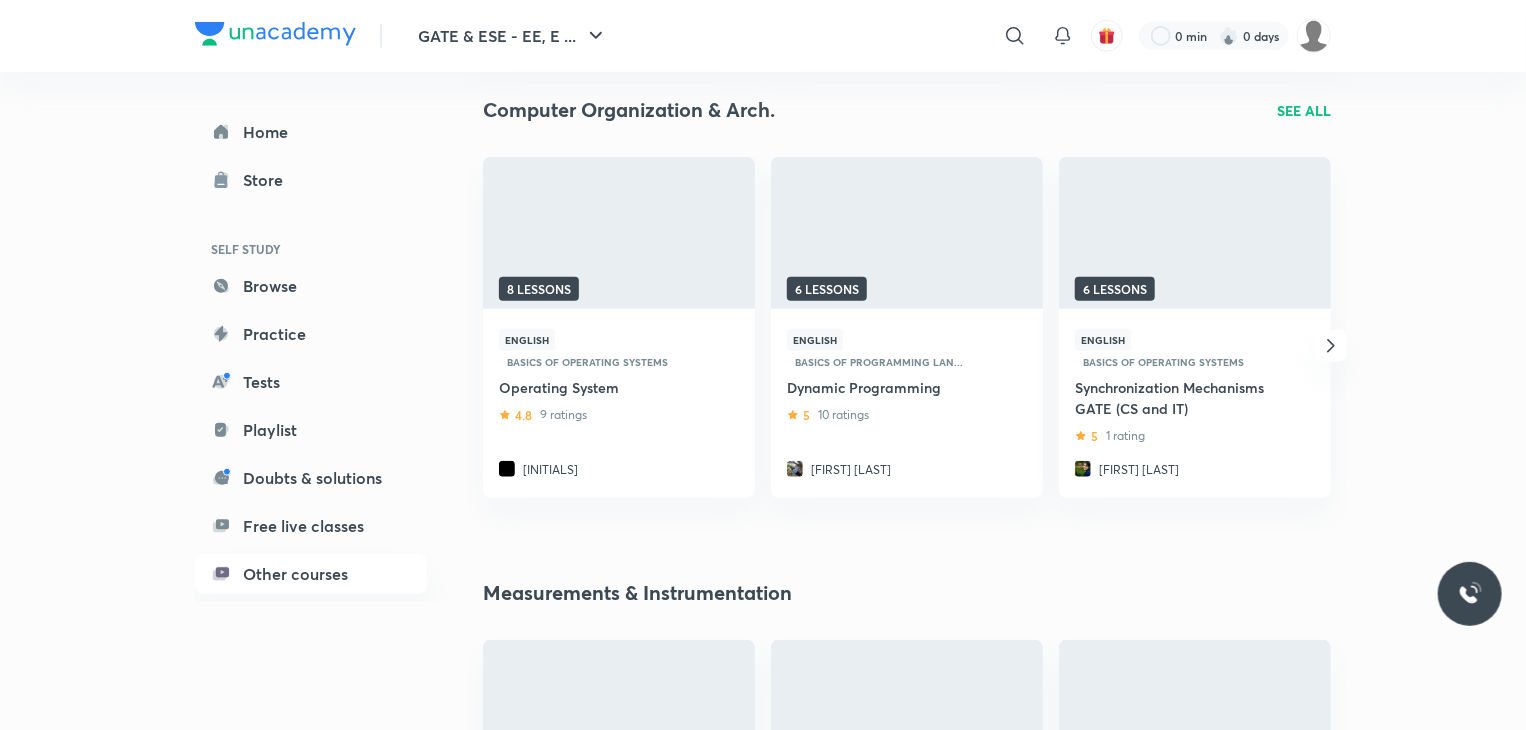 scroll, scrollTop: 0, scrollLeft: 0, axis: both 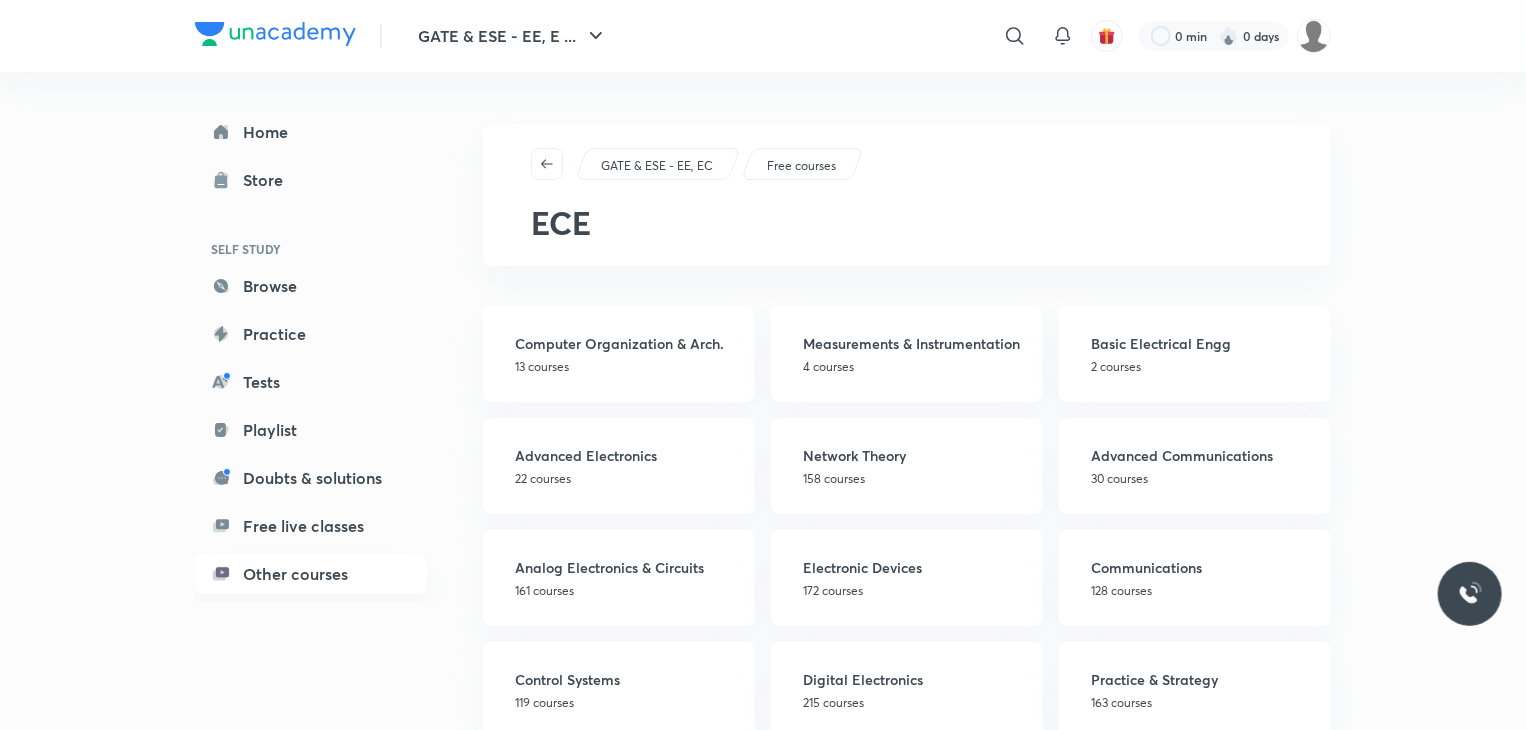 click on "GATE & ESE - EE, E ... ​ 0 min 0 days Home Store SELF STUDY Browse Practice Tests Playlist Doubts & solutions Free live classes Other courses GATE & ESE - EE, EC Free courses ECE Computer Organization & Arch. 13 courses Measurements & Instrumentation 4 courses Basic Electrical Engg 2 courses Advanced Electronics 22 courses Network Theory 158 courses Advanced Communications 30 courses Analog Electronics & Circuits 161 courses Electronic Devices 172 courses Communications 128 courses Control Systems 119 courses Digital Electronics 215 courses Practice & Strategy 163 courses Electromagnetics 86 courses Signals & Systems 133 courses Microprocessors 47 courses Computer Organization & Arch. SEE ALL 8 lessons English Basics of Operating Systems Operating System 4.8 9 ratings M K 6 lessons English Basics of Programming Lan... Dynamic Programming 5 10 ratings Sanjetha K S 6 lessons English Basics of Operating Systems Synchronization Mechanisms GATE (CS and IT) 5 1 rating Bhavana Tadikamalla 5 lessons English 5 Hindi" at bounding box center [763, 2771] 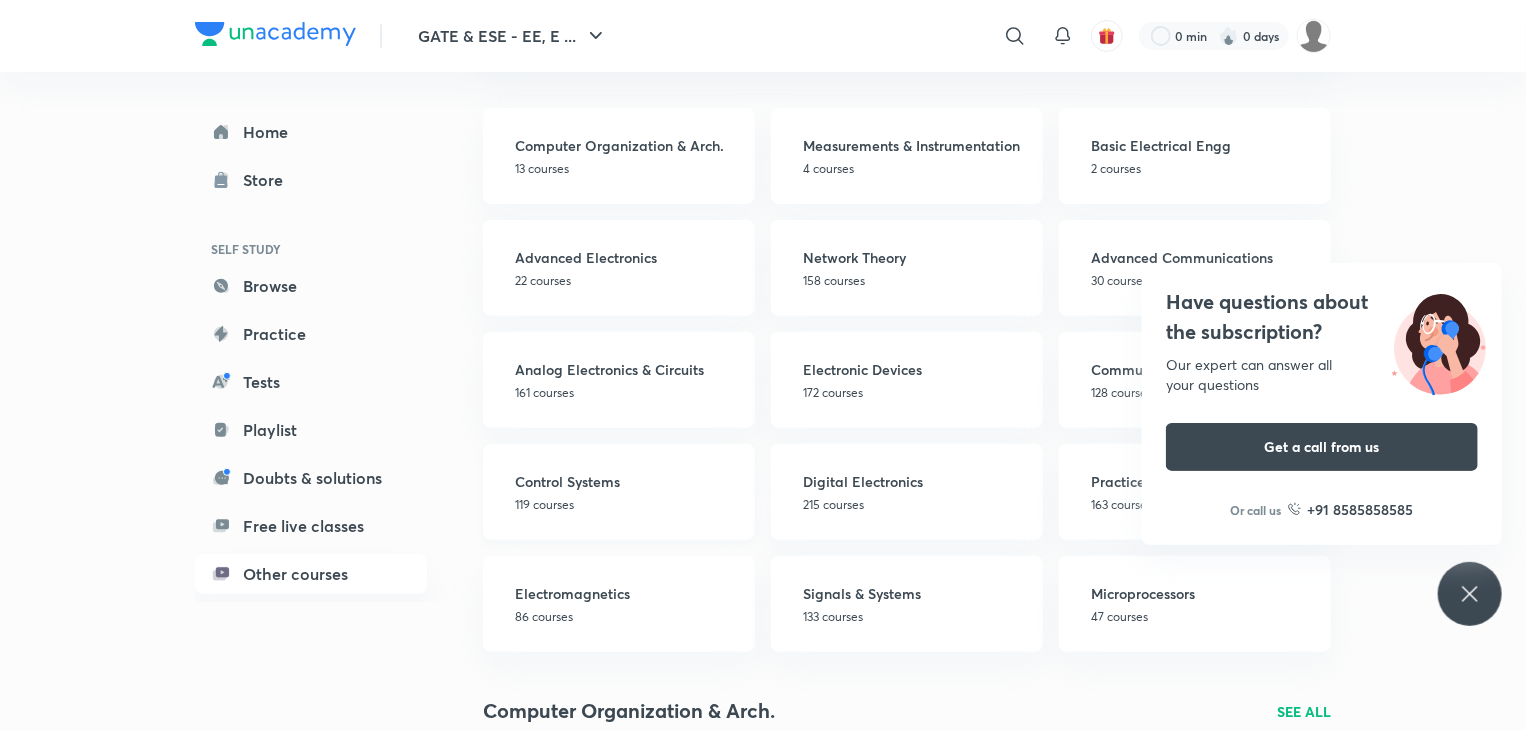 scroll, scrollTop: 200, scrollLeft: 0, axis: vertical 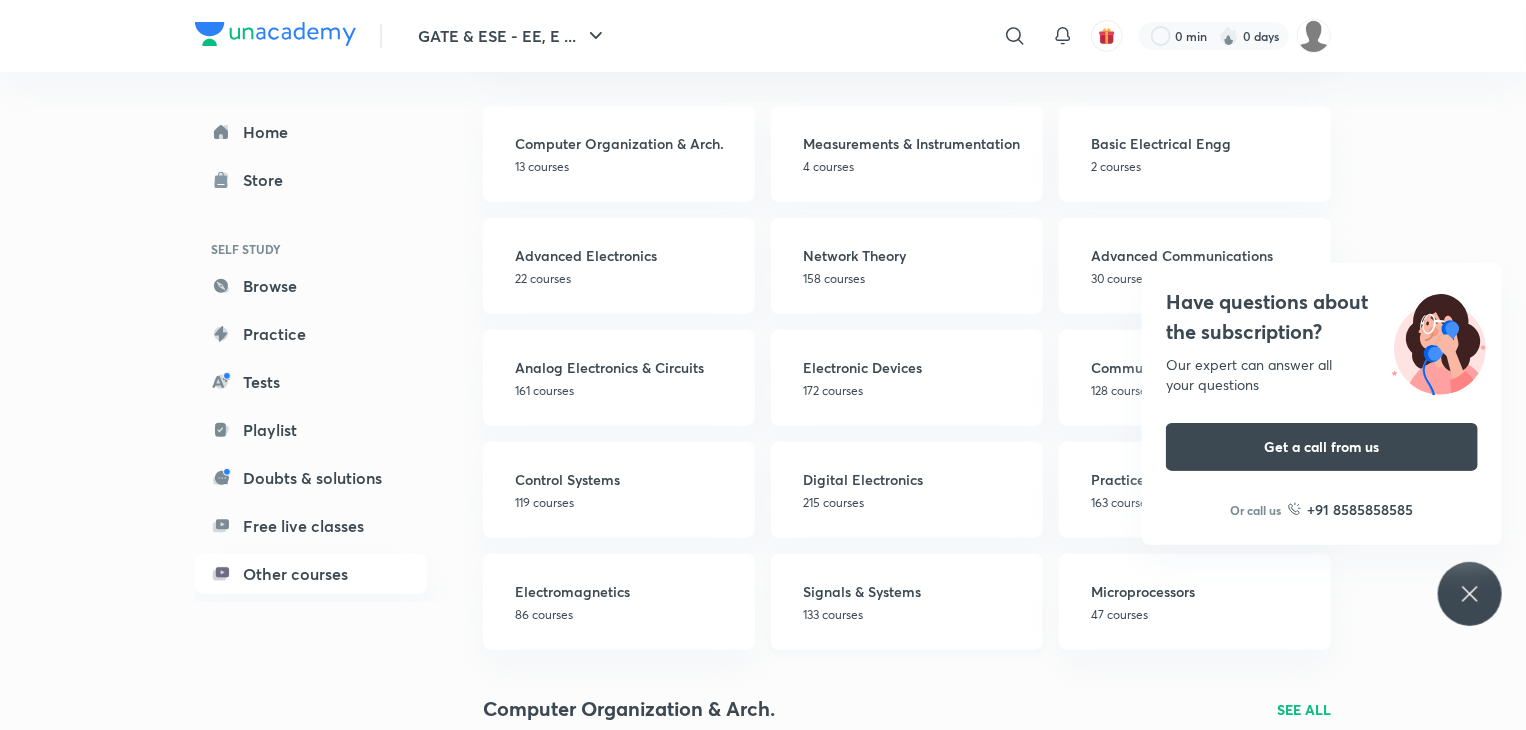 click on "Signals & Systems 133 courses" at bounding box center (907, 602) 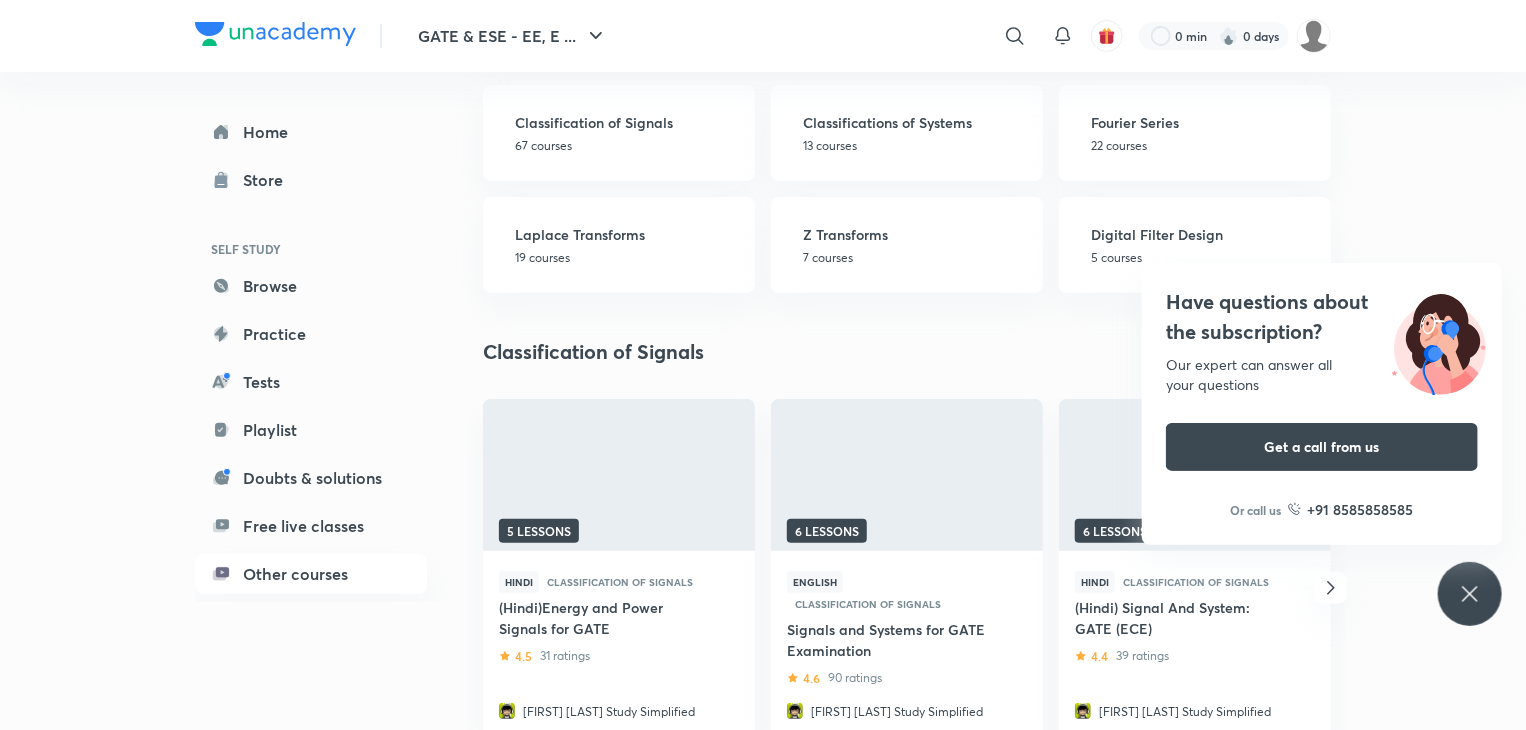scroll, scrollTop: 240, scrollLeft: 0, axis: vertical 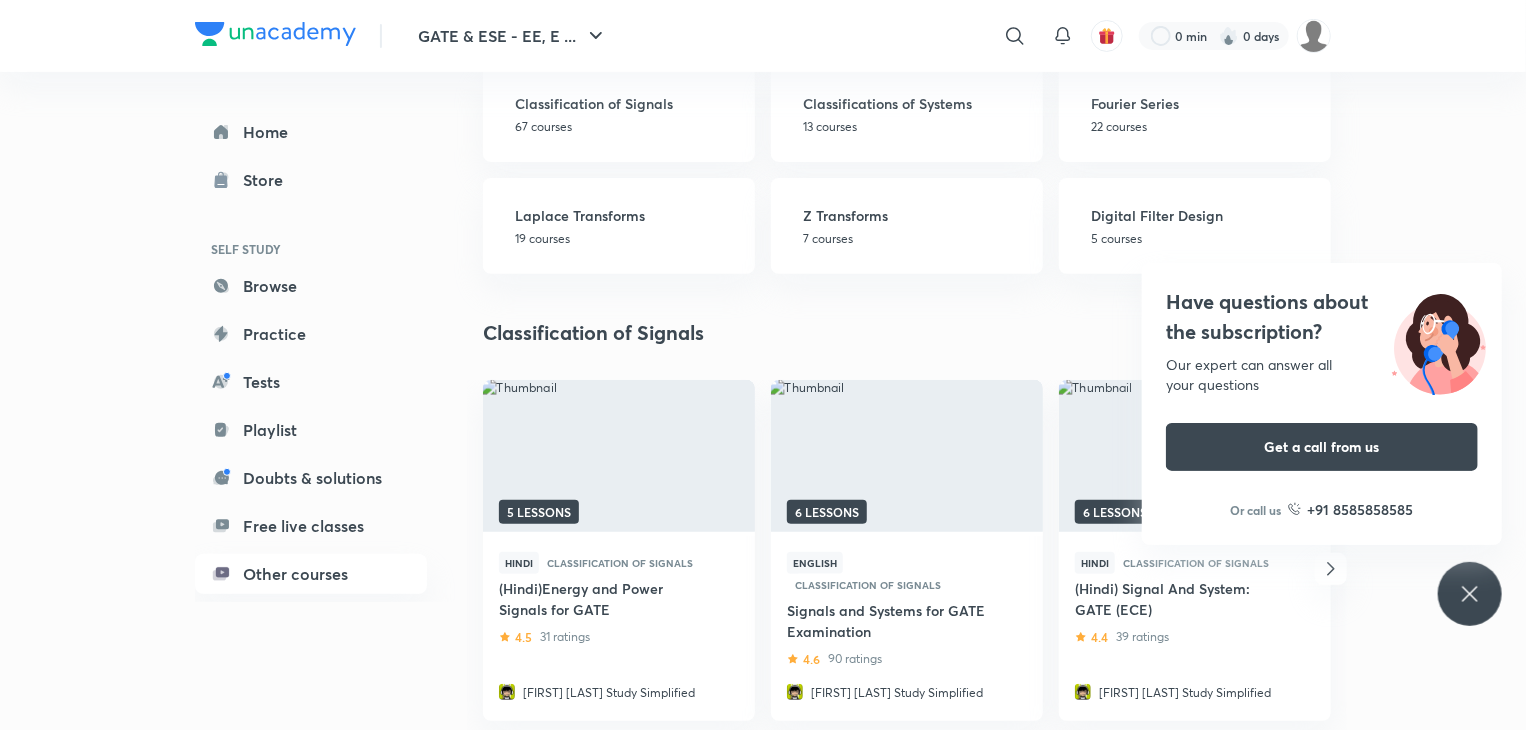 click on "Have questions about the subscription? Our expert can answer all your questions Get a call from us Or call us +91 8585858585" at bounding box center (1470, 594) 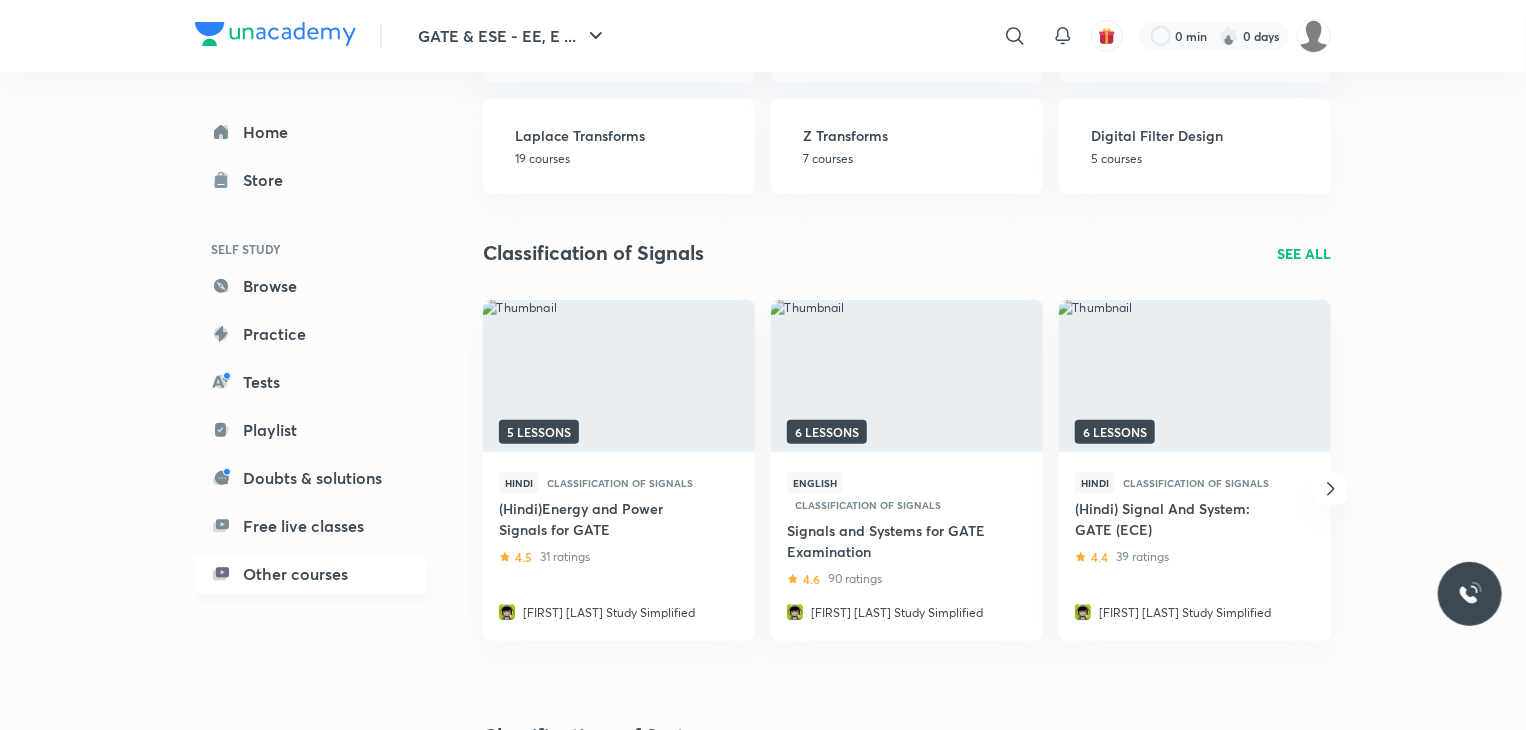 scroll, scrollTop: 320, scrollLeft: 0, axis: vertical 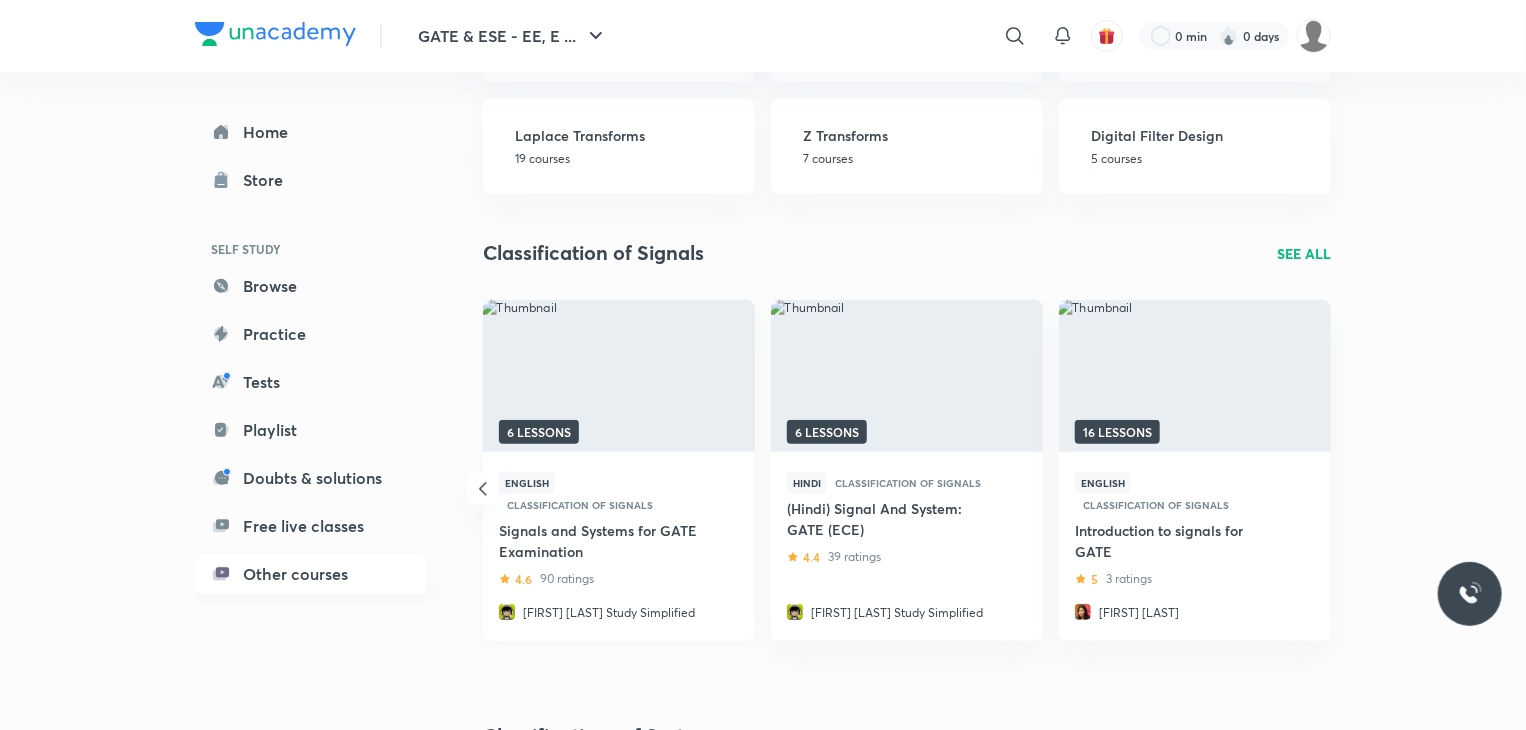 click on "Signals and Systems for GATE Examination" at bounding box center [603, 541] 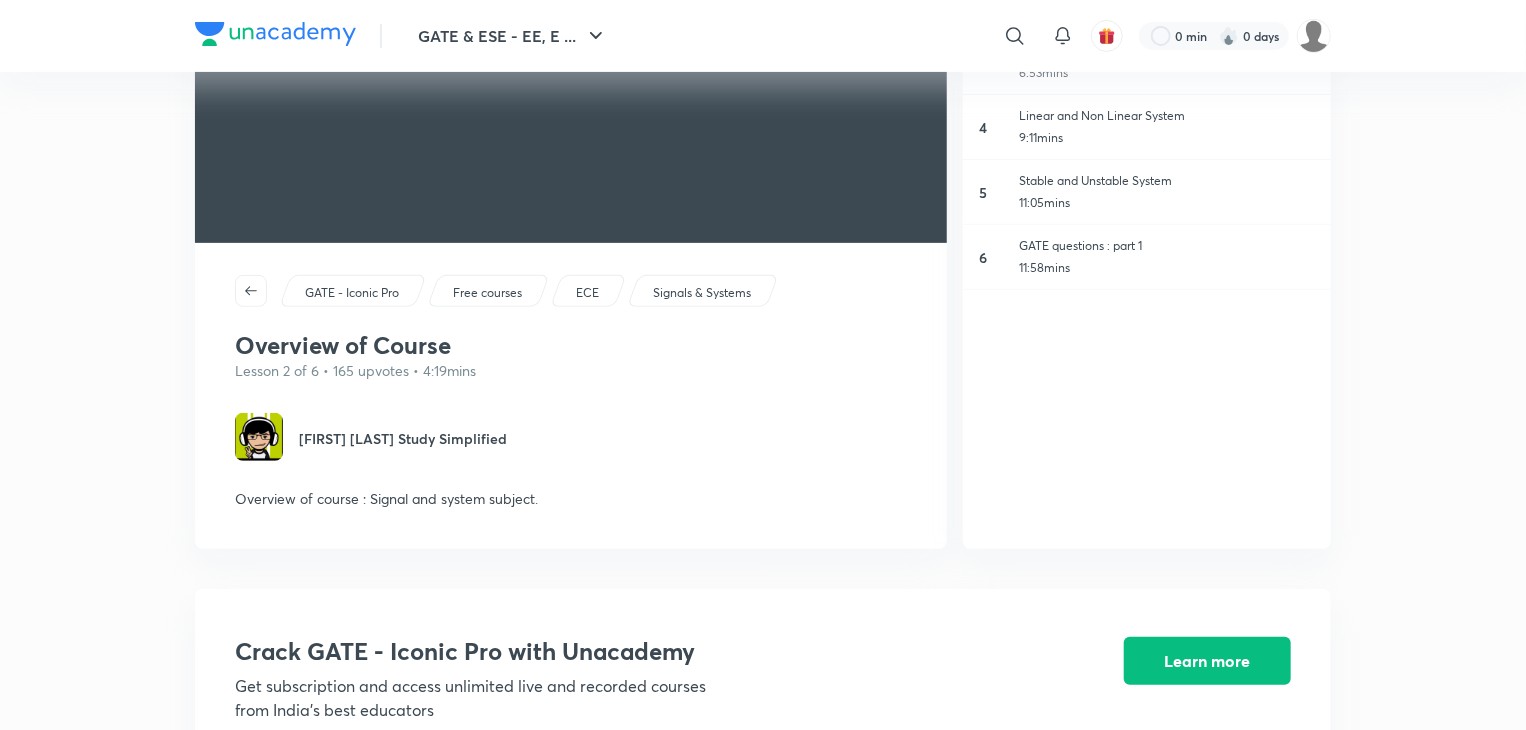 scroll, scrollTop: 480, scrollLeft: 0, axis: vertical 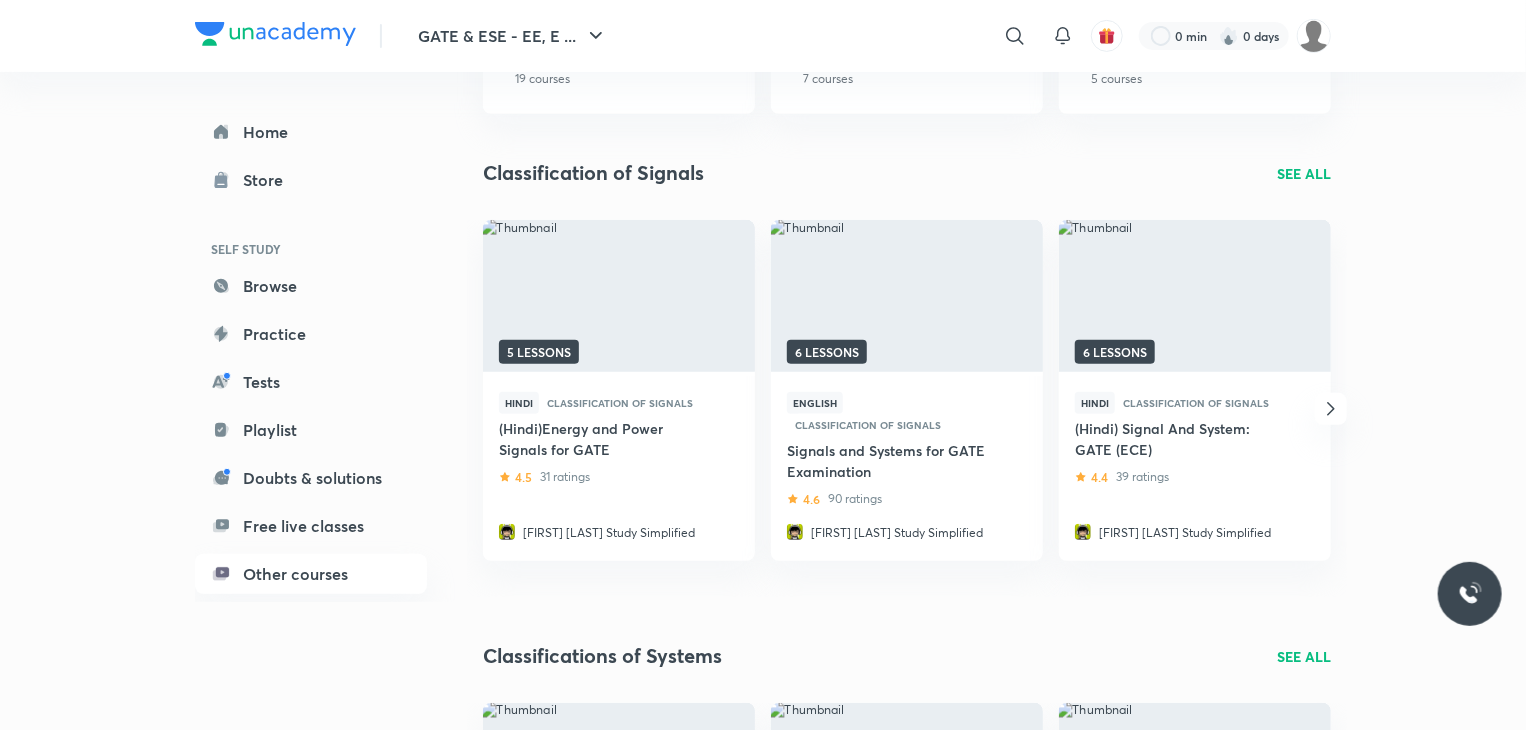 click 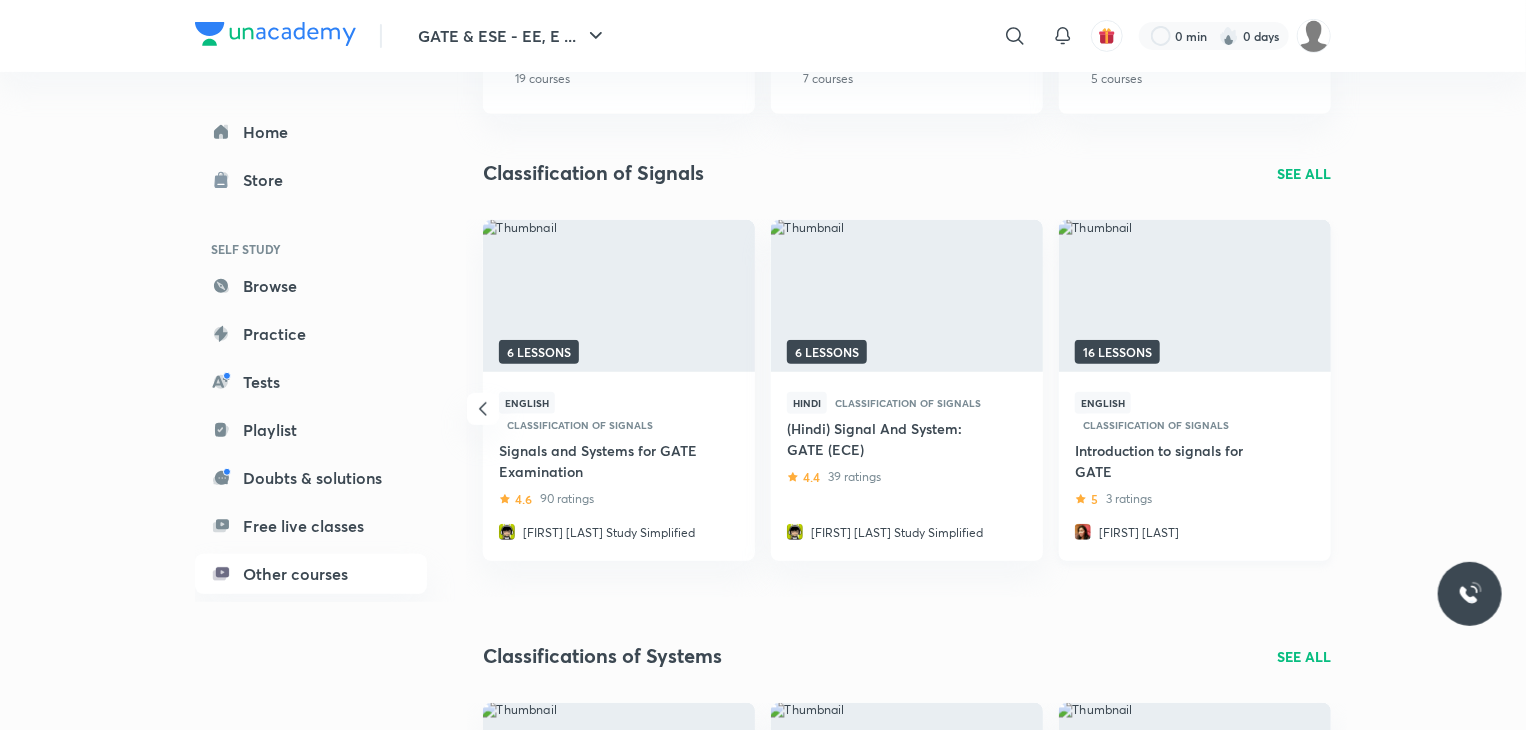 click on "Introduction to signals for GATE" at bounding box center (1179, 461) 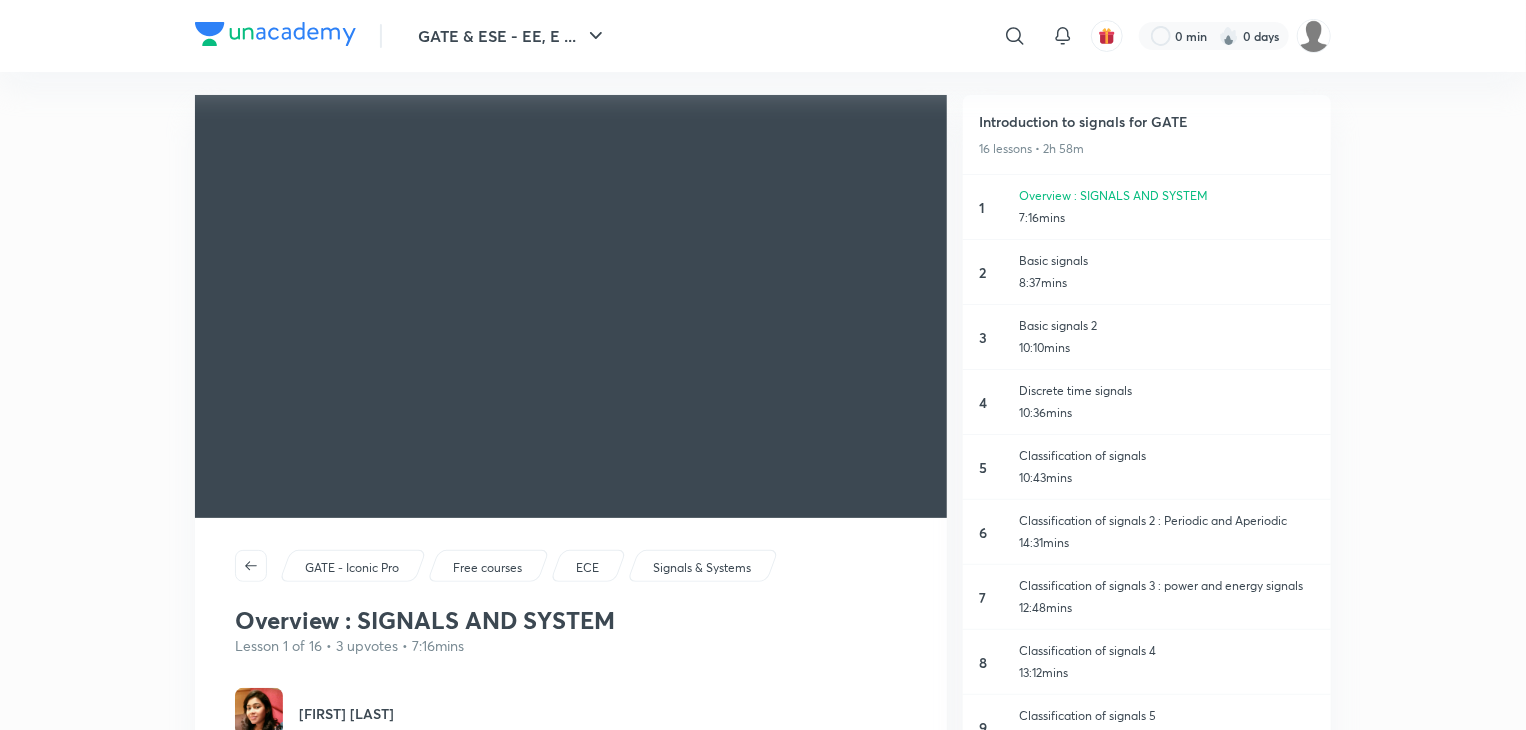 scroll, scrollTop: 0, scrollLeft: 0, axis: both 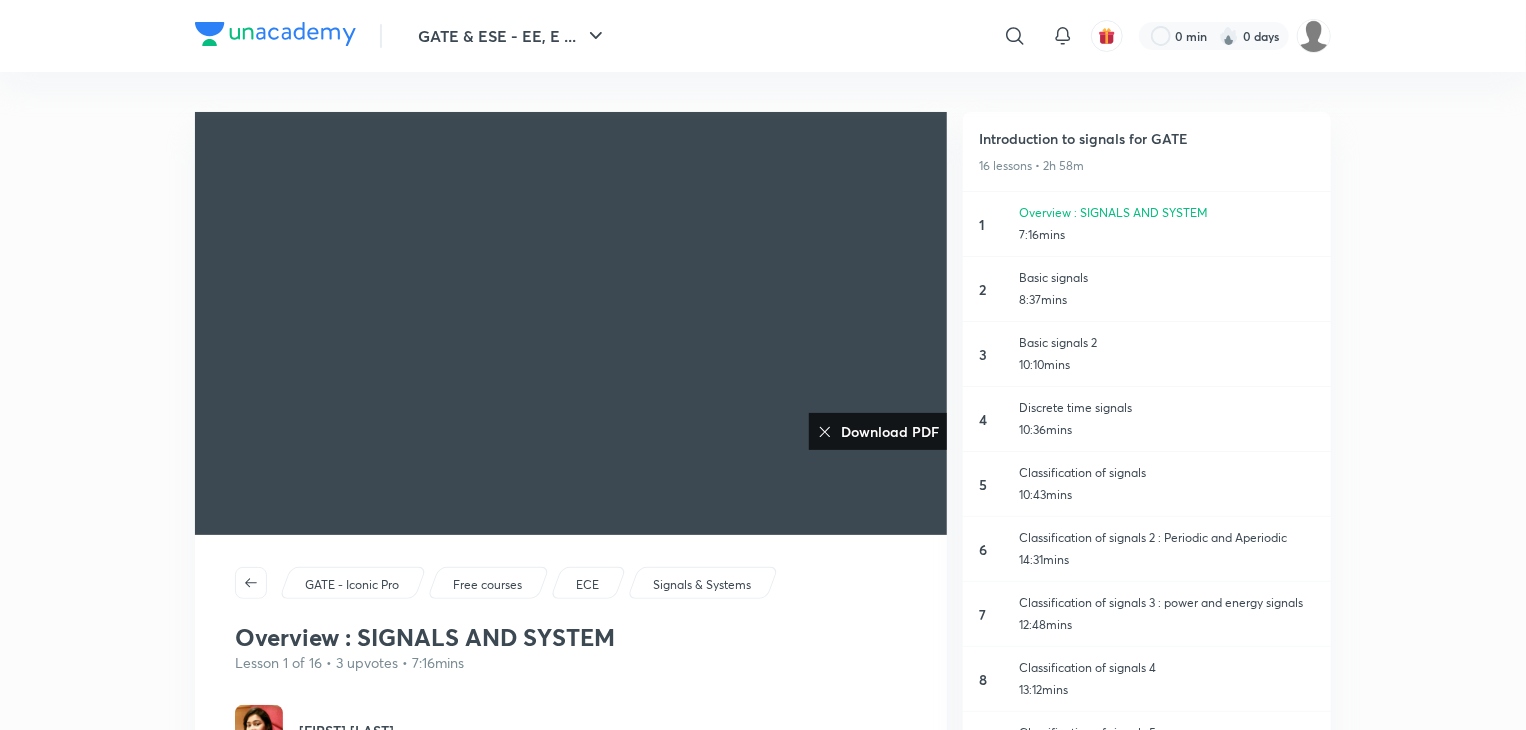 click 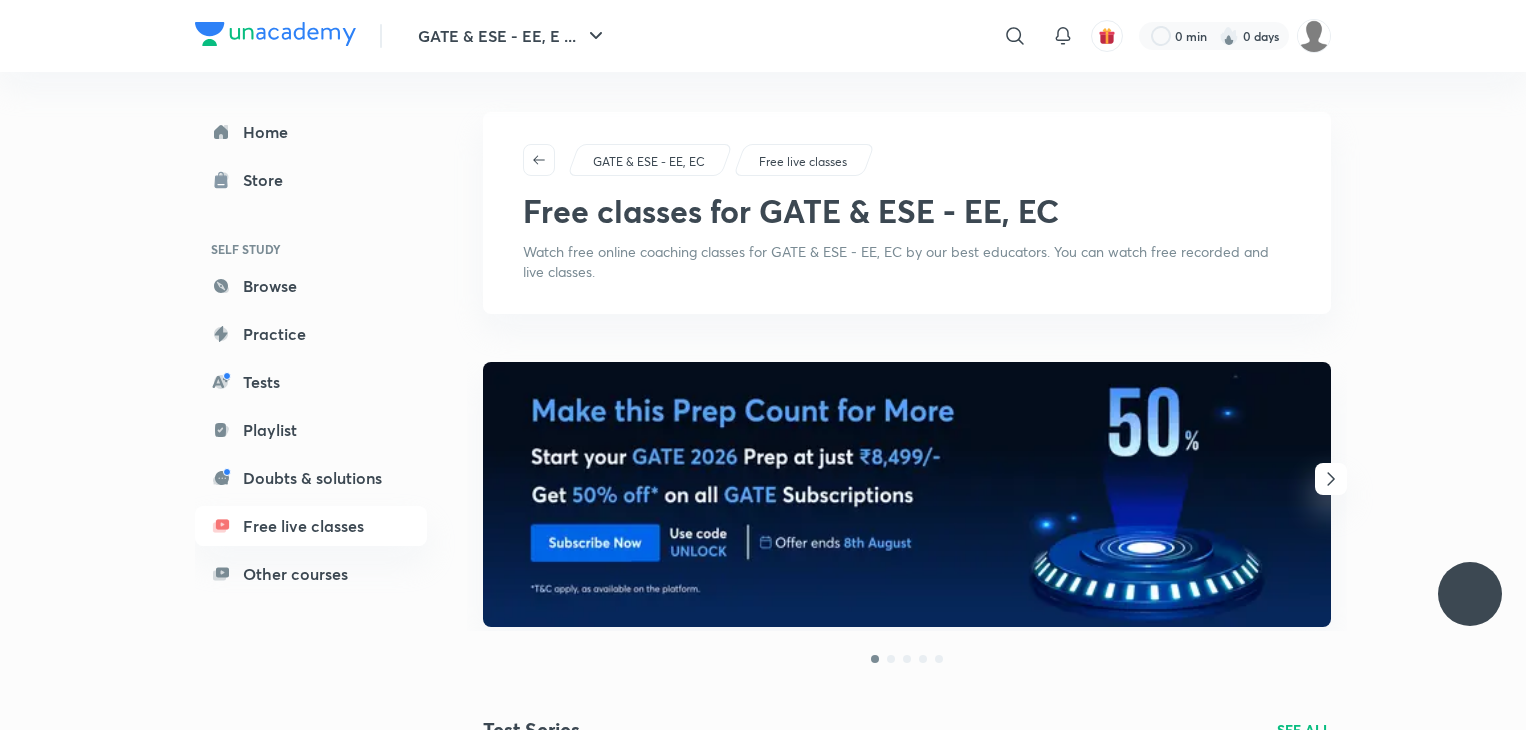 scroll, scrollTop: 560, scrollLeft: 0, axis: vertical 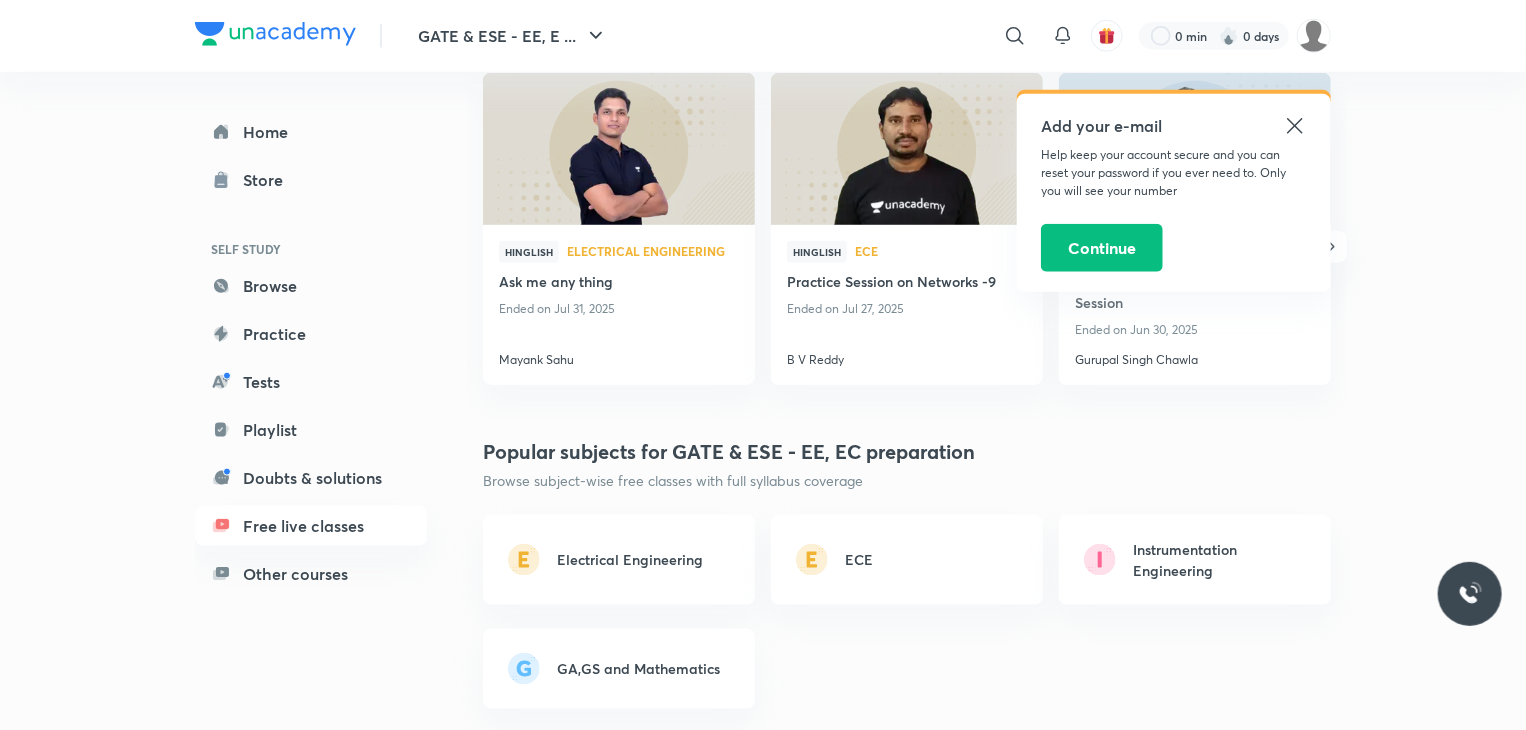 click on "ECE" at bounding box center [907, 560] 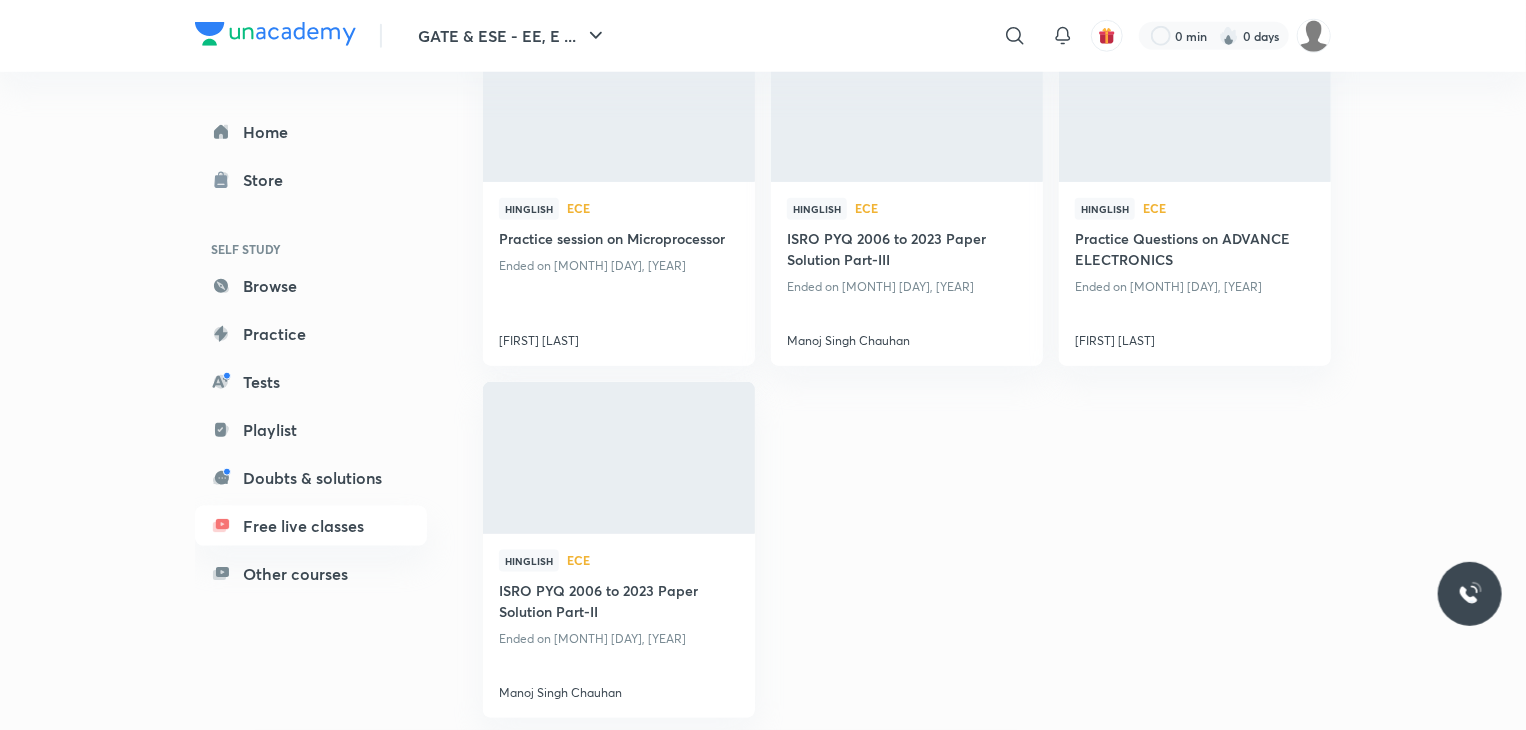 scroll, scrollTop: 0, scrollLeft: 0, axis: both 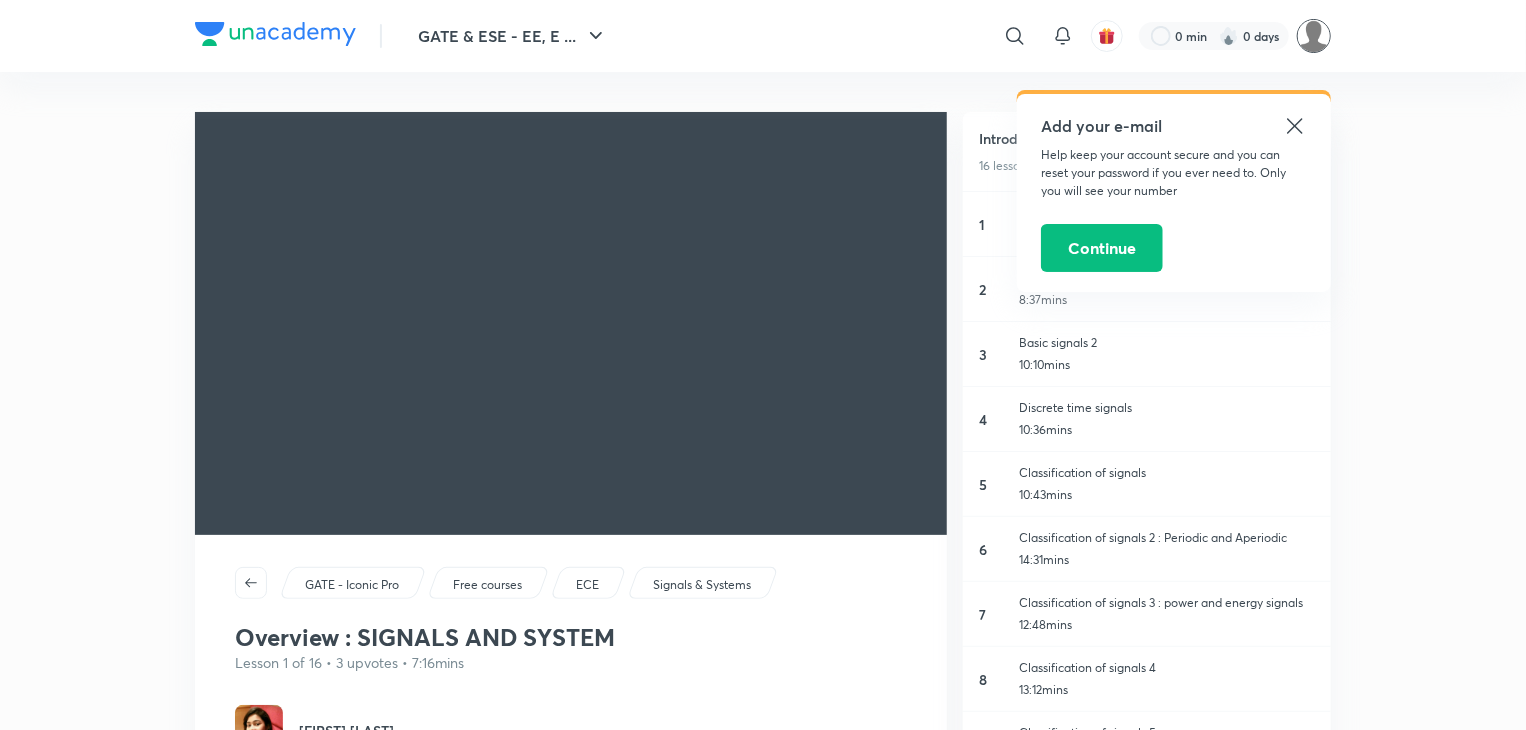 drag, startPoint x: 1309, startPoint y: 15, endPoint x: 1317, endPoint y: 37, distance: 23.409399 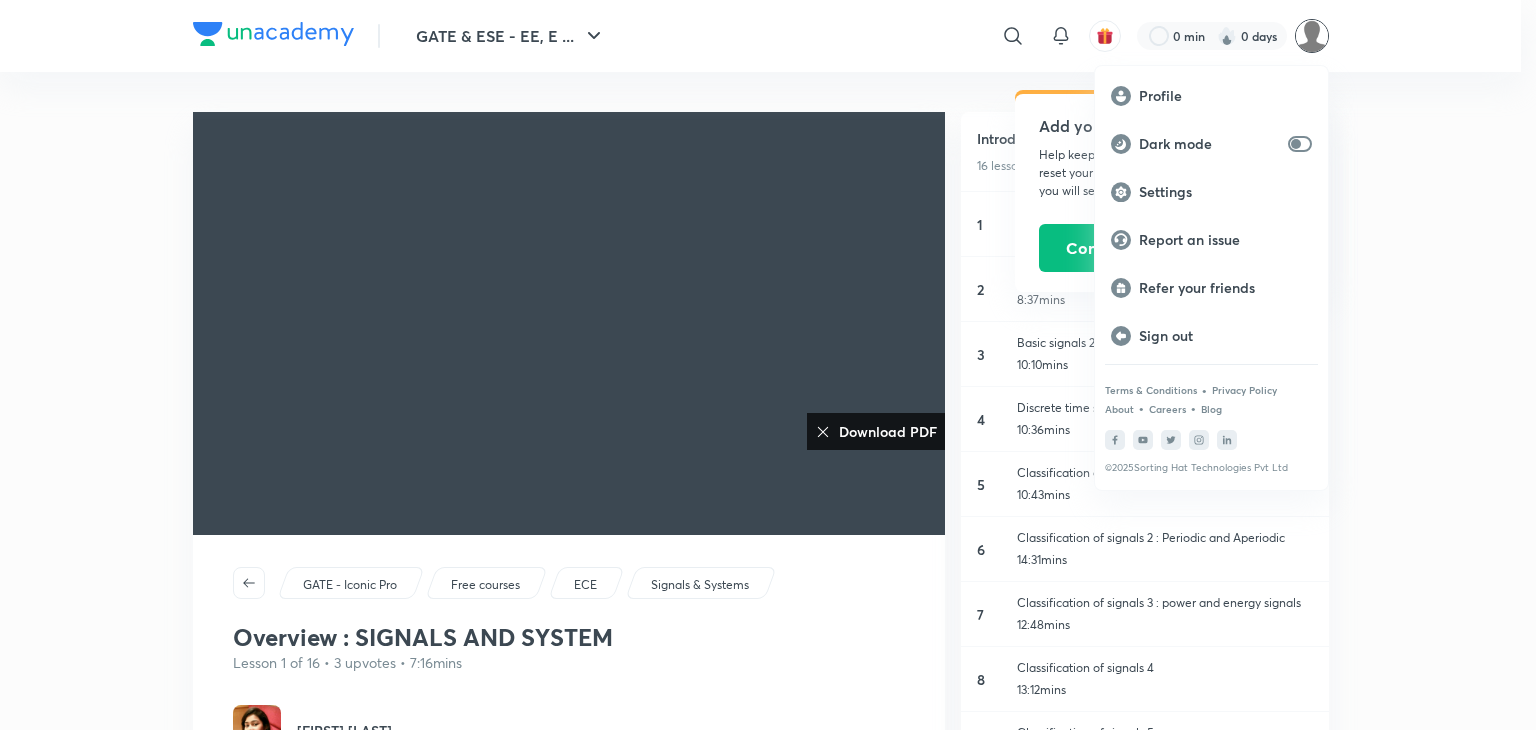 click at bounding box center (768, 365) 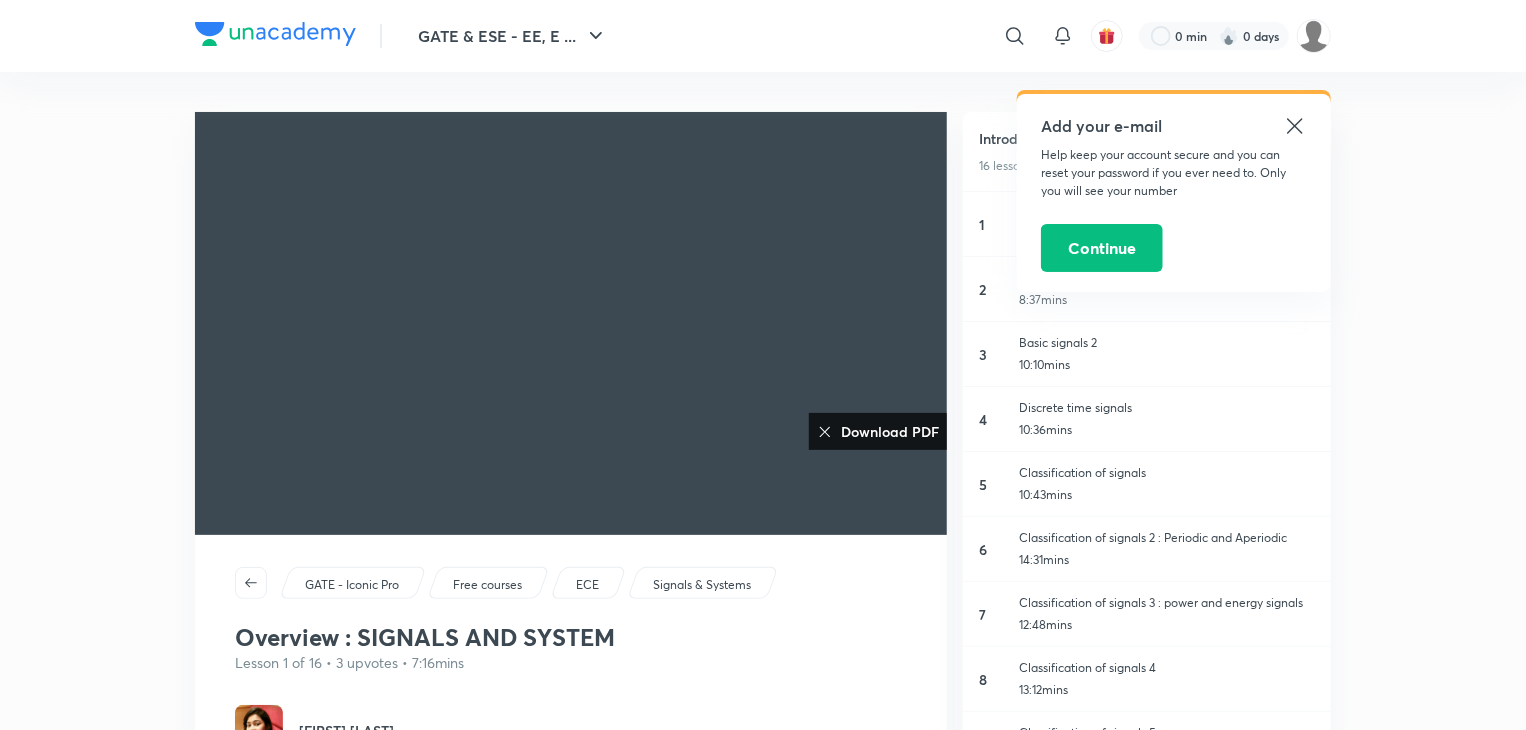 click on "Download PDF" at bounding box center (886, 431) 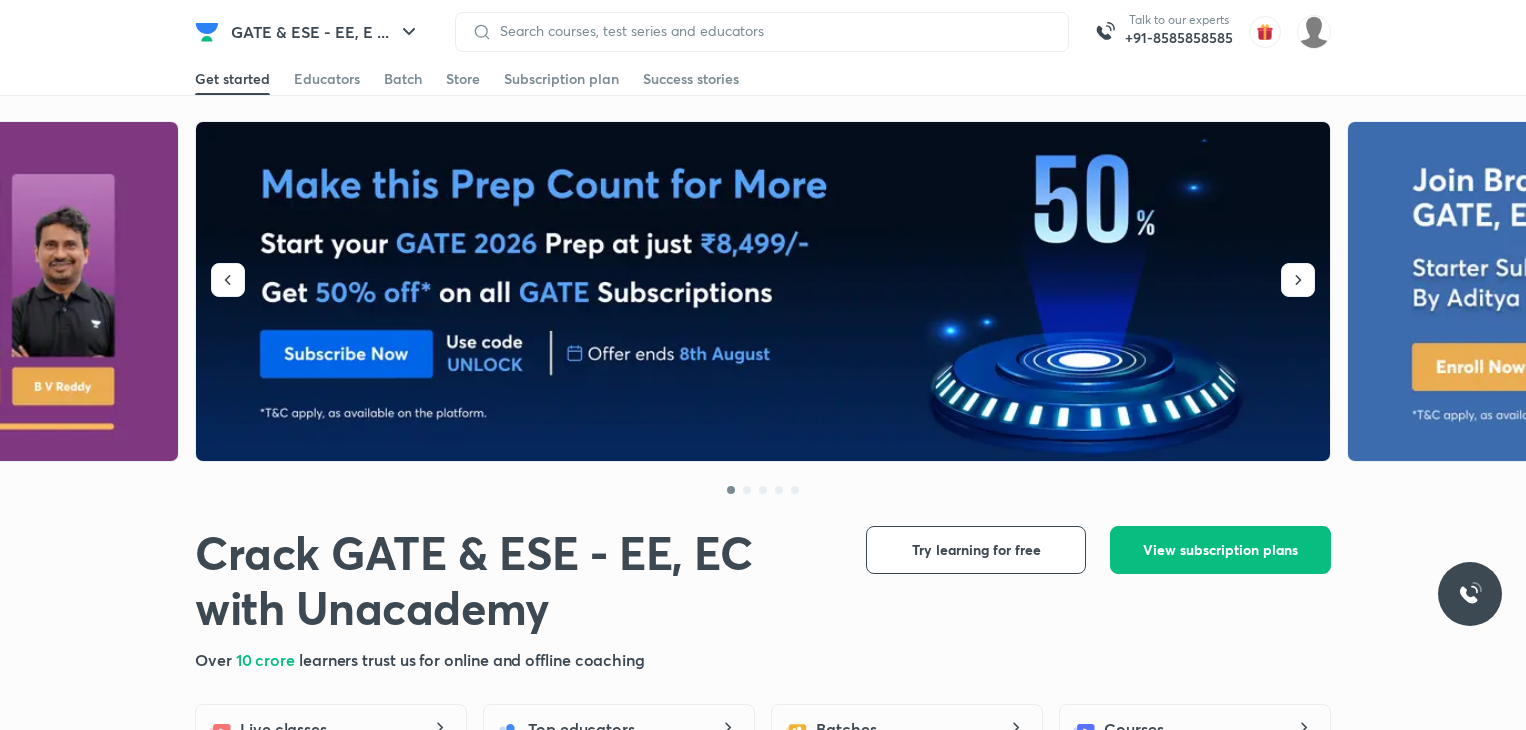 scroll, scrollTop: 0, scrollLeft: 0, axis: both 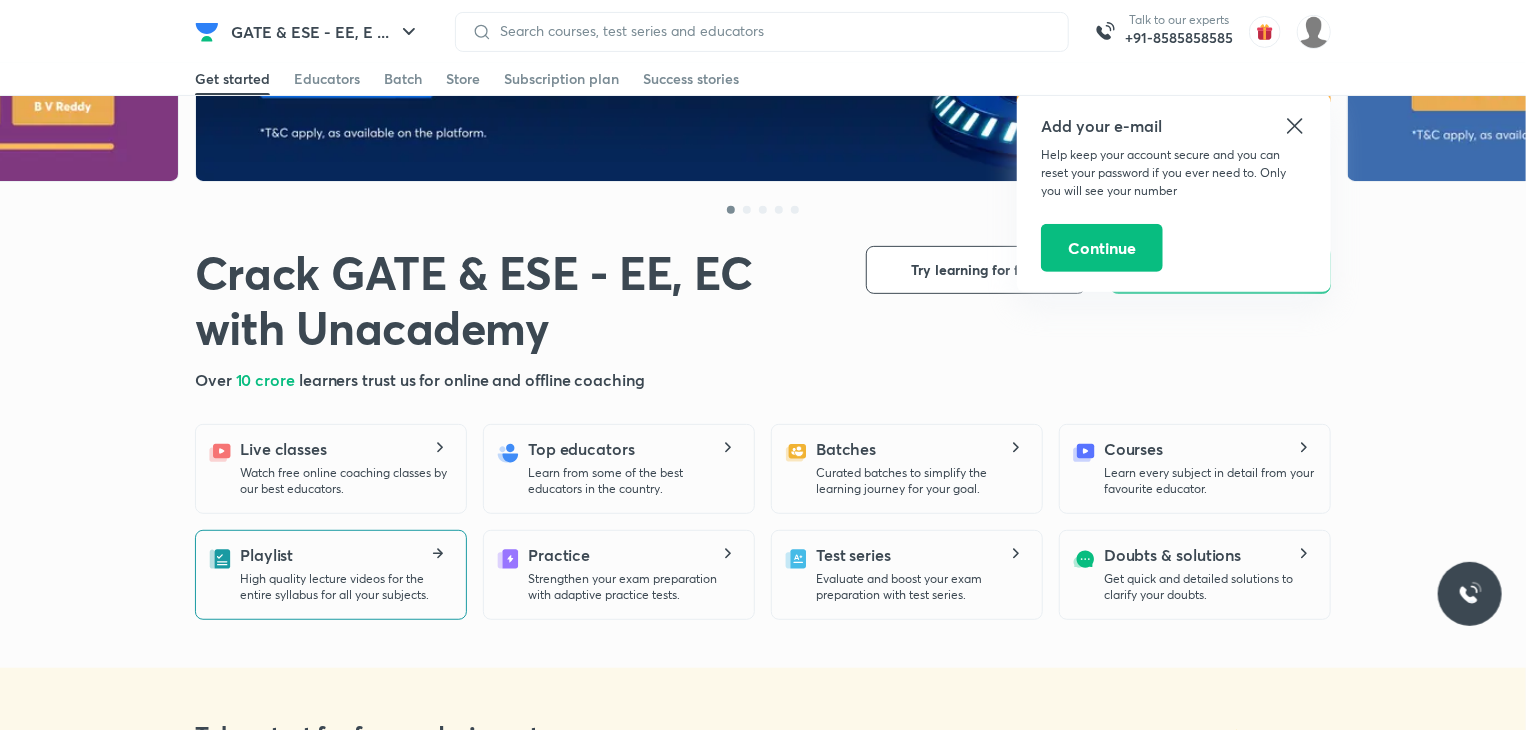 click on "High quality lecture videos for the entire syllabus for all your subjects." at bounding box center (345, 587) 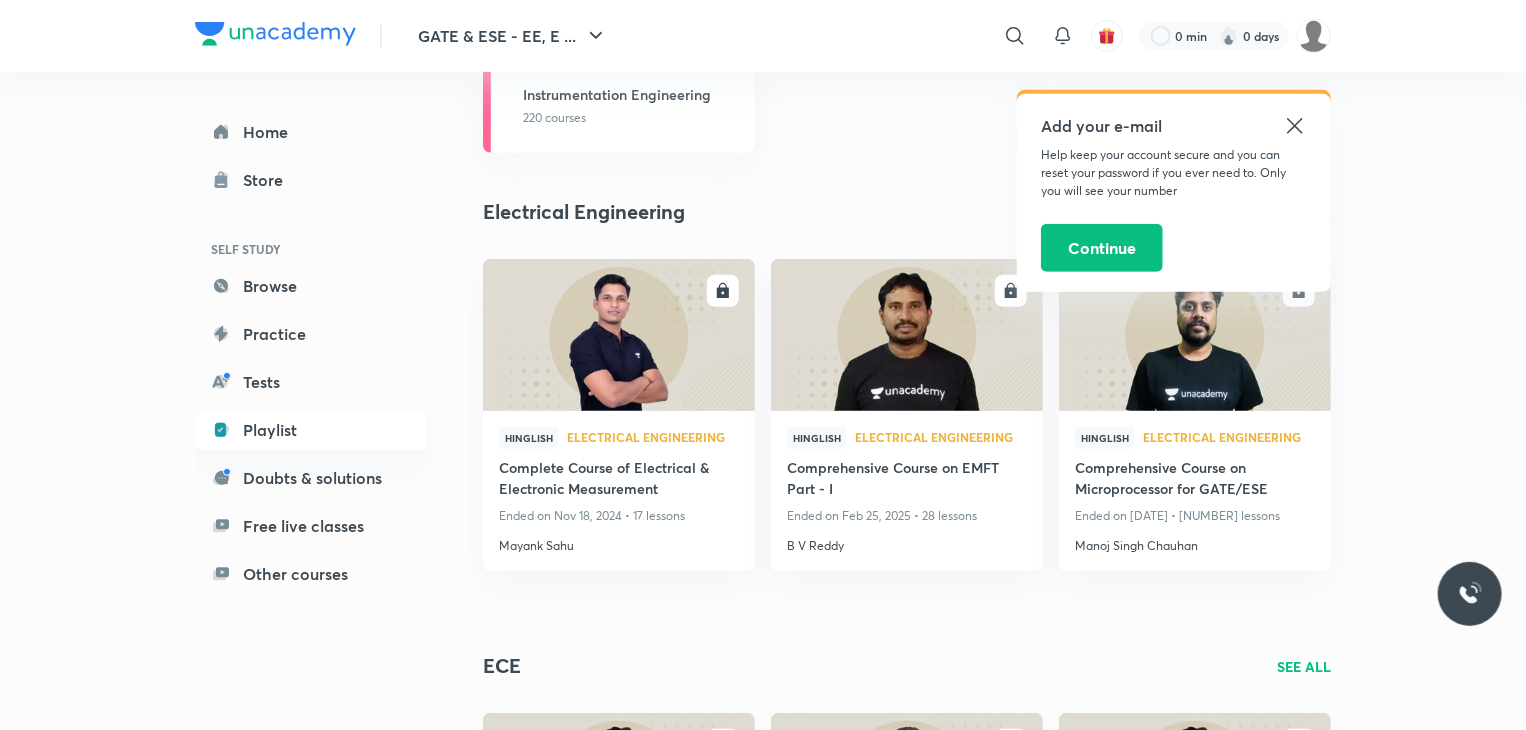 scroll, scrollTop: 520, scrollLeft: 0, axis: vertical 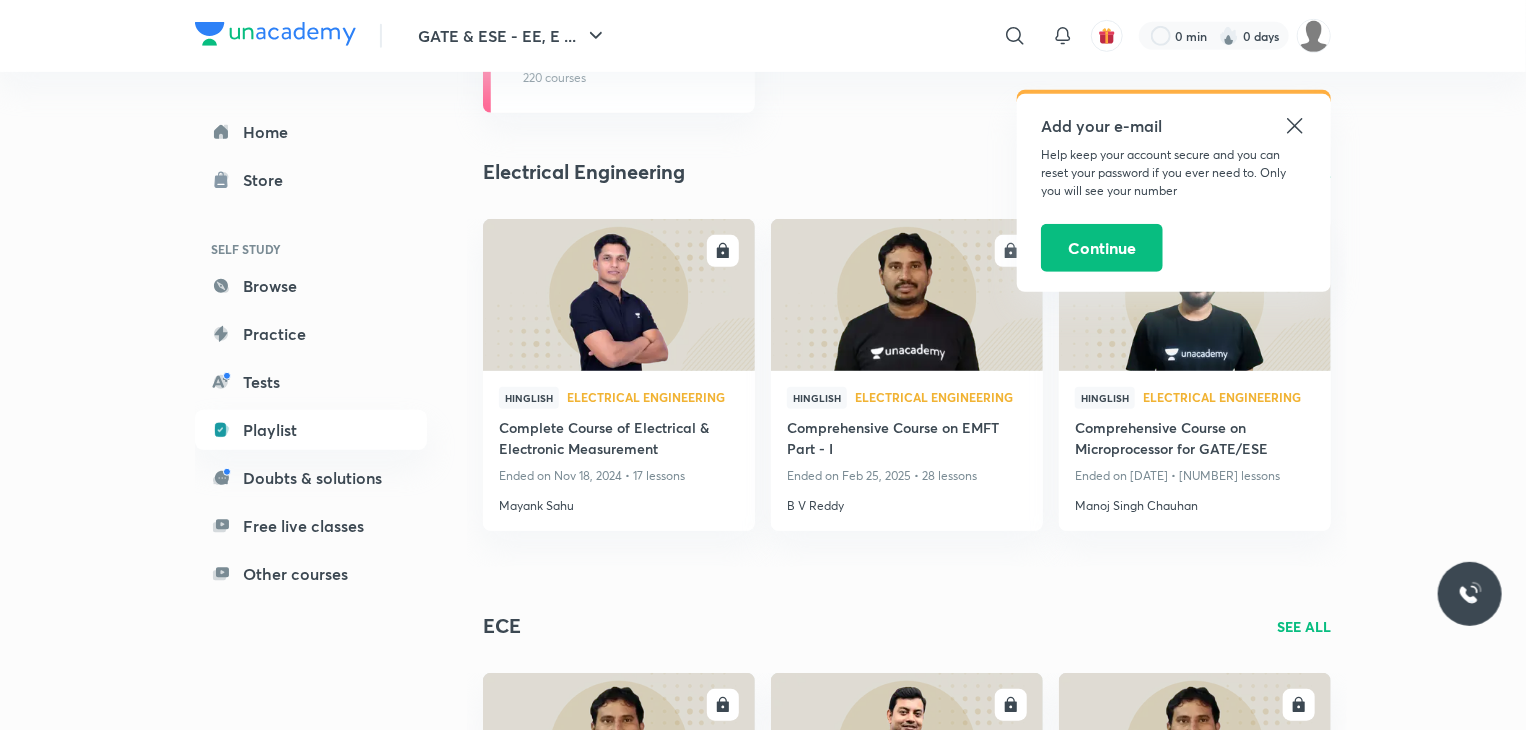 click 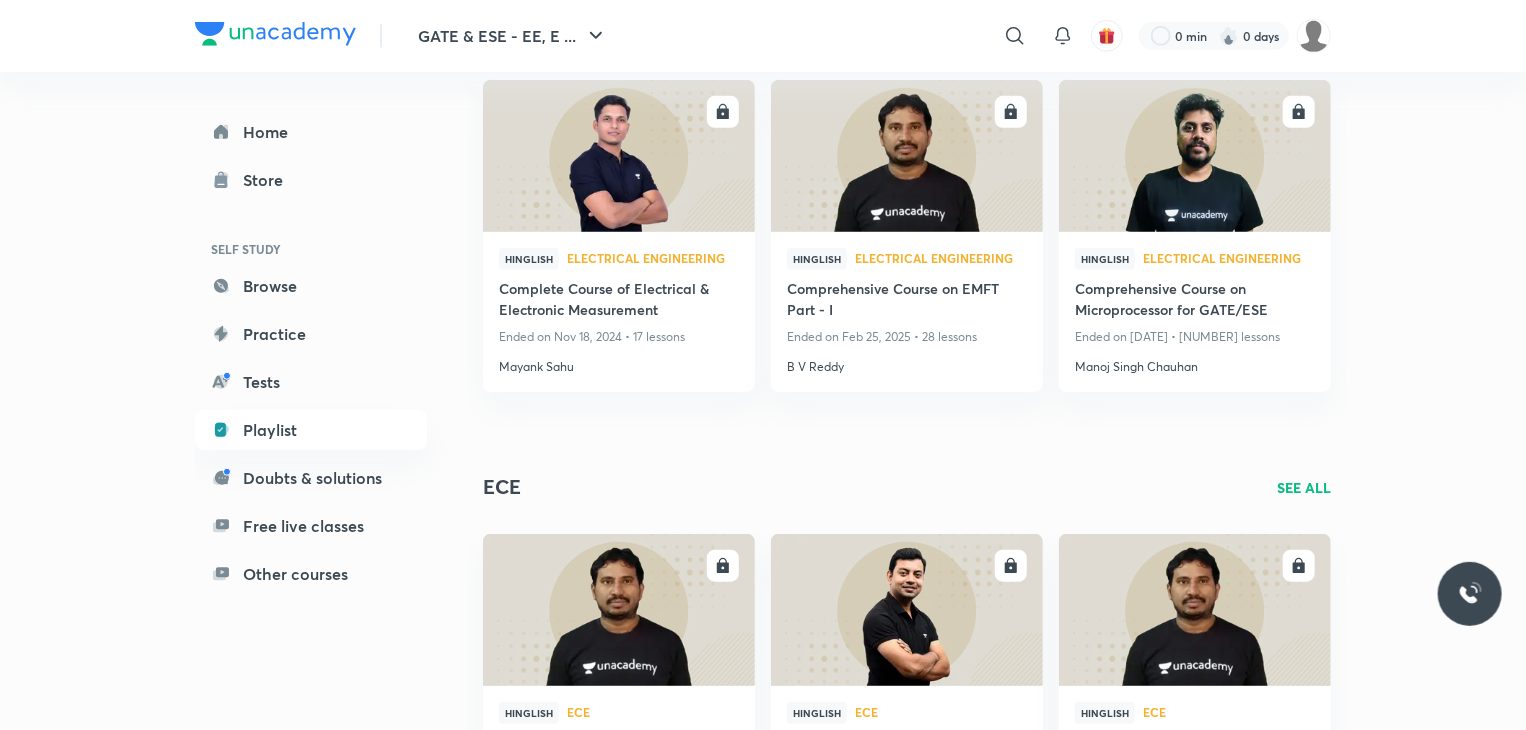 scroll, scrollTop: 880, scrollLeft: 0, axis: vertical 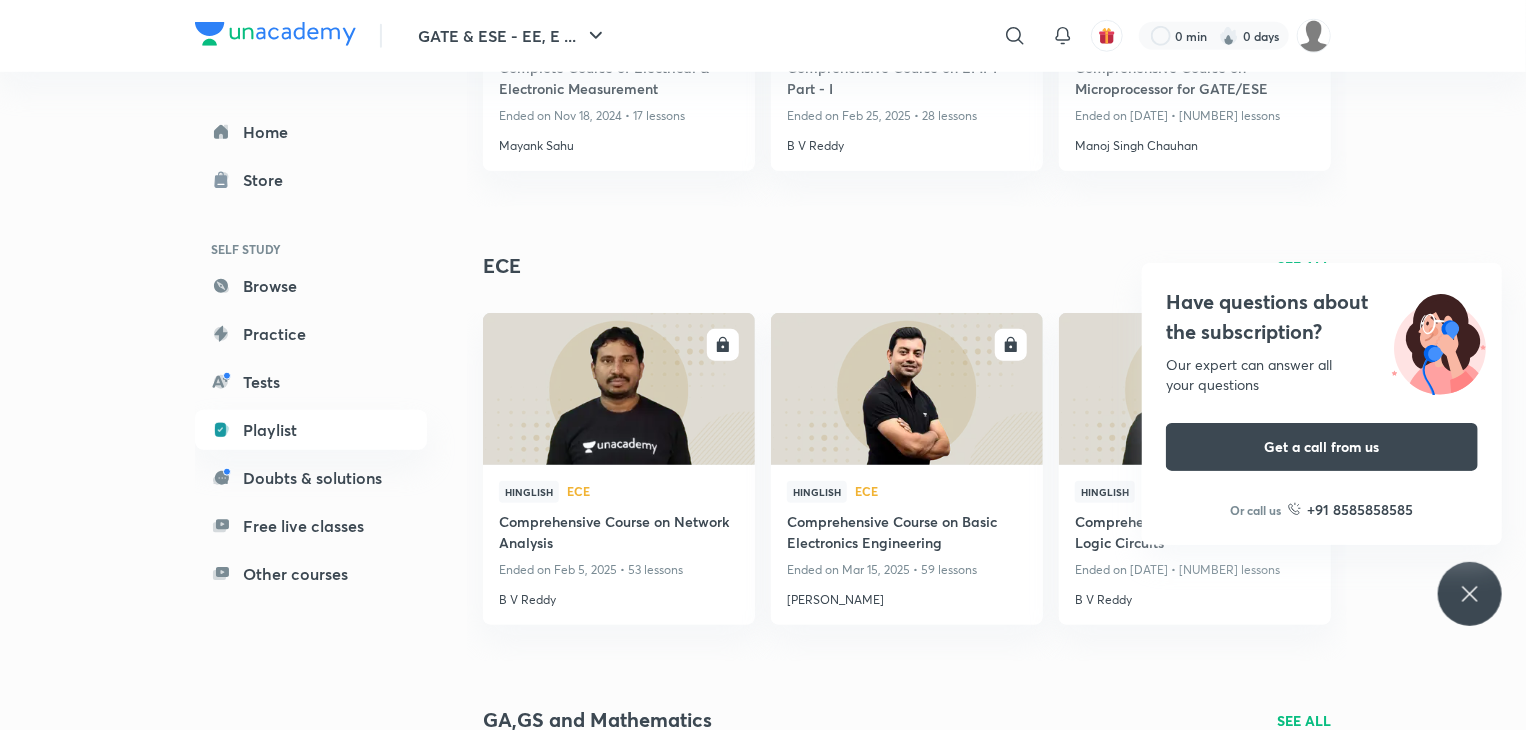 click on "Have questions about the subscription? Our expert can answer all your questions Get a call from us Or call us +91 8585858585" at bounding box center [1322, 404] 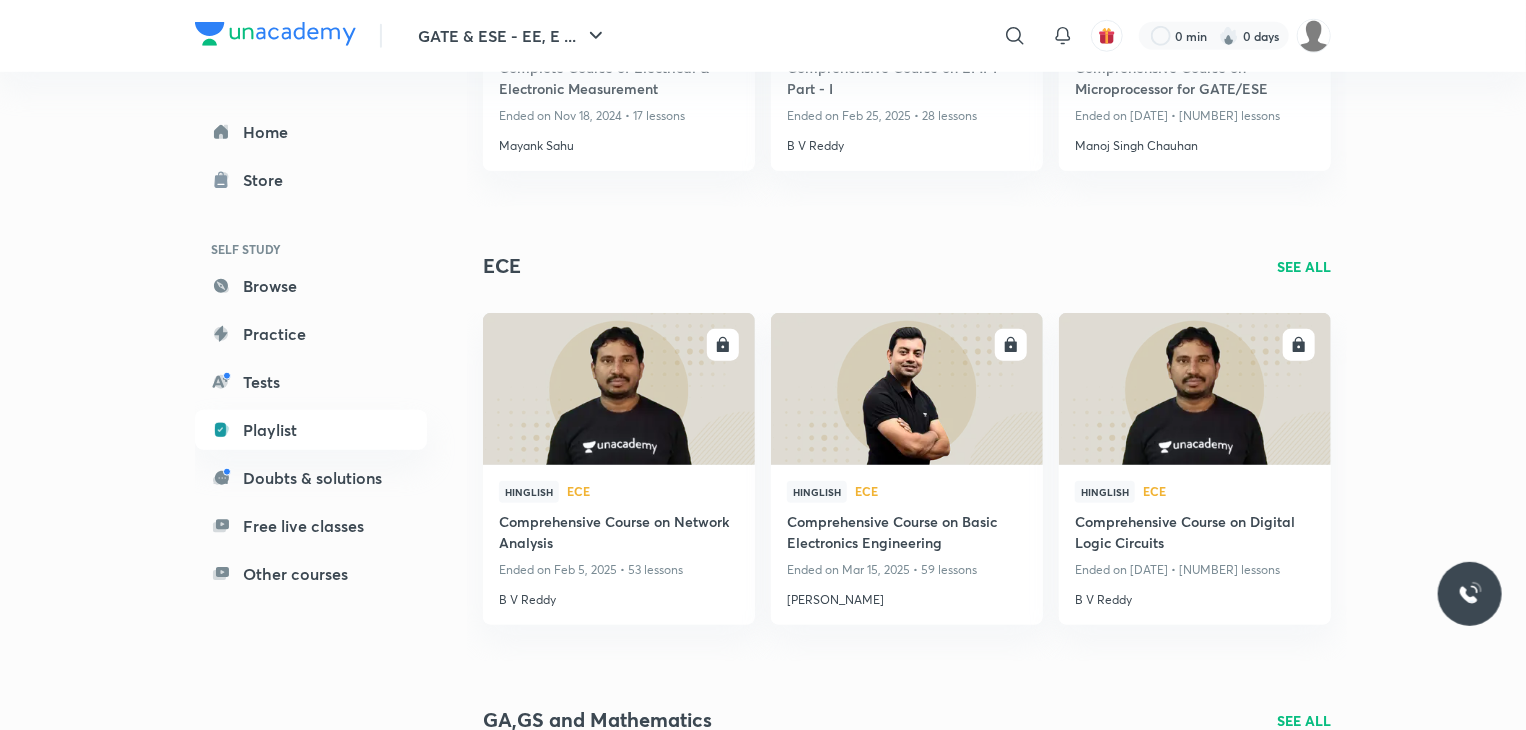 click on "SEE ALL" at bounding box center (1304, 266) 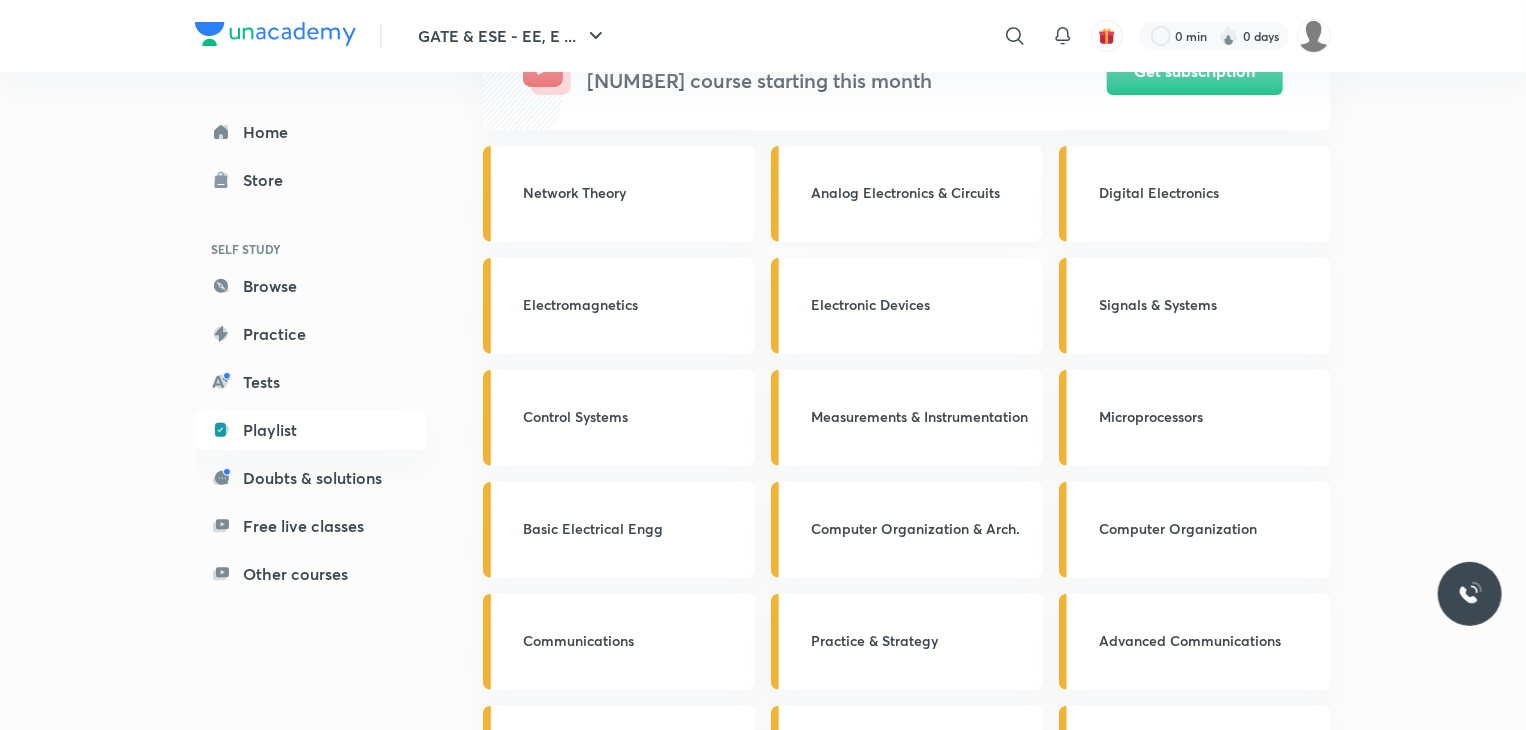 scroll, scrollTop: 240, scrollLeft: 0, axis: vertical 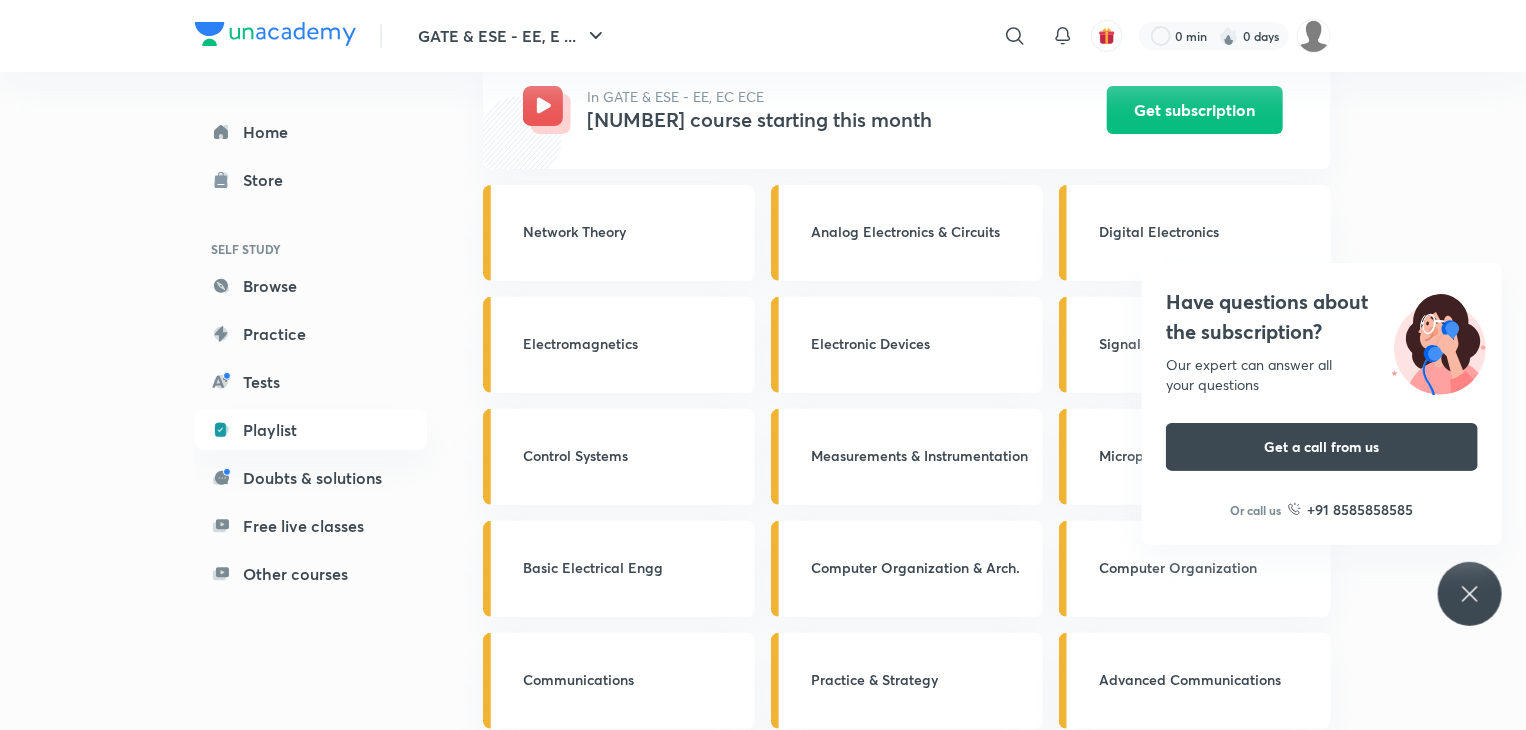 click on "Have questions about the subscription? Our expert can answer all your questions Get a call from us Or call us +91 8585858585" at bounding box center (1470, 594) 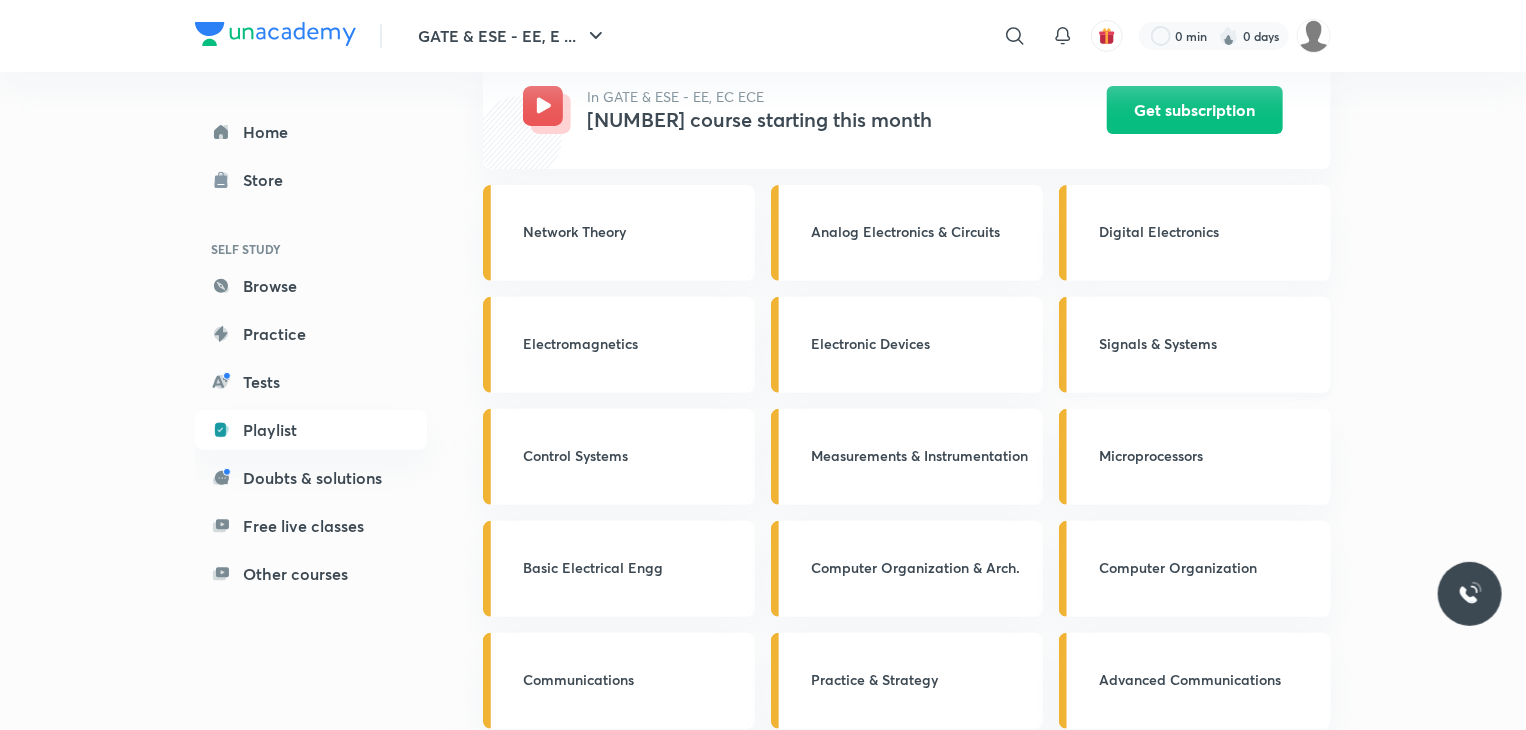 click on "Signals & Systems" at bounding box center (1209, 345) 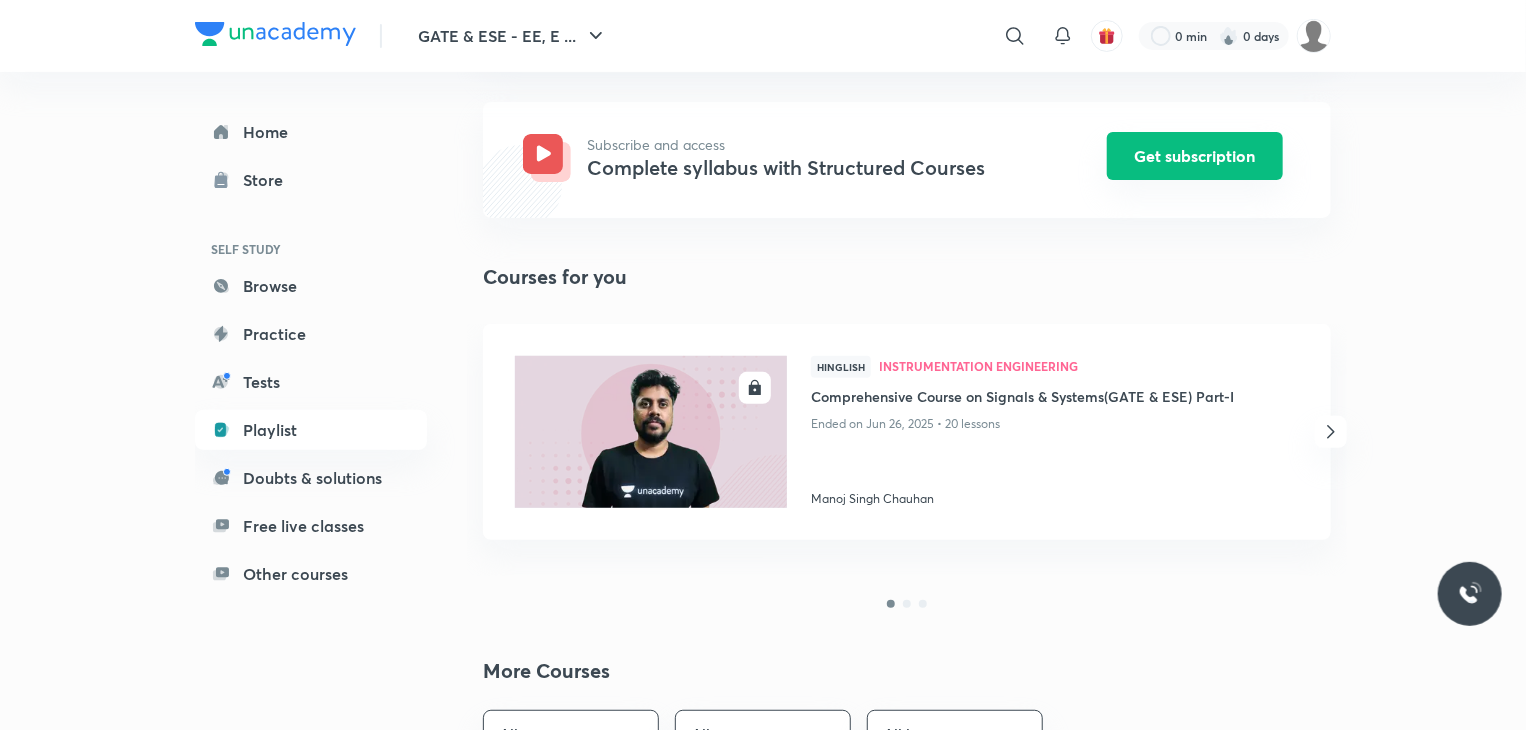 scroll, scrollTop: 280, scrollLeft: 0, axis: vertical 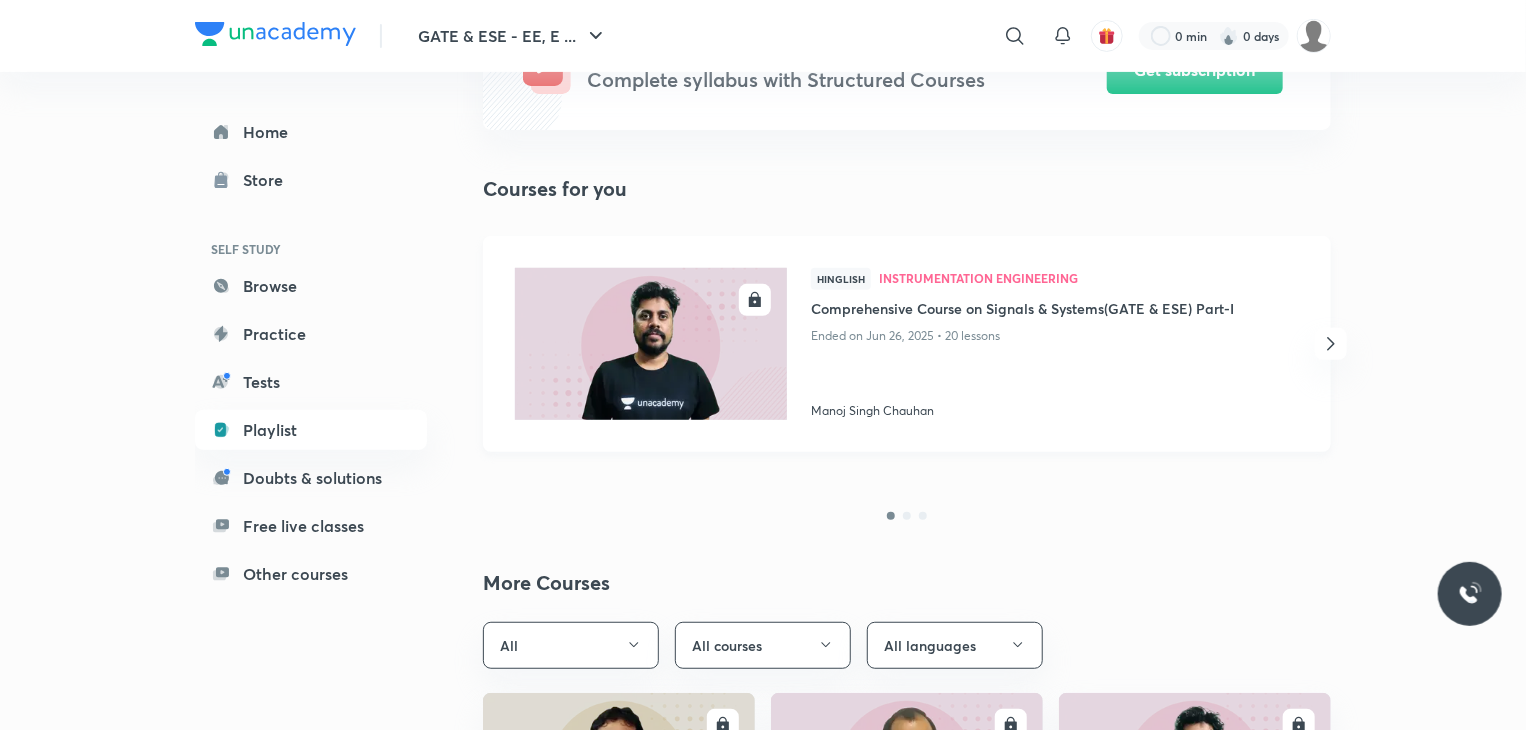 click at bounding box center [650, 343] 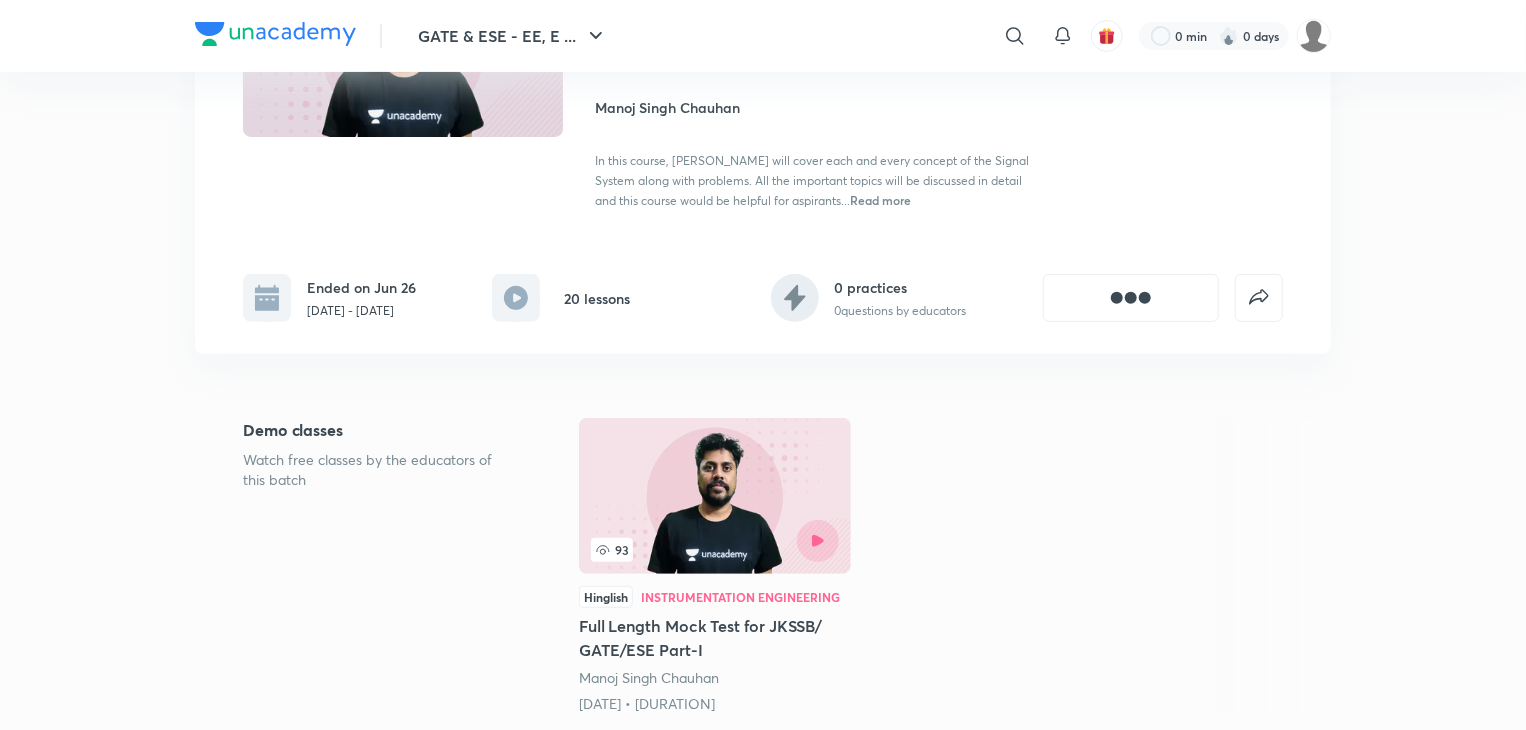 scroll, scrollTop: 440, scrollLeft: 0, axis: vertical 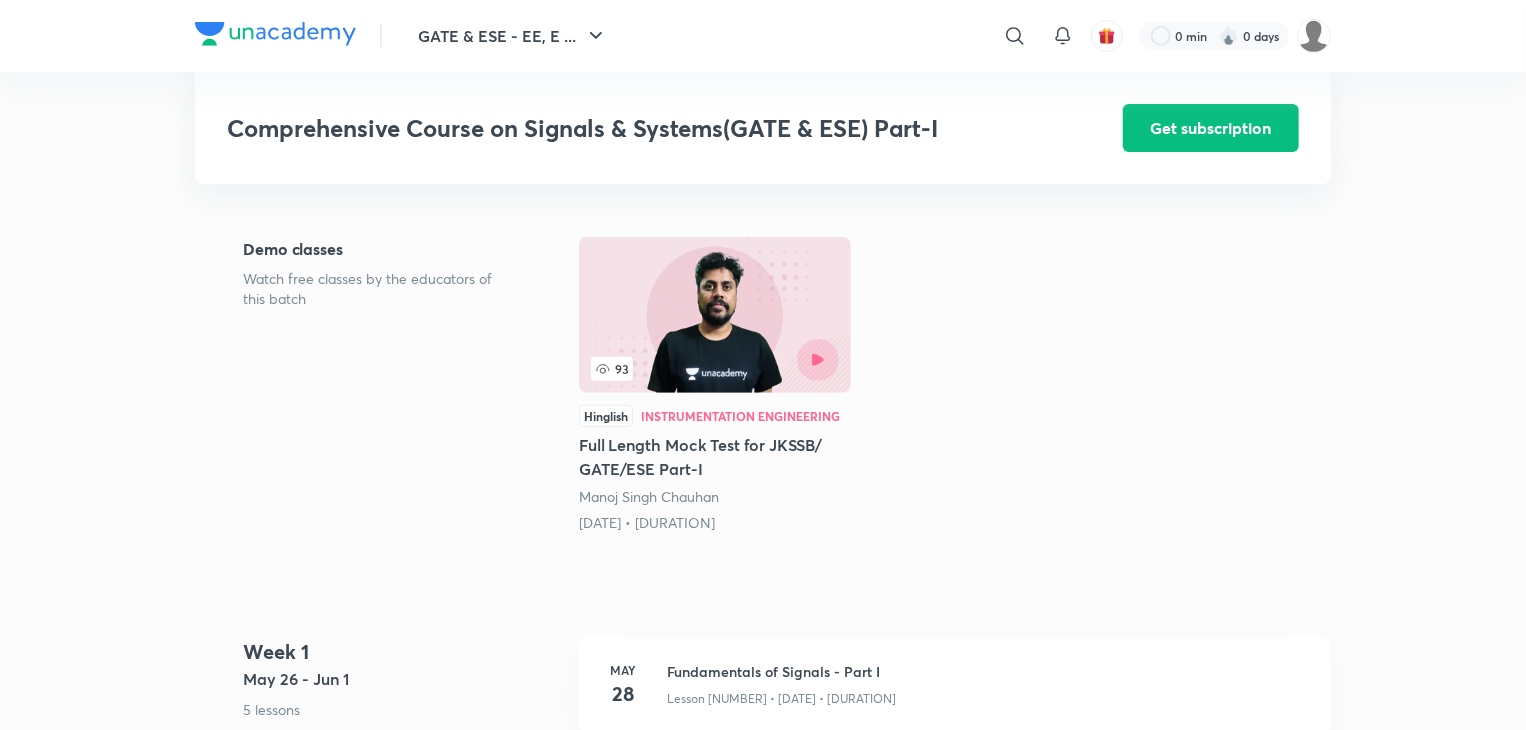 click at bounding box center (715, 315) 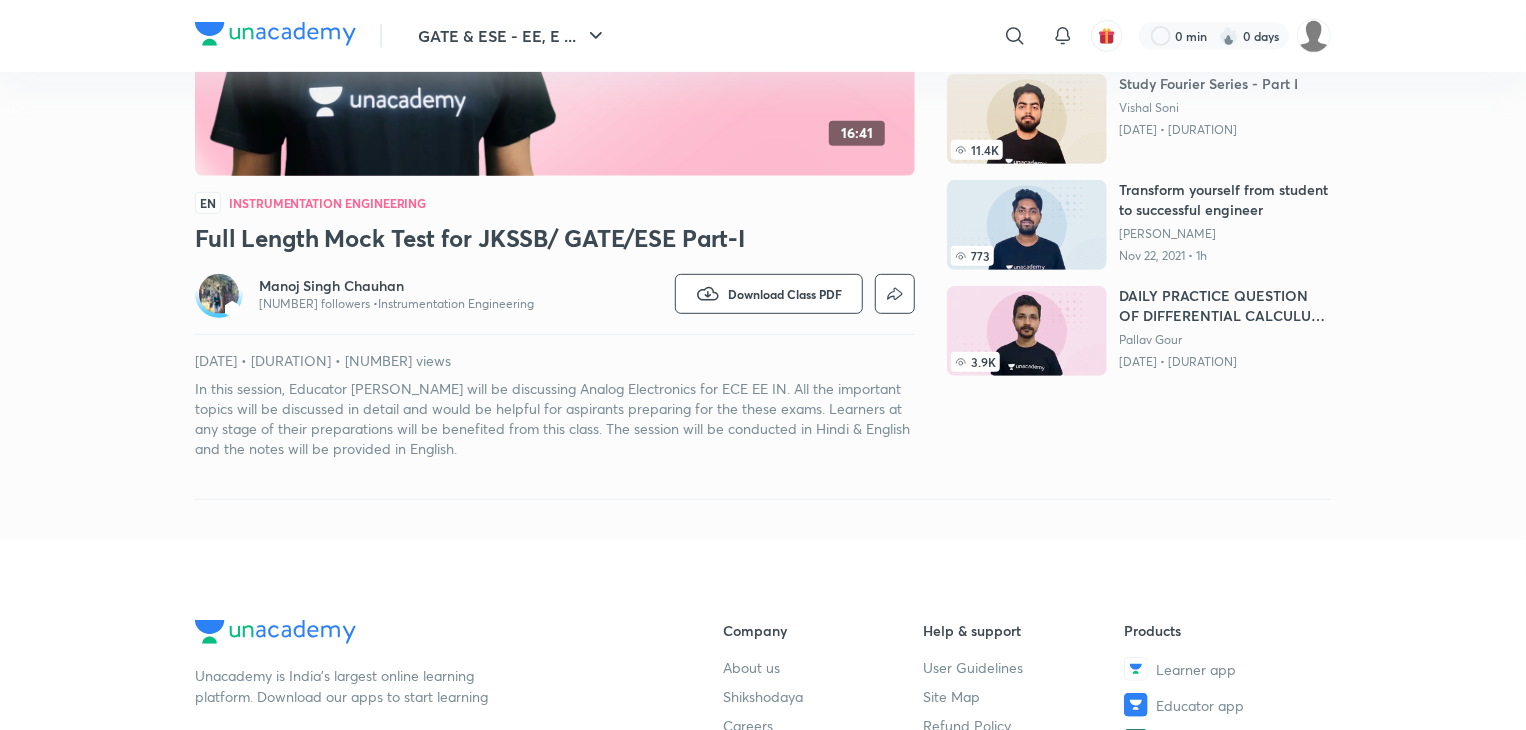 scroll, scrollTop: 0, scrollLeft: 0, axis: both 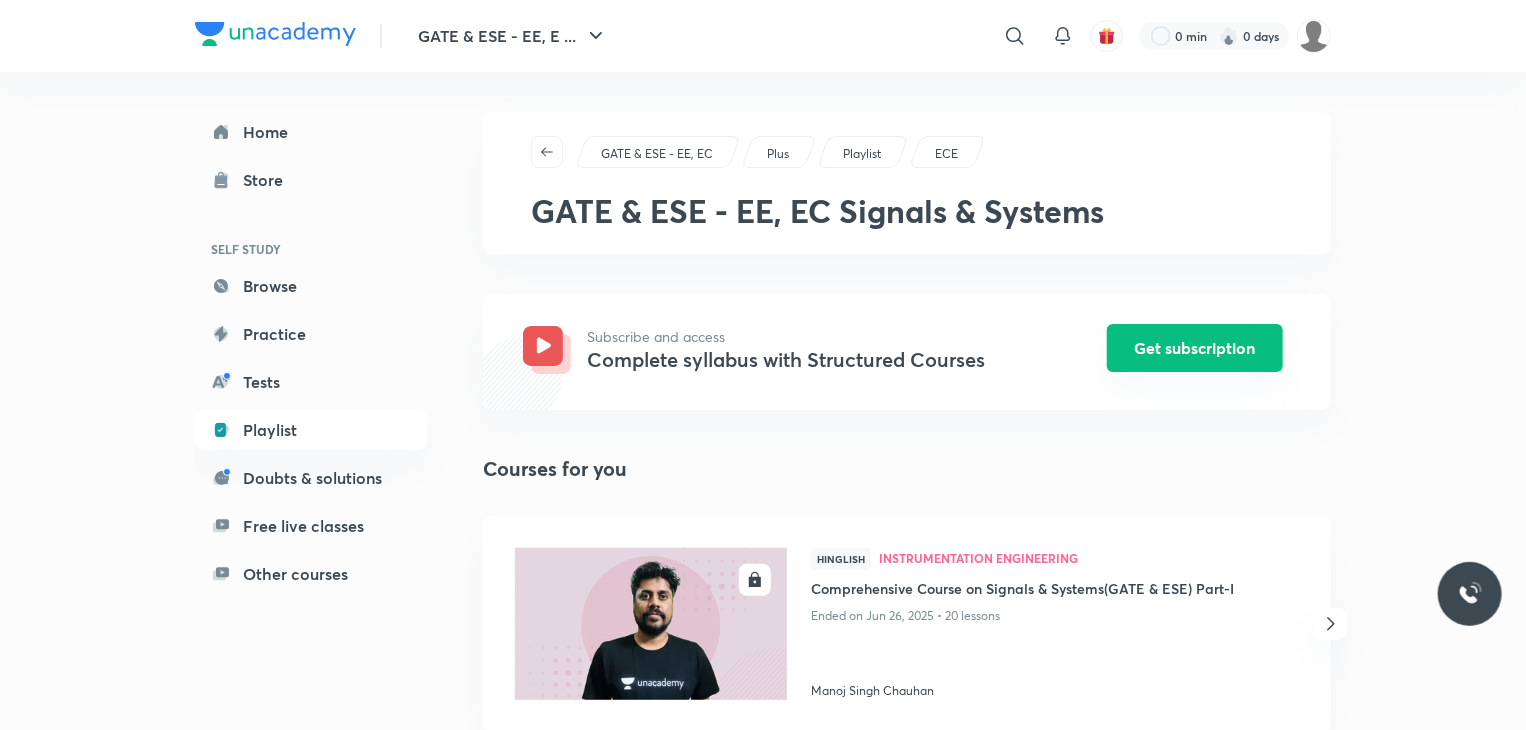 click on "Get subscription" at bounding box center (1195, 348) 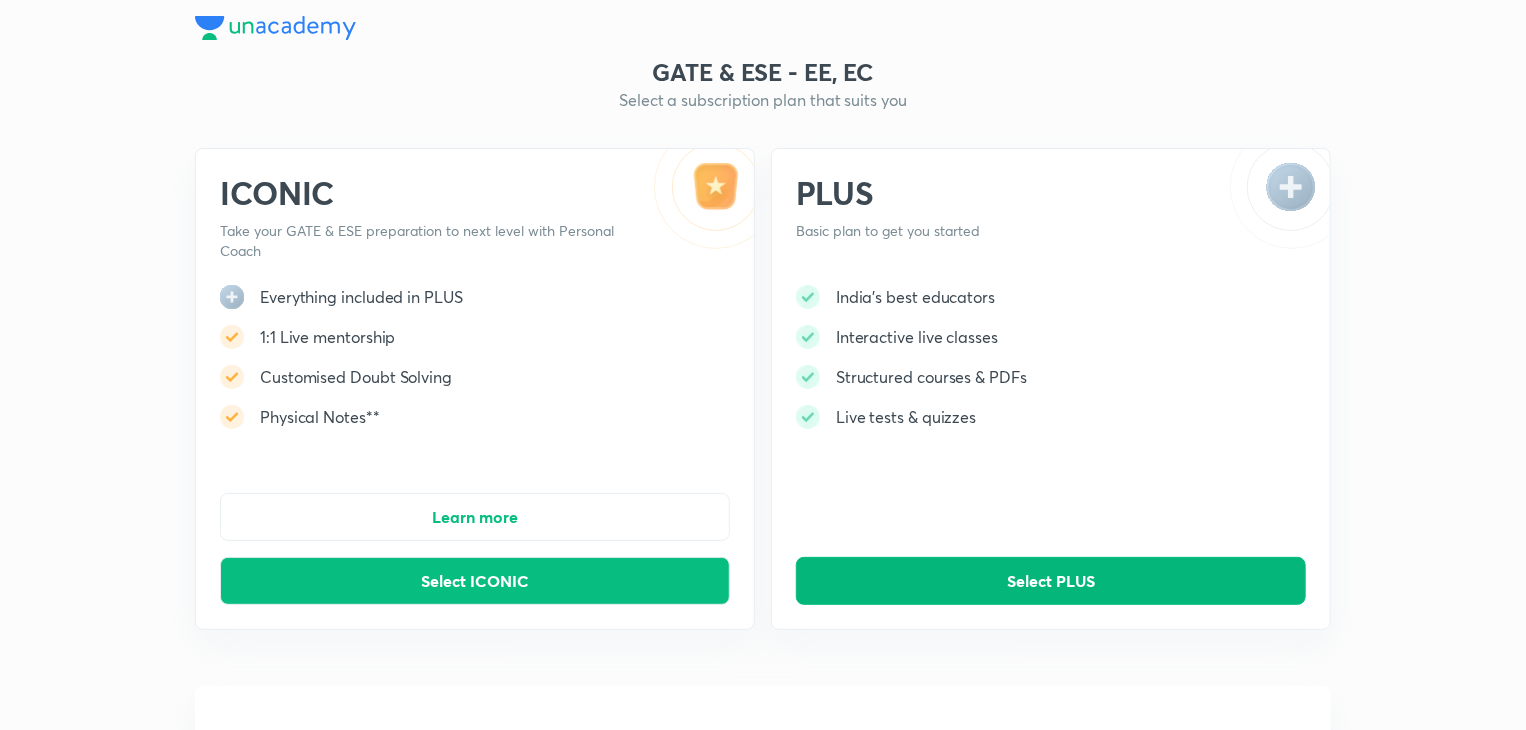 click on "Select PLUS" at bounding box center [1051, 581] 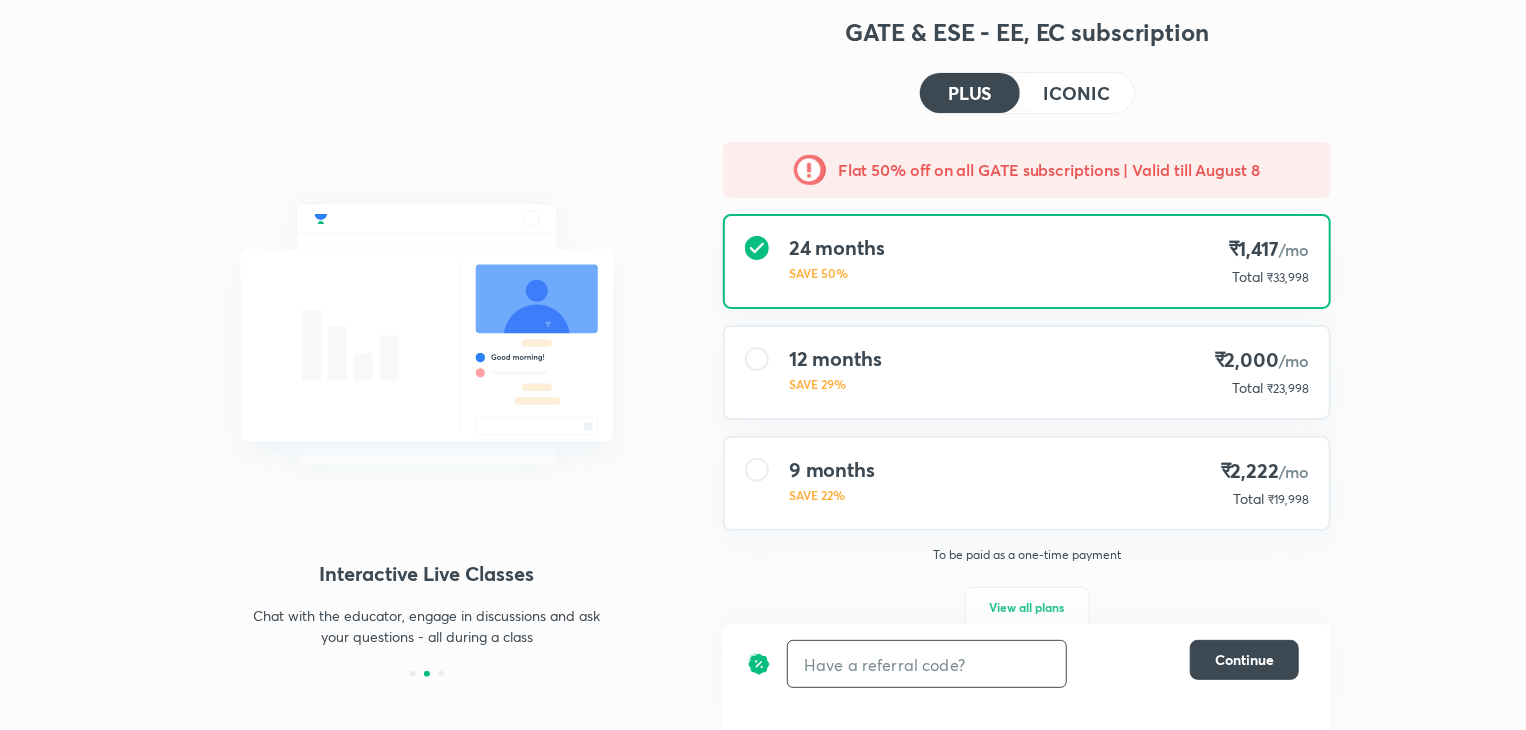 scroll, scrollTop: 76, scrollLeft: 0, axis: vertical 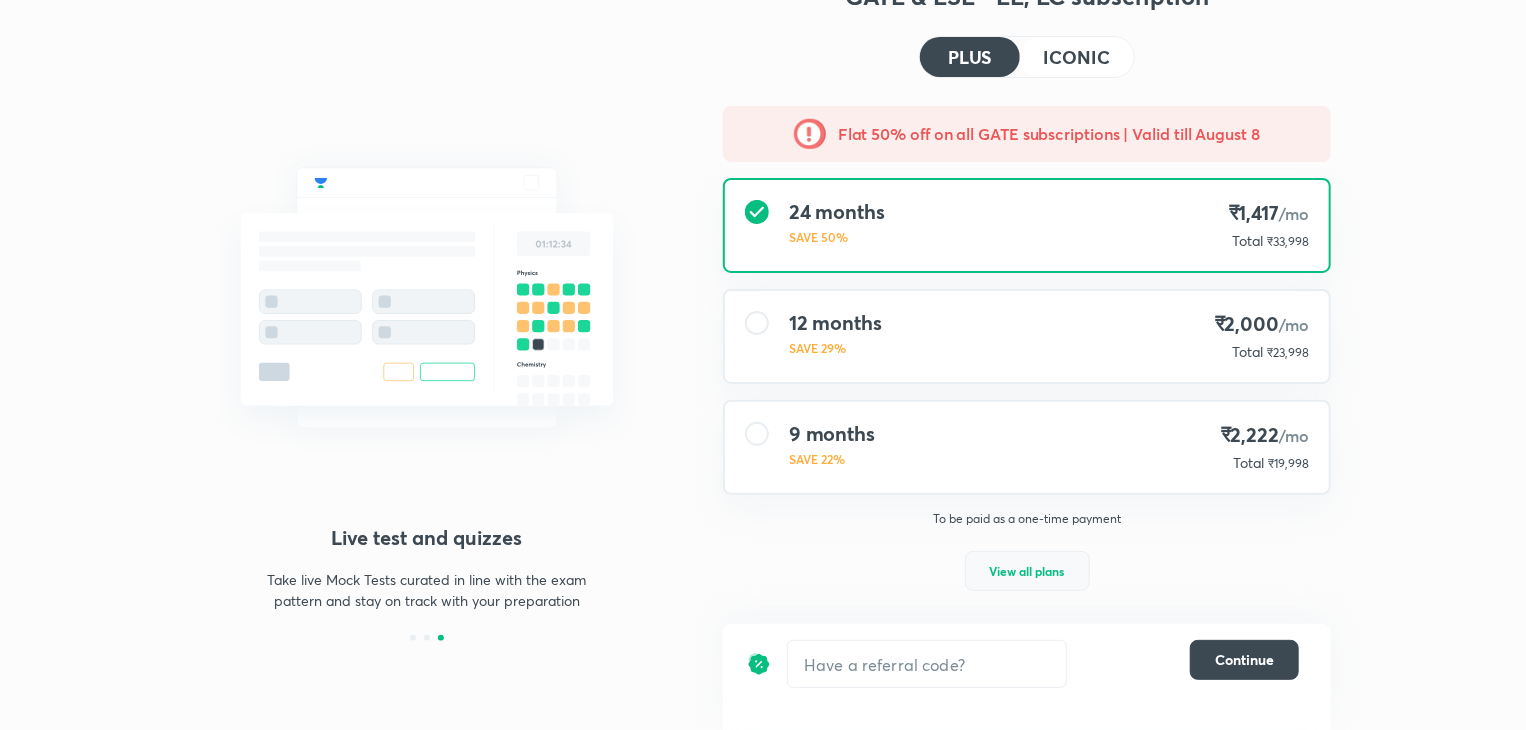 click on "View all plans" at bounding box center [1027, 571] 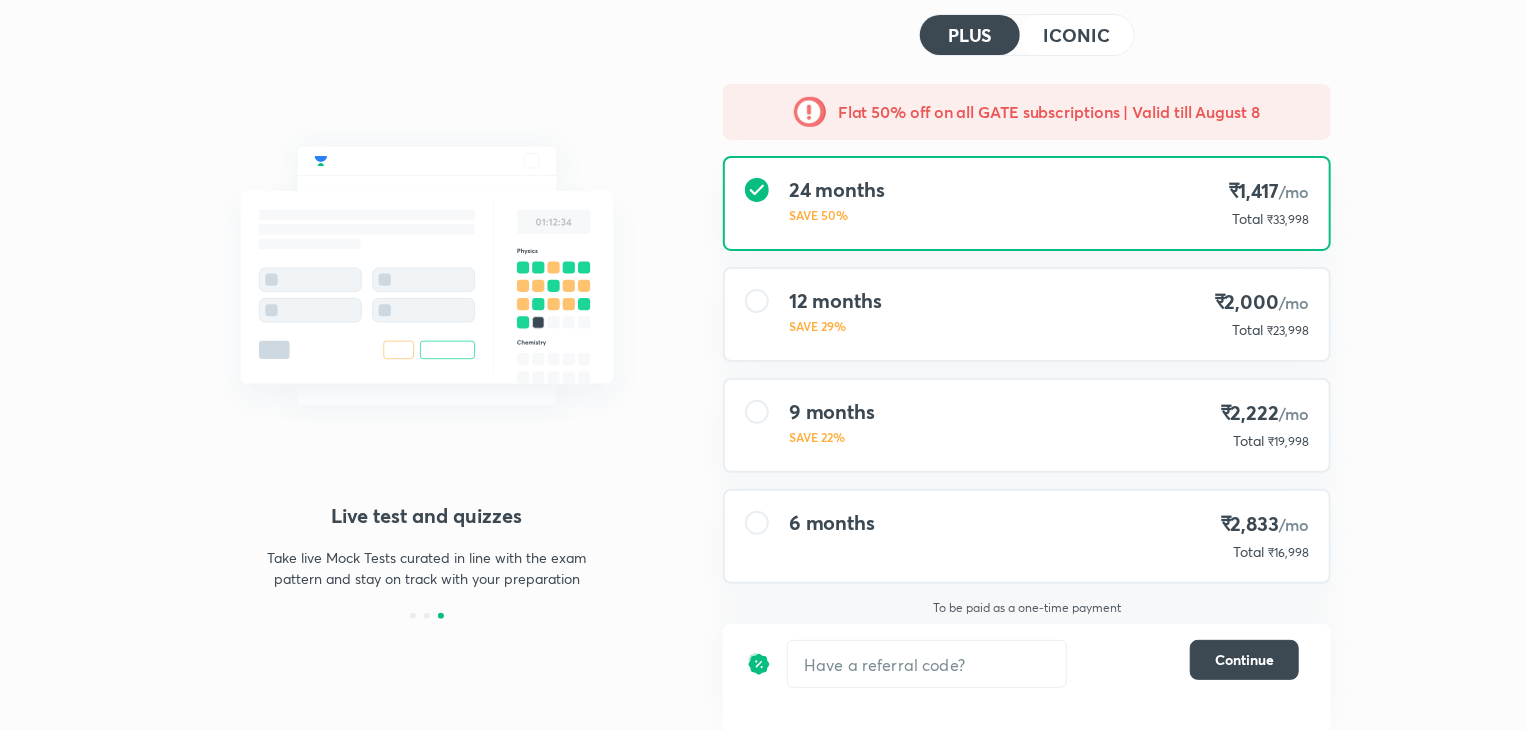 scroll, scrollTop: 99, scrollLeft: 0, axis: vertical 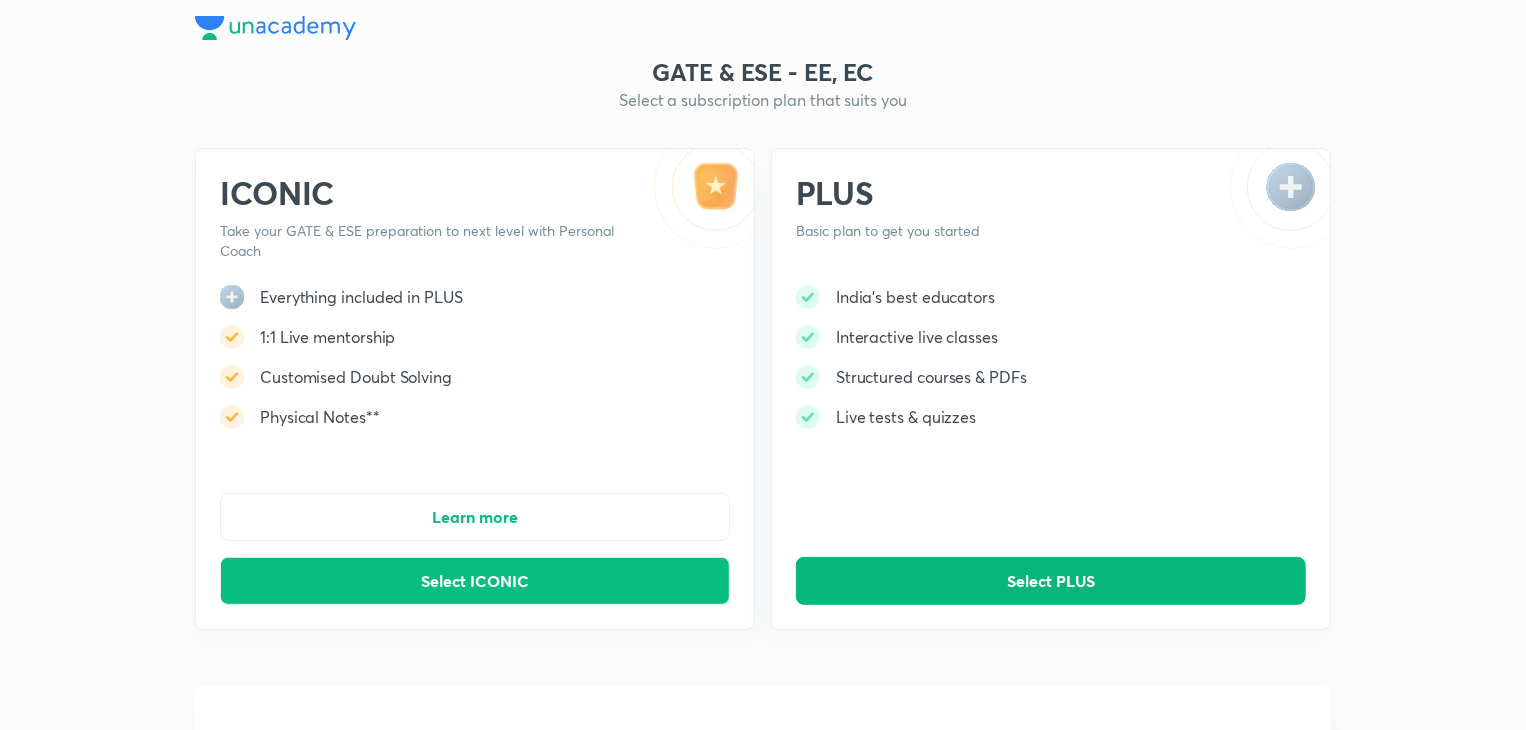 click on "Select PLUS" at bounding box center (1051, 581) 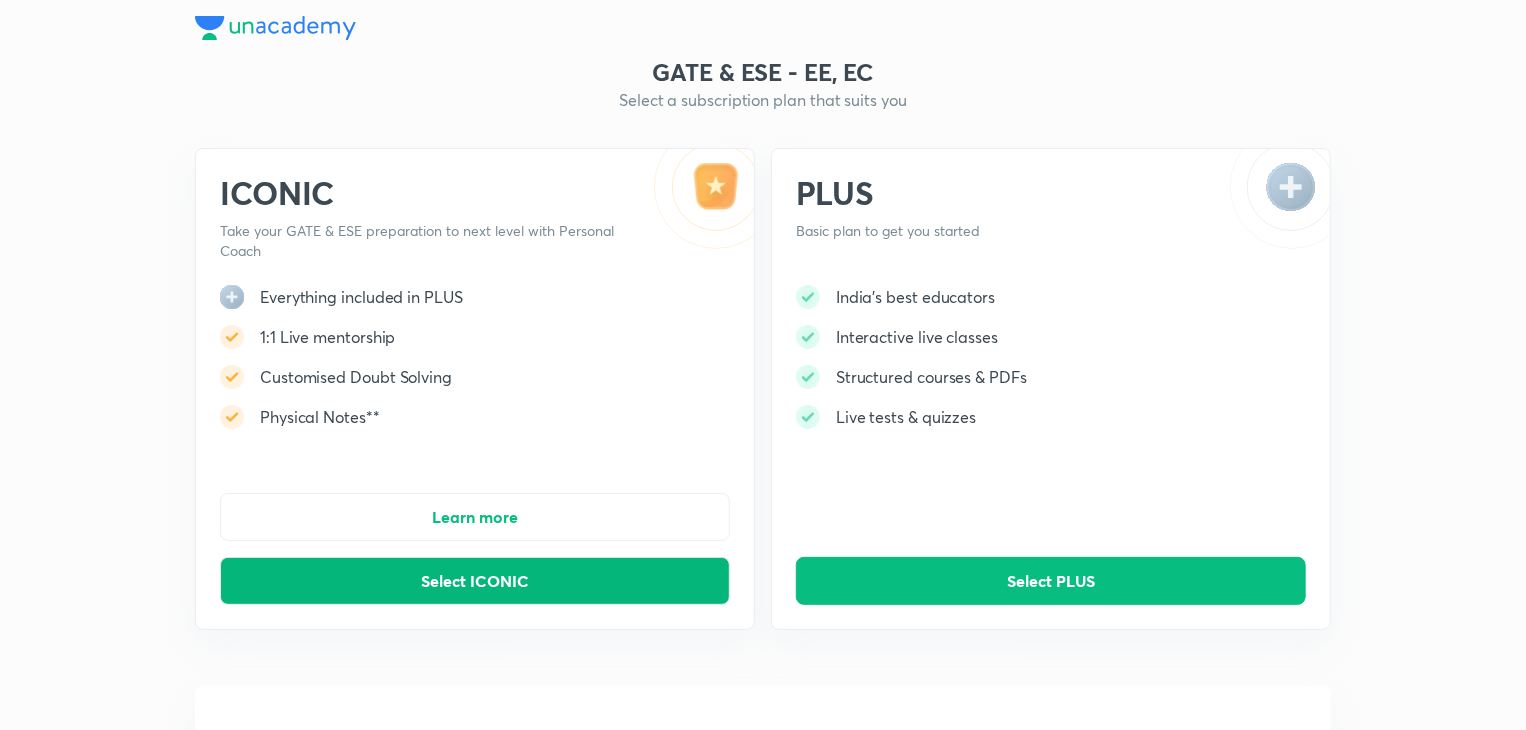 click on "Select ICONIC" at bounding box center [475, 581] 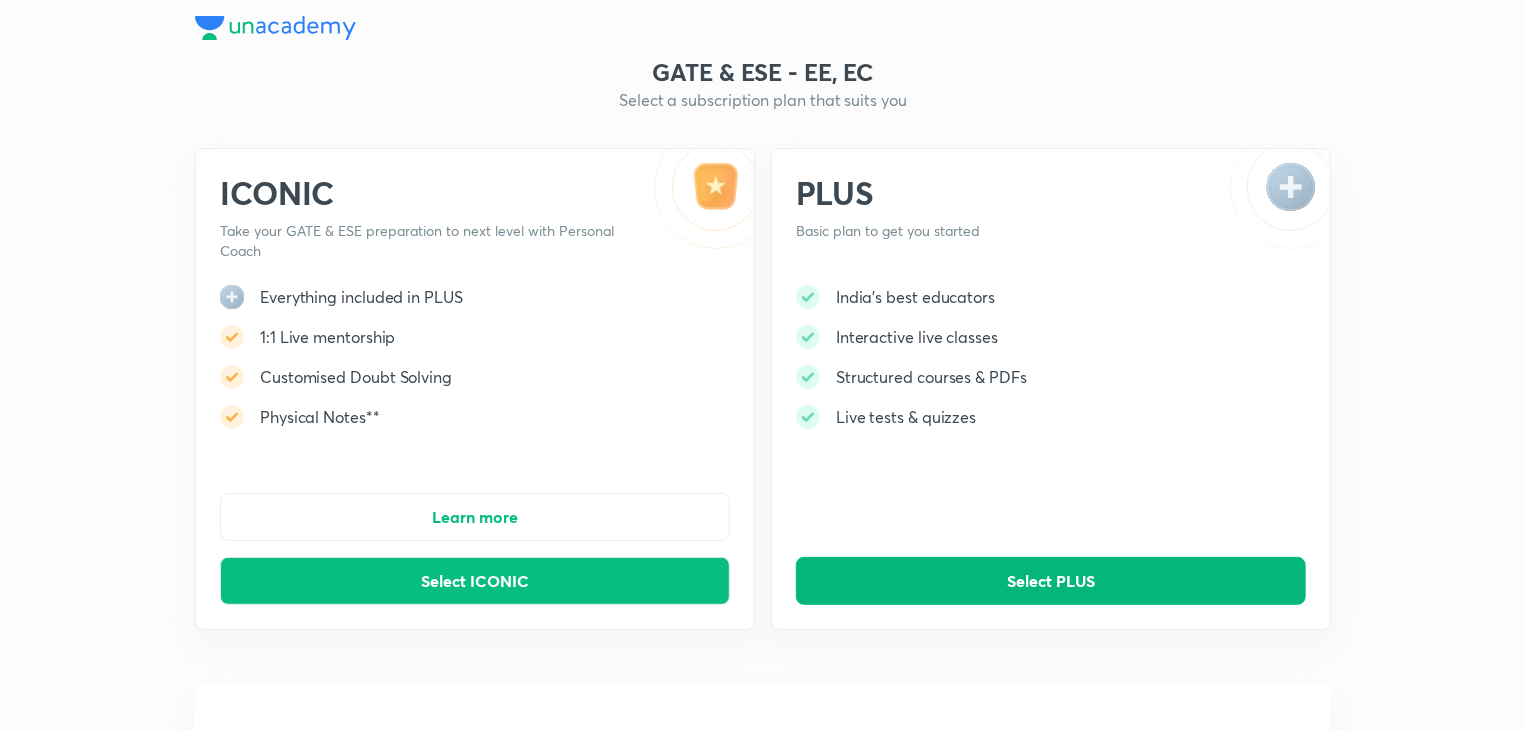 click on "Select PLUS" at bounding box center [1051, 581] 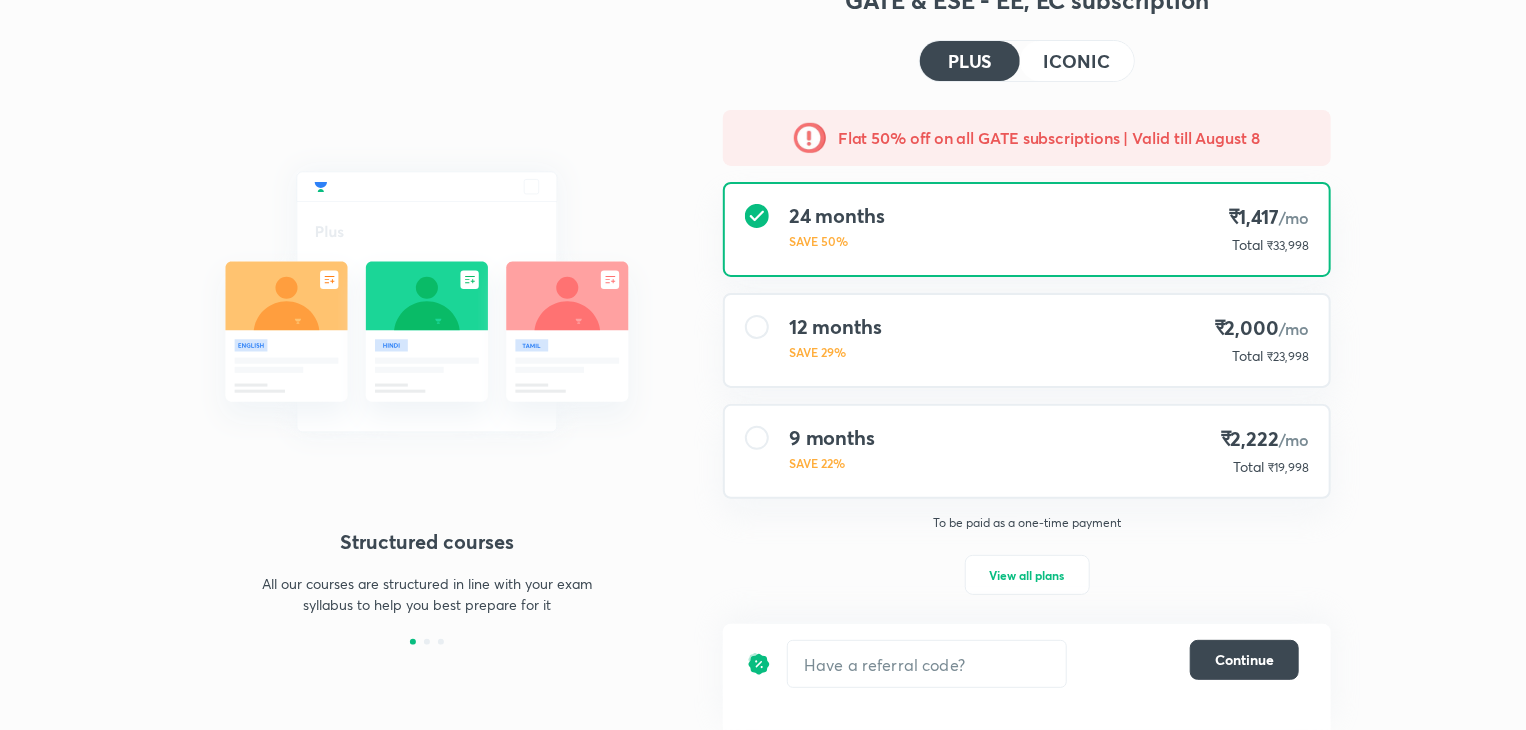 scroll, scrollTop: 76, scrollLeft: 0, axis: vertical 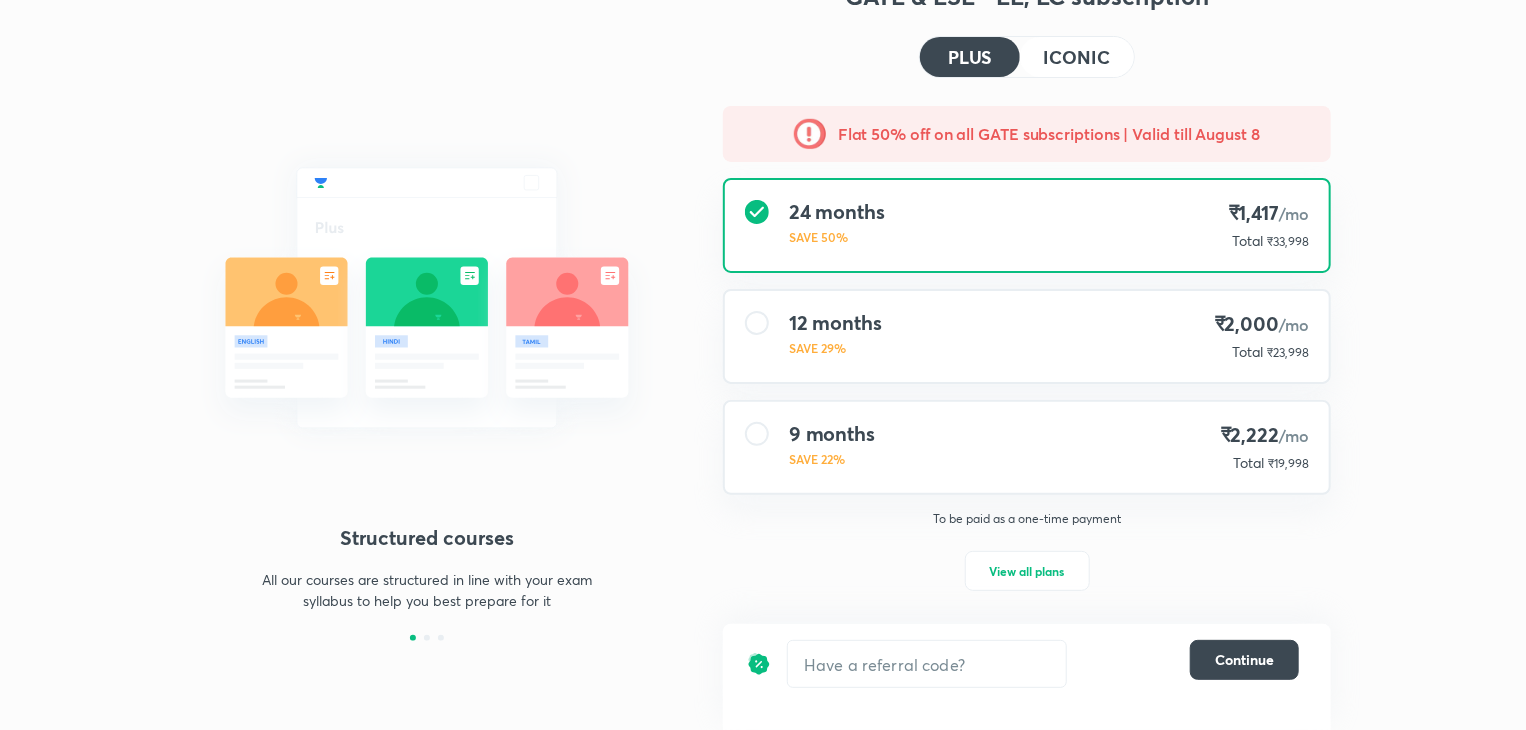 click on "ICONIC" at bounding box center [1077, 57] 